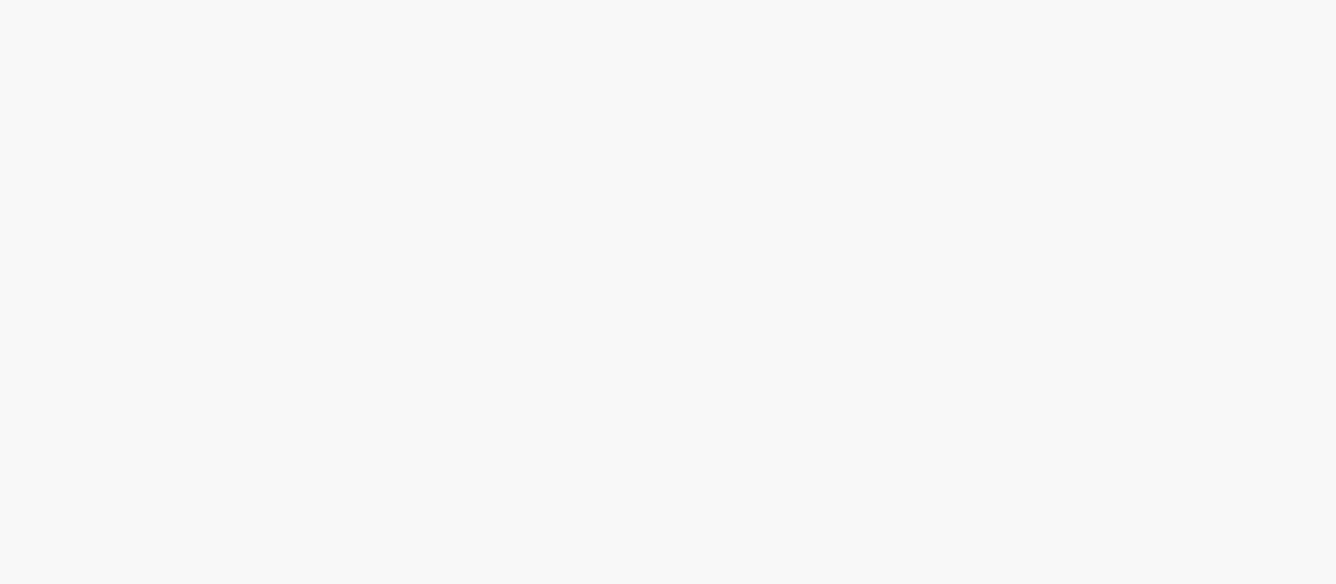 scroll, scrollTop: 0, scrollLeft: 0, axis: both 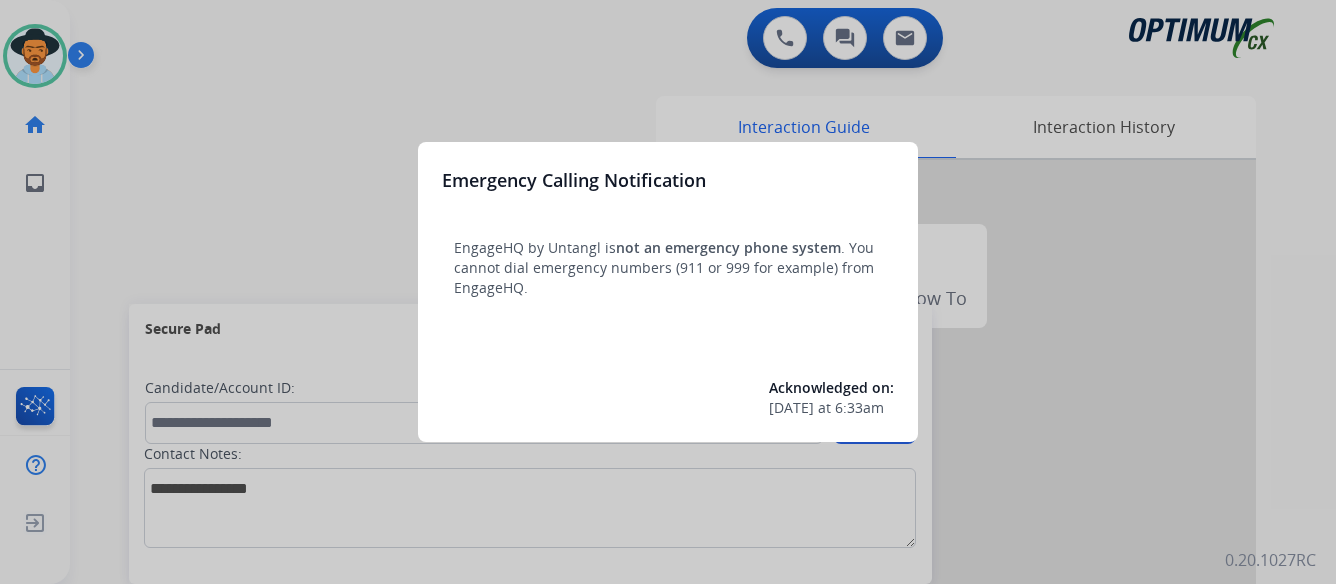 click at bounding box center (668, 292) 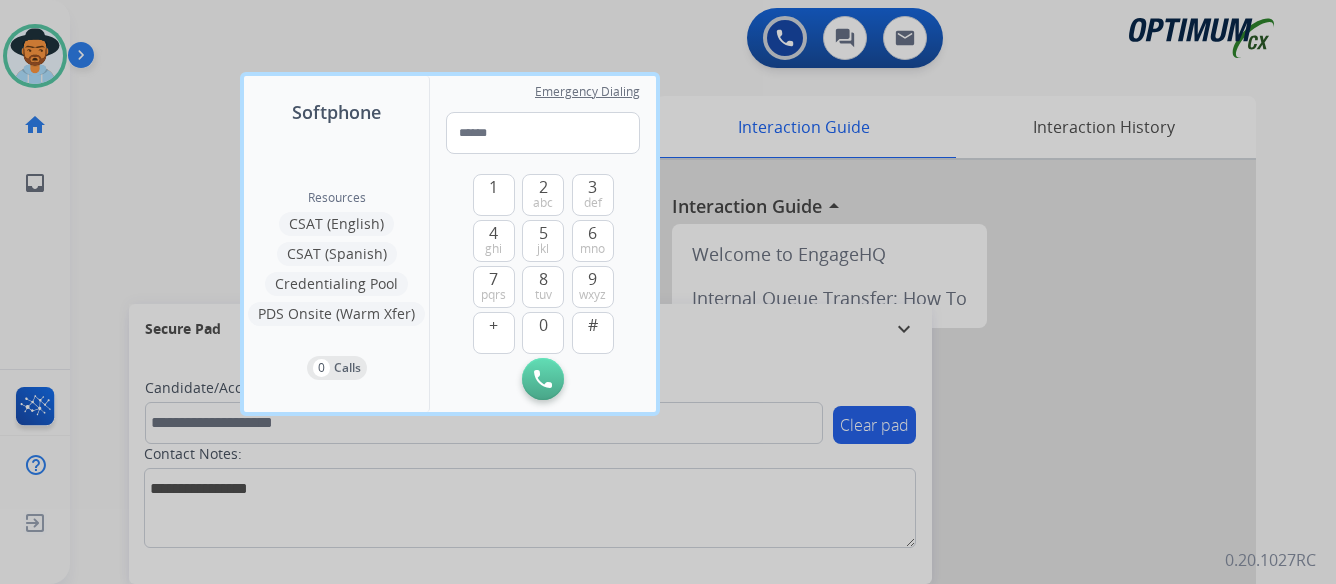 click at bounding box center (668, 292) 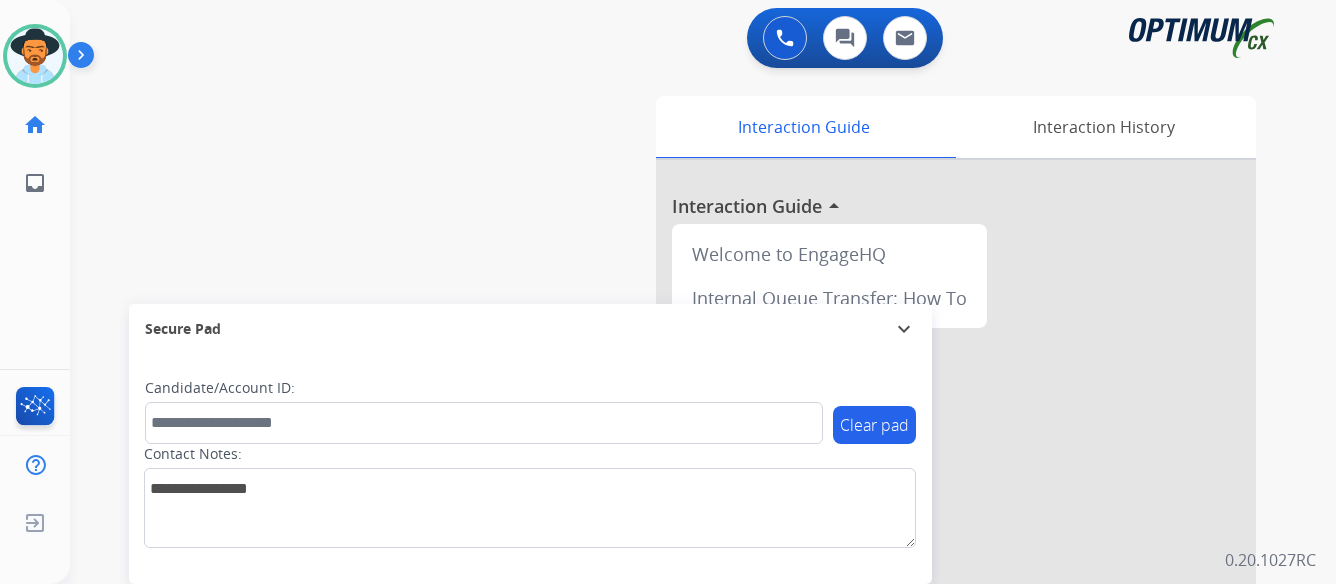 click at bounding box center (85, 59) 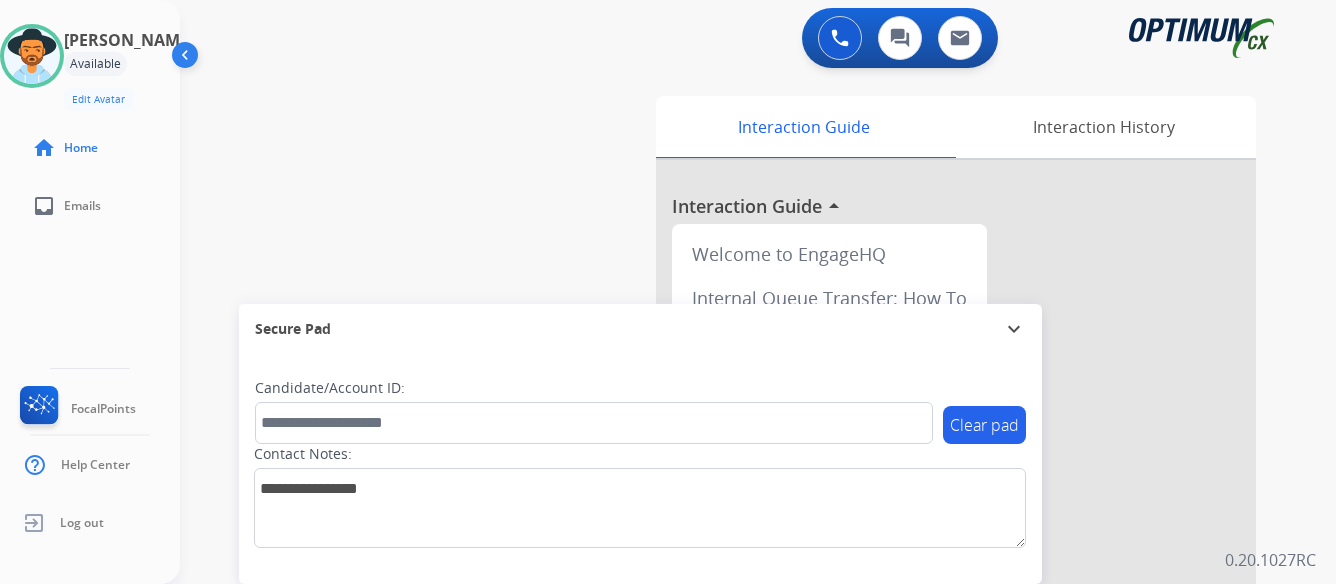 click at bounding box center (956, 533) 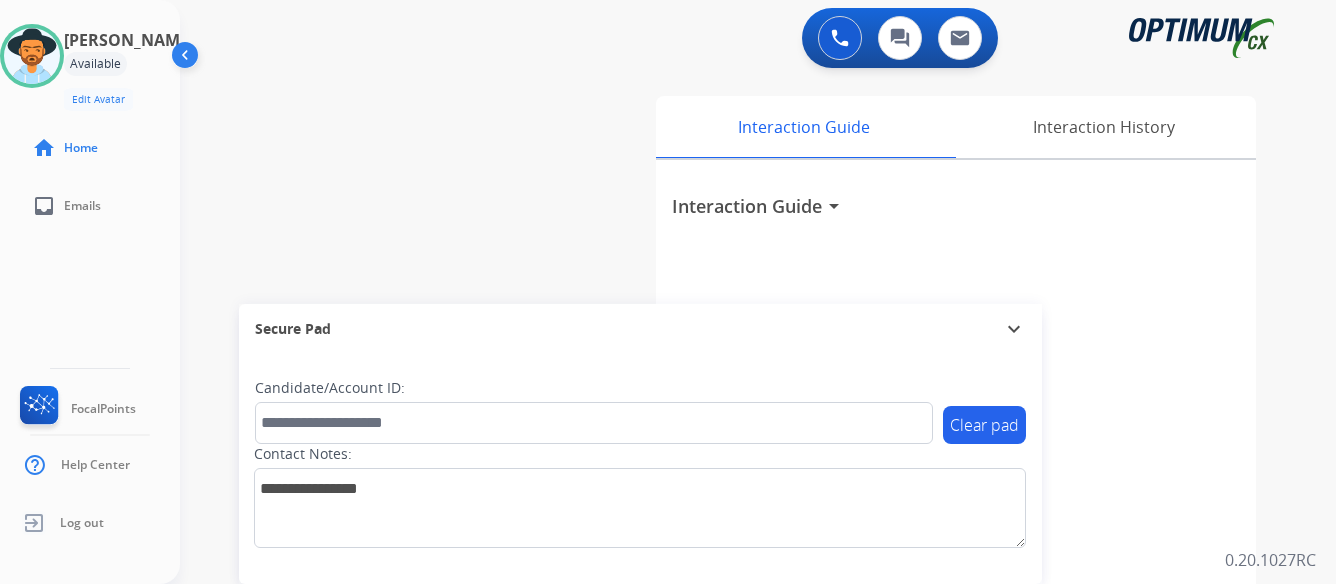 click on "Interaction Guide   Interaction History  Interaction Guide arrow_drop_down" at bounding box center [972, 497] 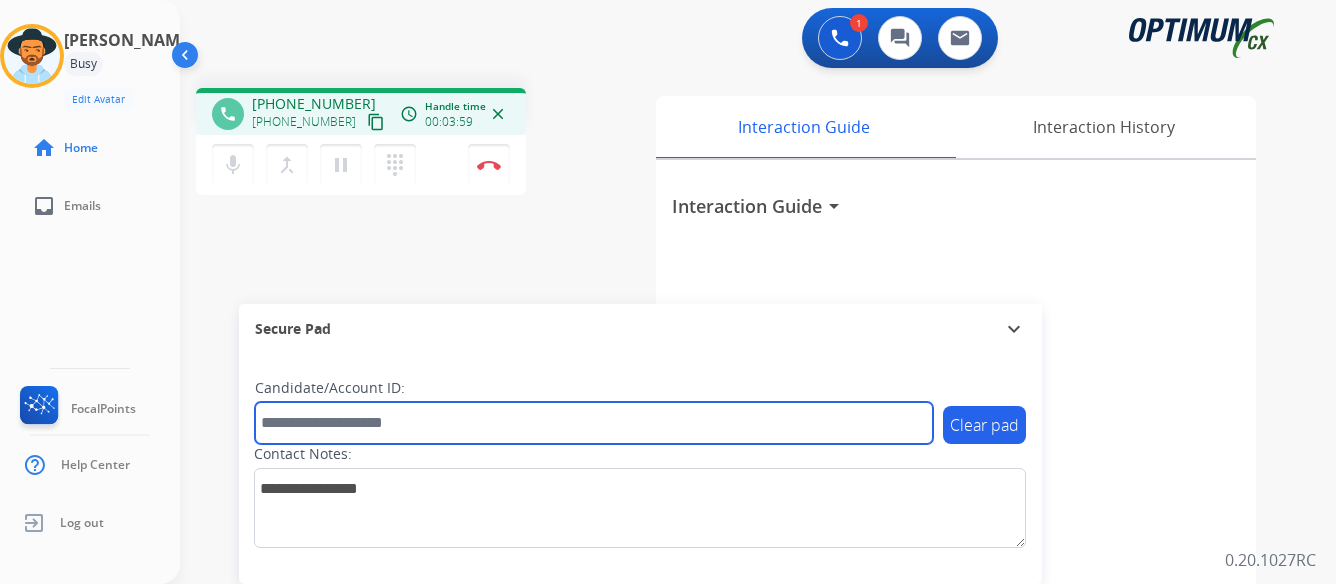 paste on "*******" 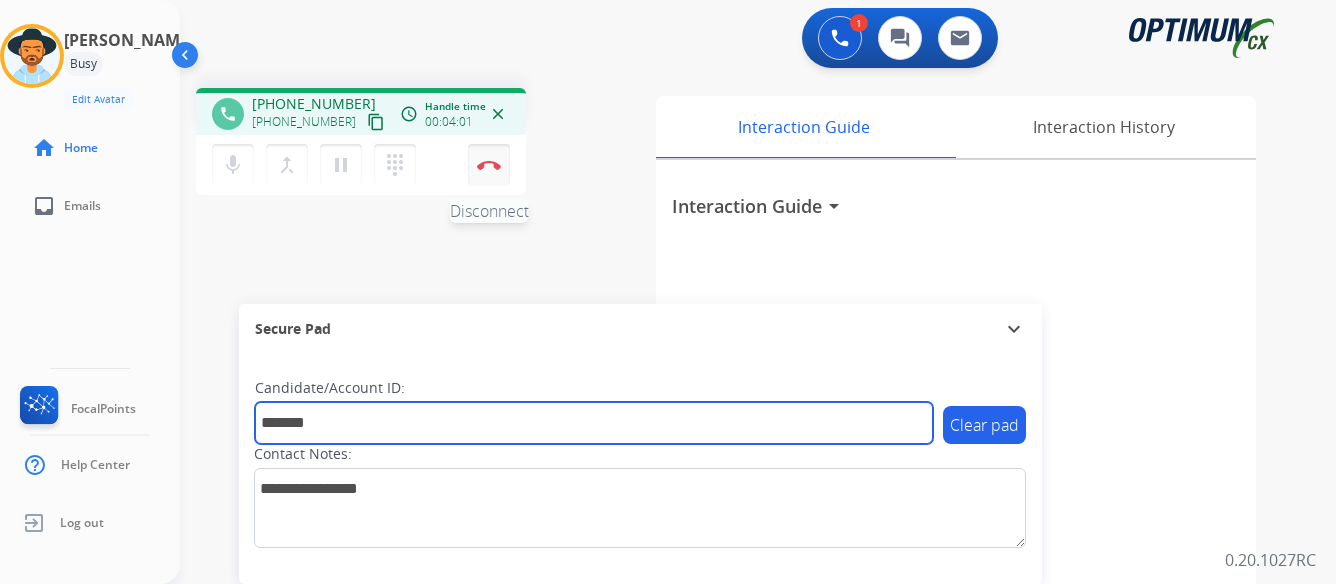 type on "*******" 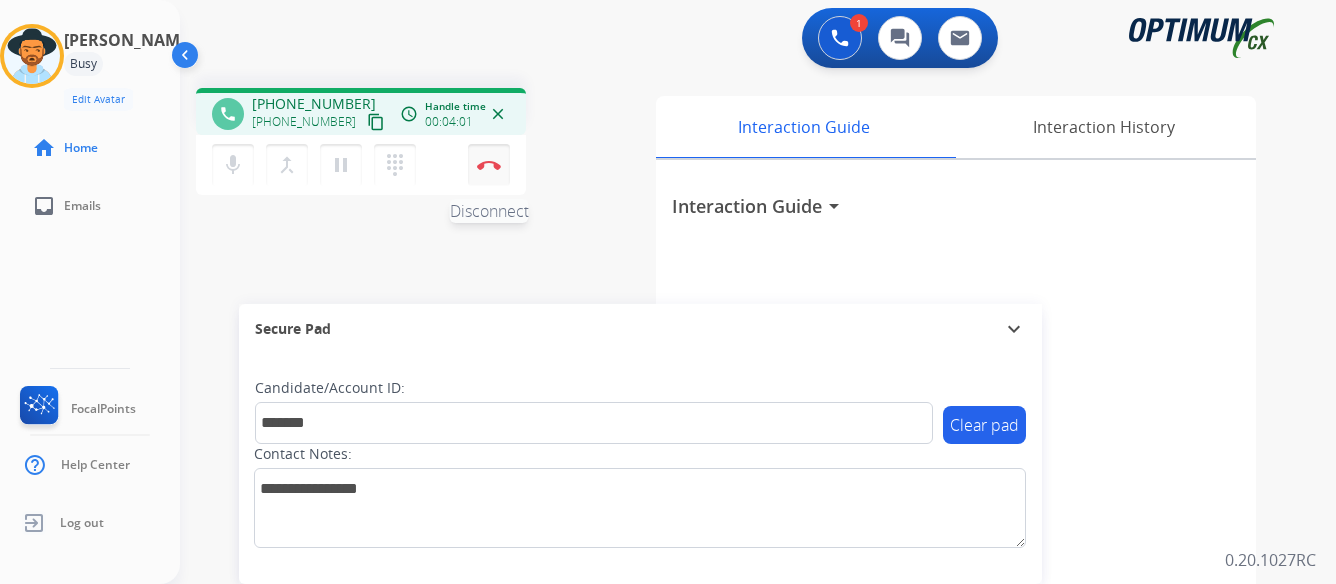 click at bounding box center [489, 165] 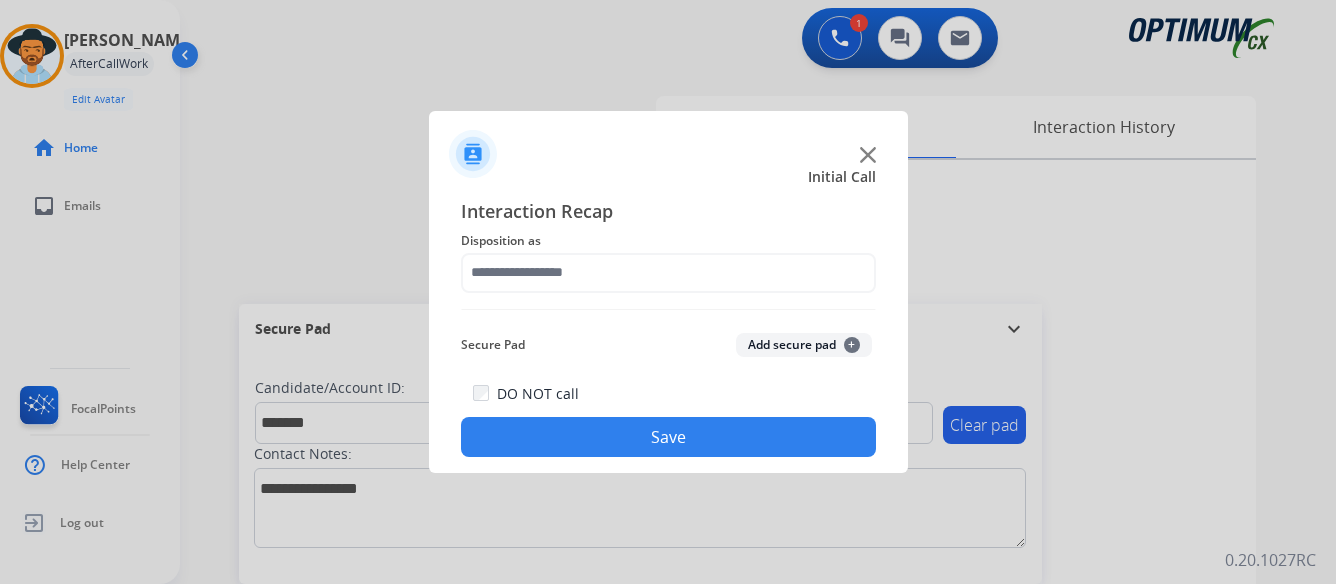 click on "Save" 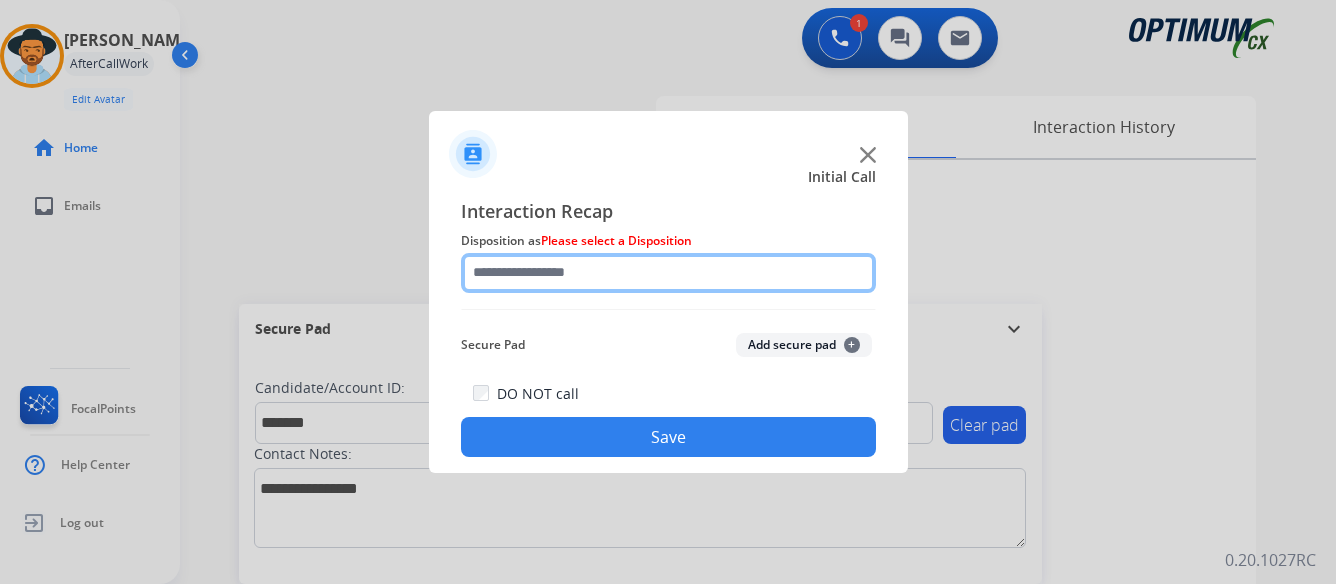 click 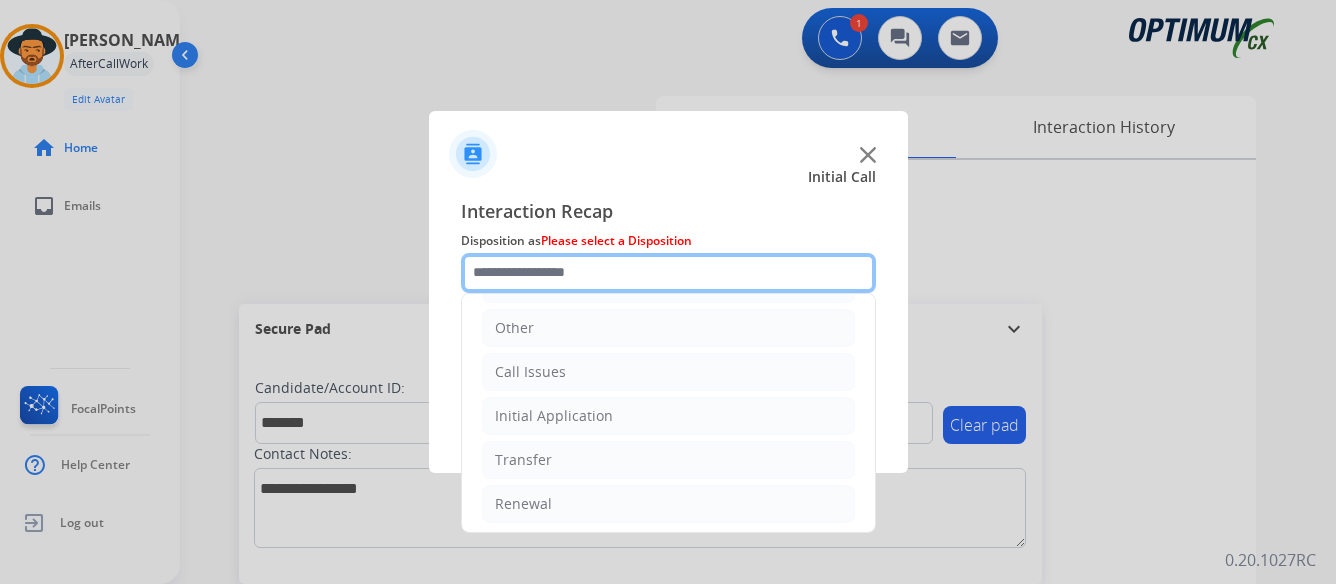 scroll, scrollTop: 136, scrollLeft: 0, axis: vertical 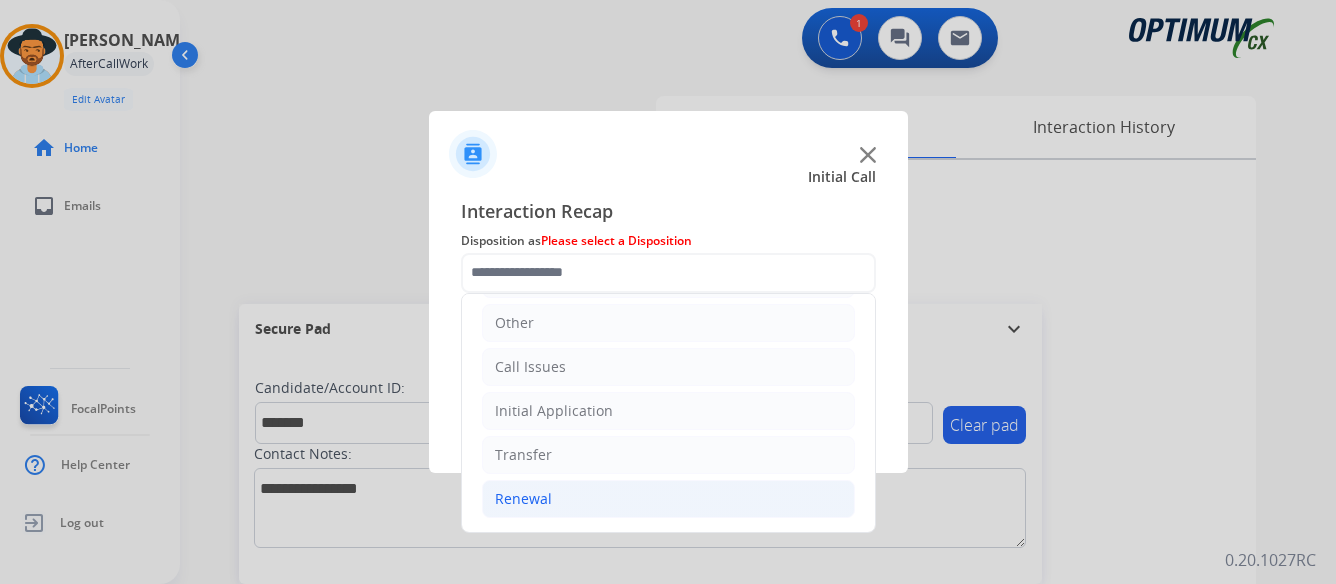 click on "Renewal" 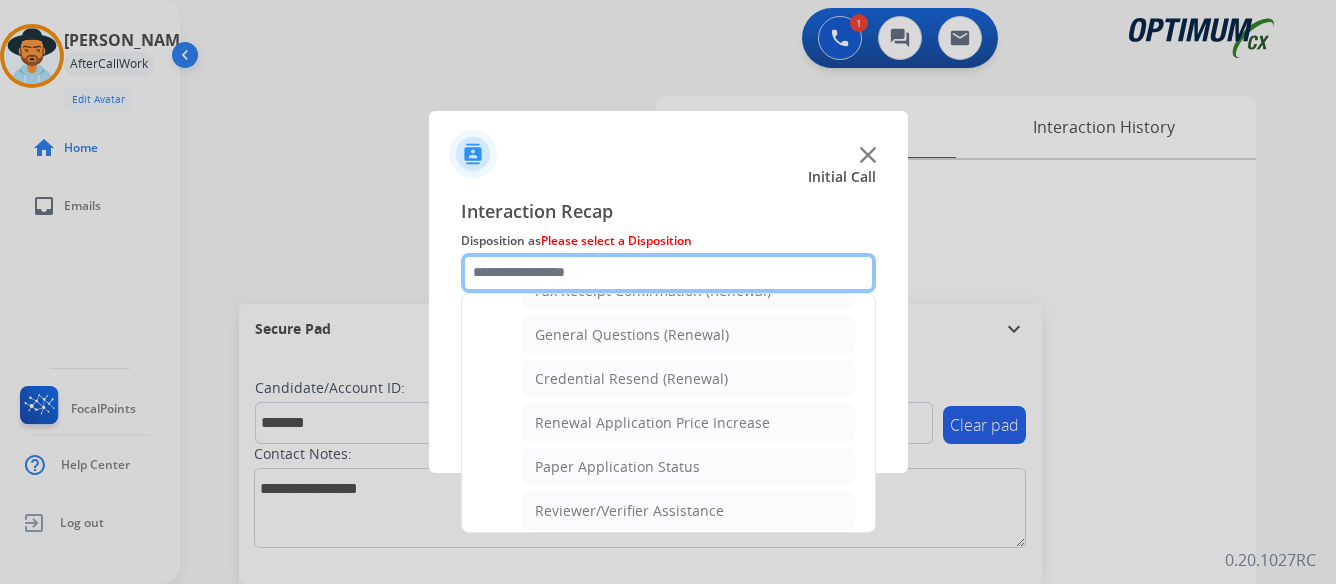 scroll, scrollTop: 536, scrollLeft: 0, axis: vertical 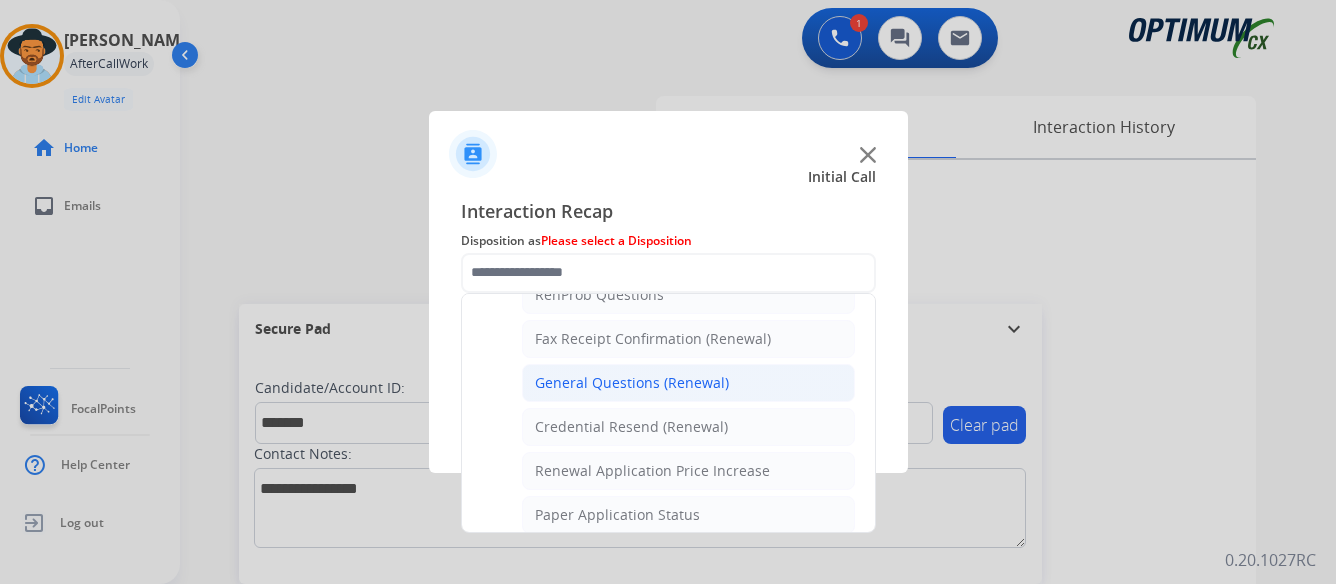 click on "General Questions (Renewal)" 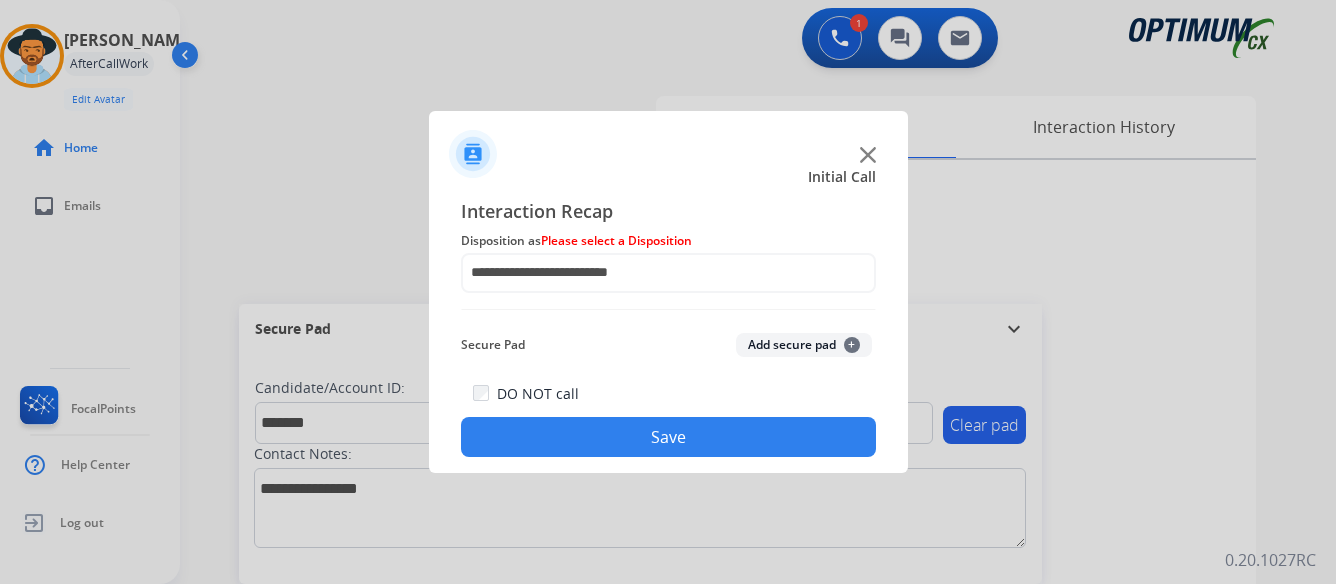 click on "Save" 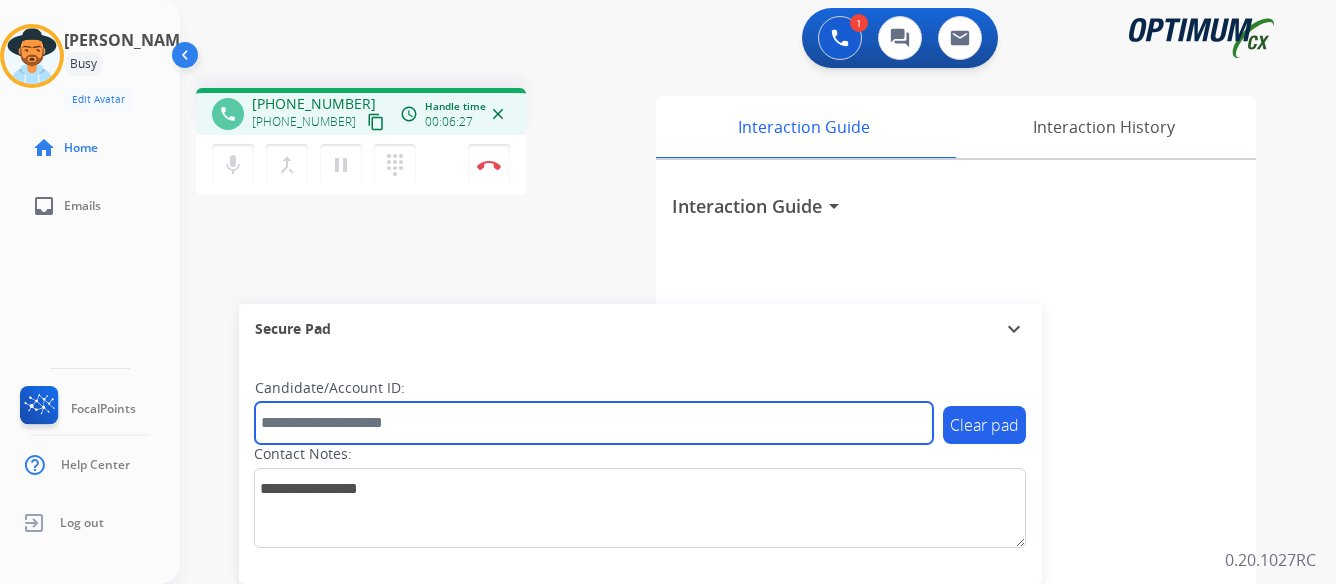 paste on "*******" 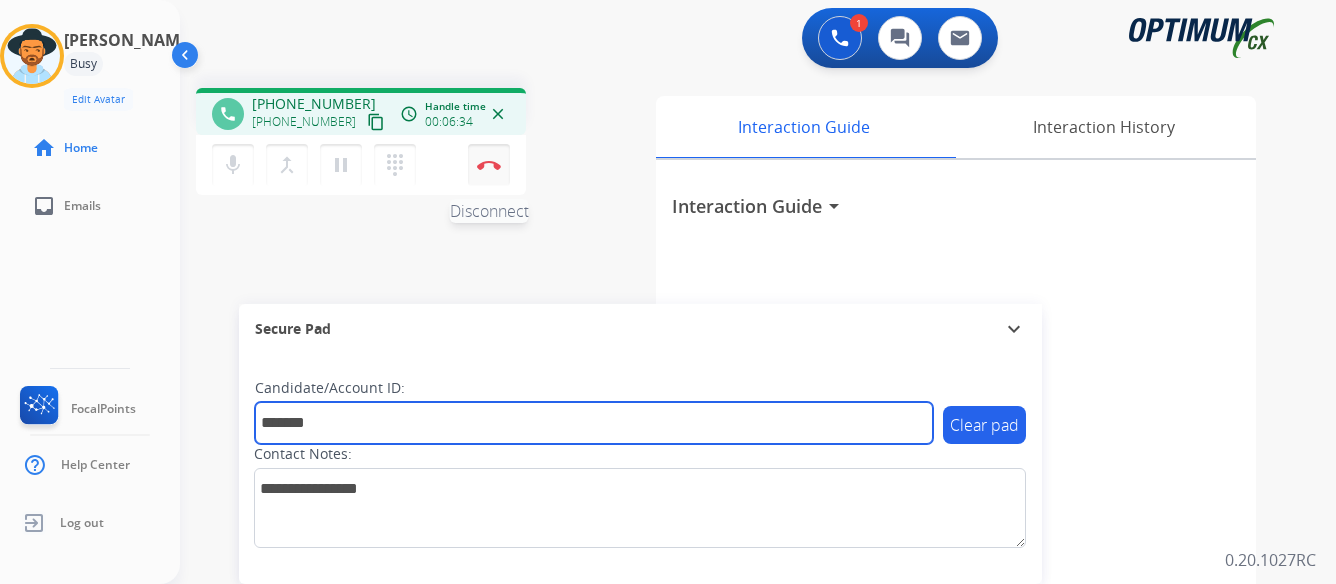 type on "*******" 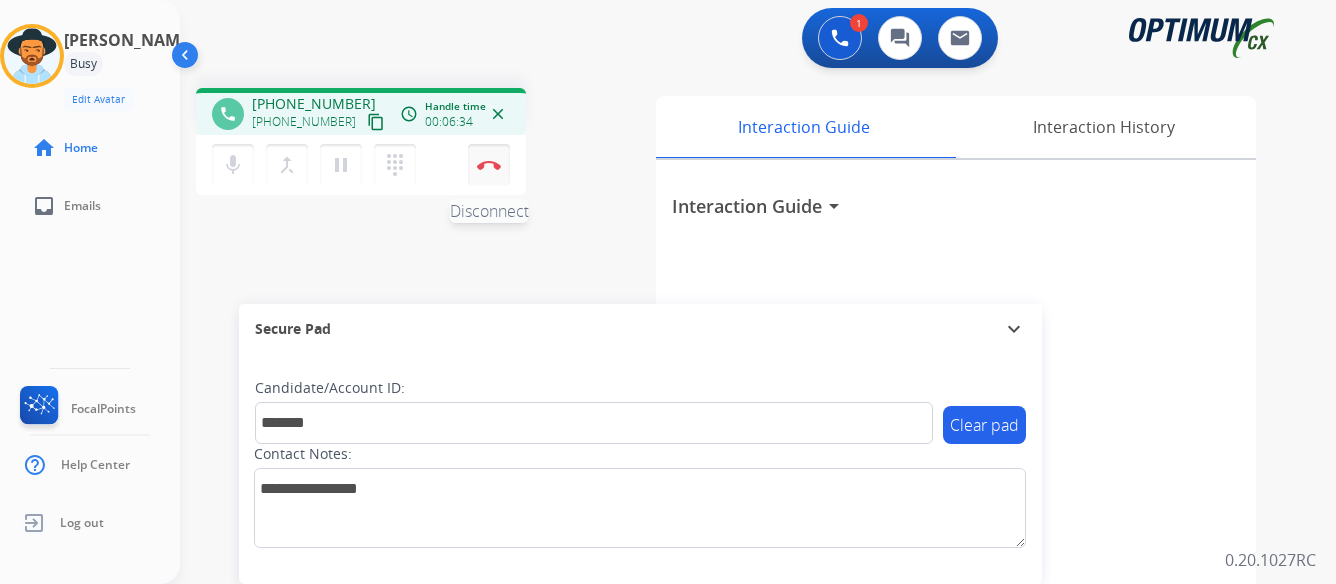 click at bounding box center [489, 165] 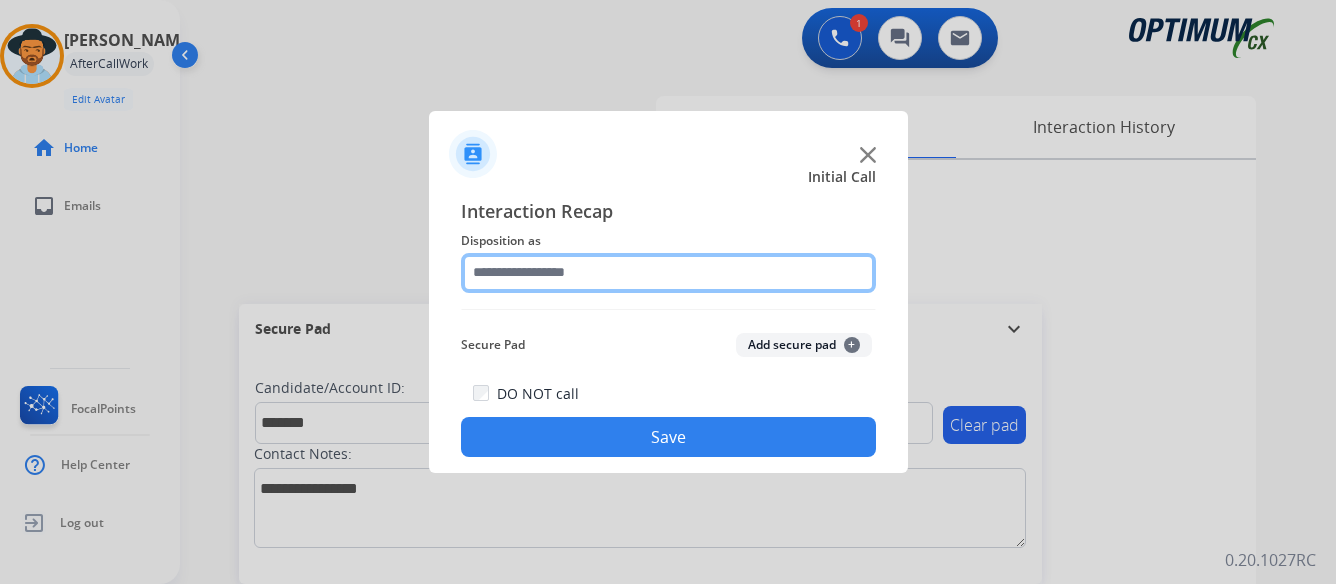 click 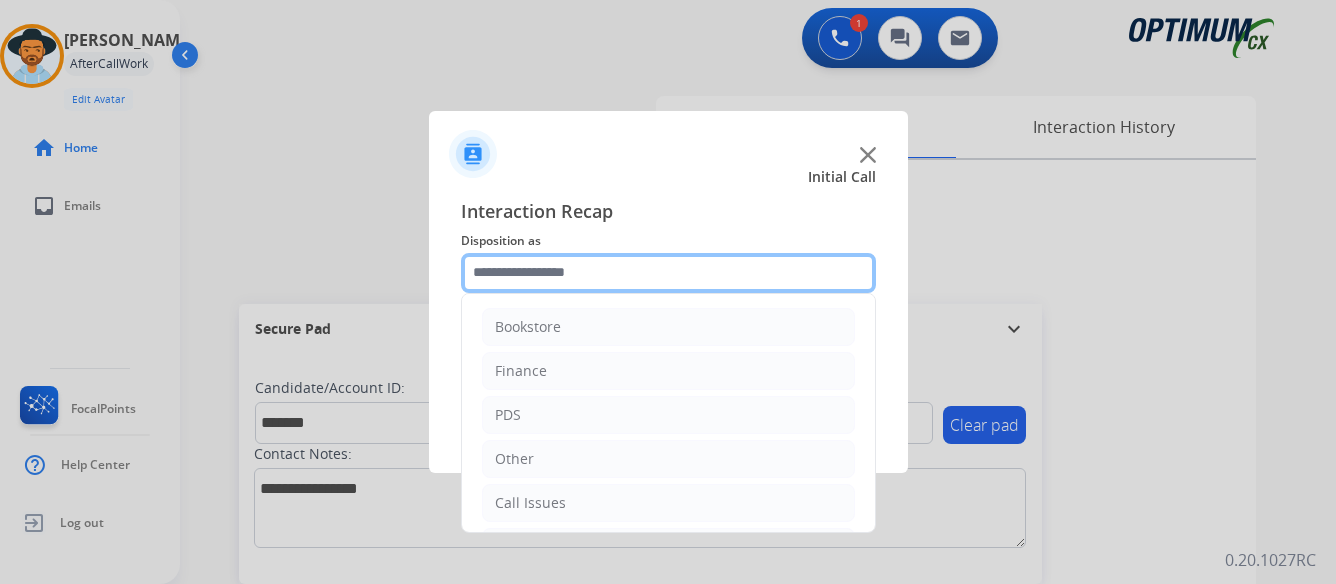 click 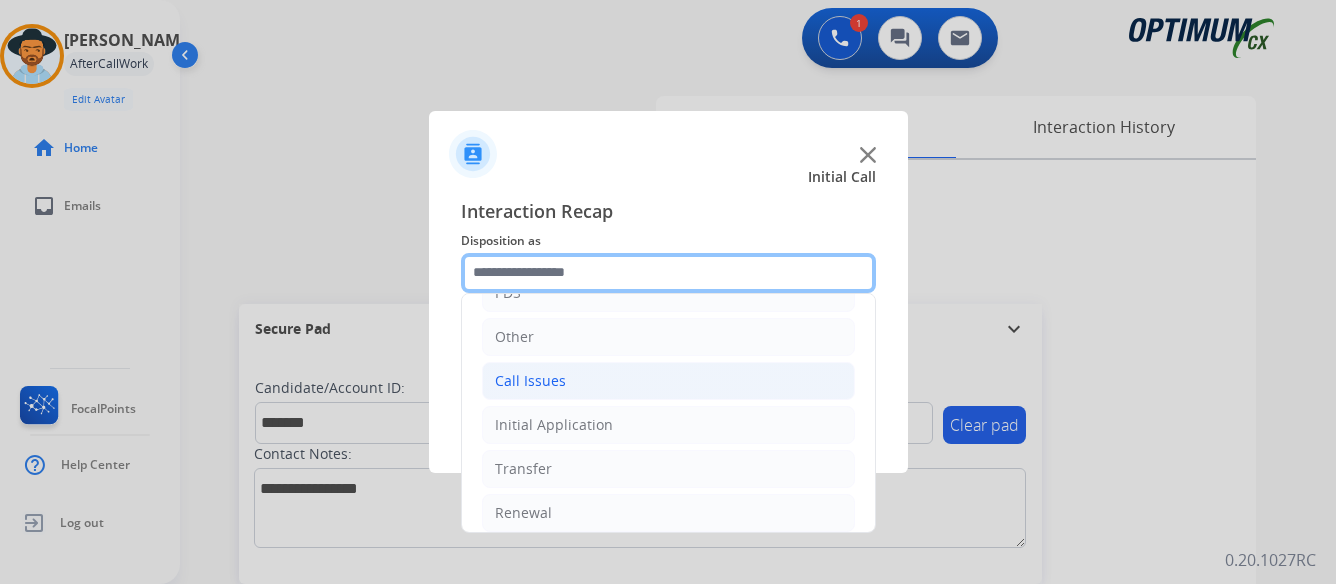 scroll, scrollTop: 136, scrollLeft: 0, axis: vertical 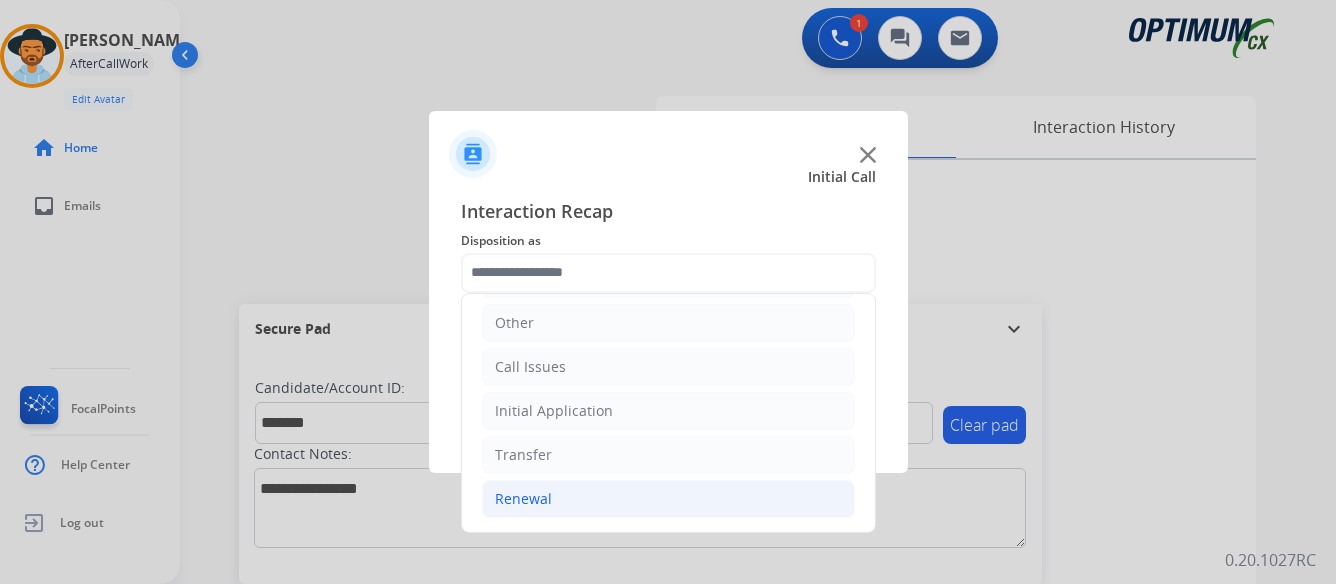 click on "Renewal" 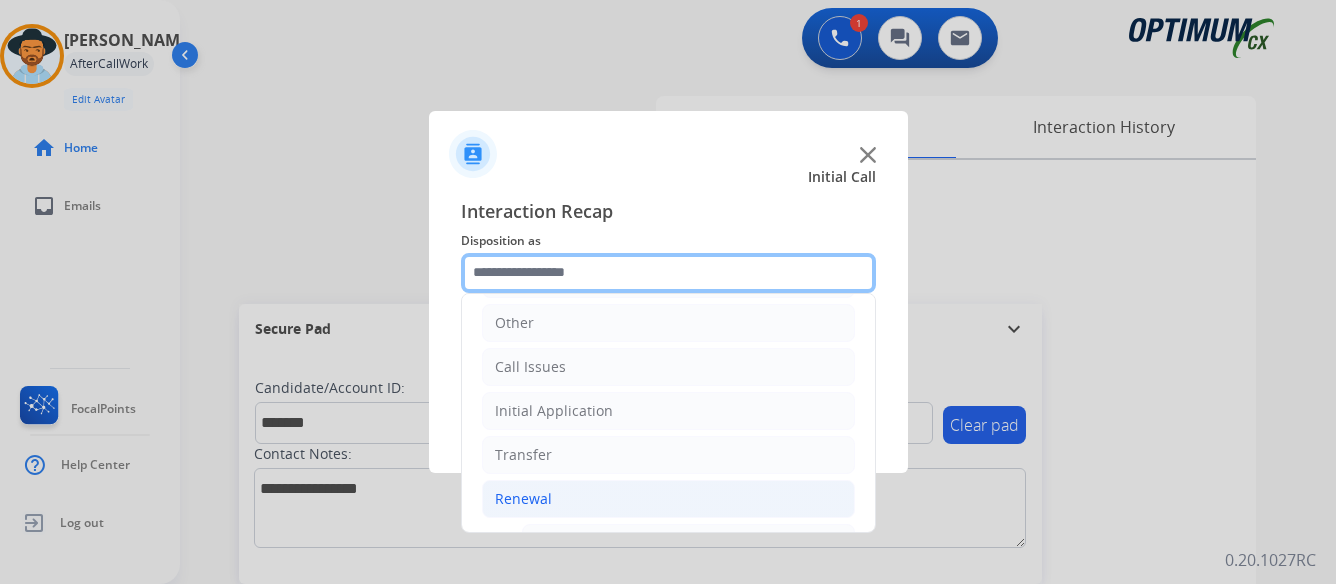 click 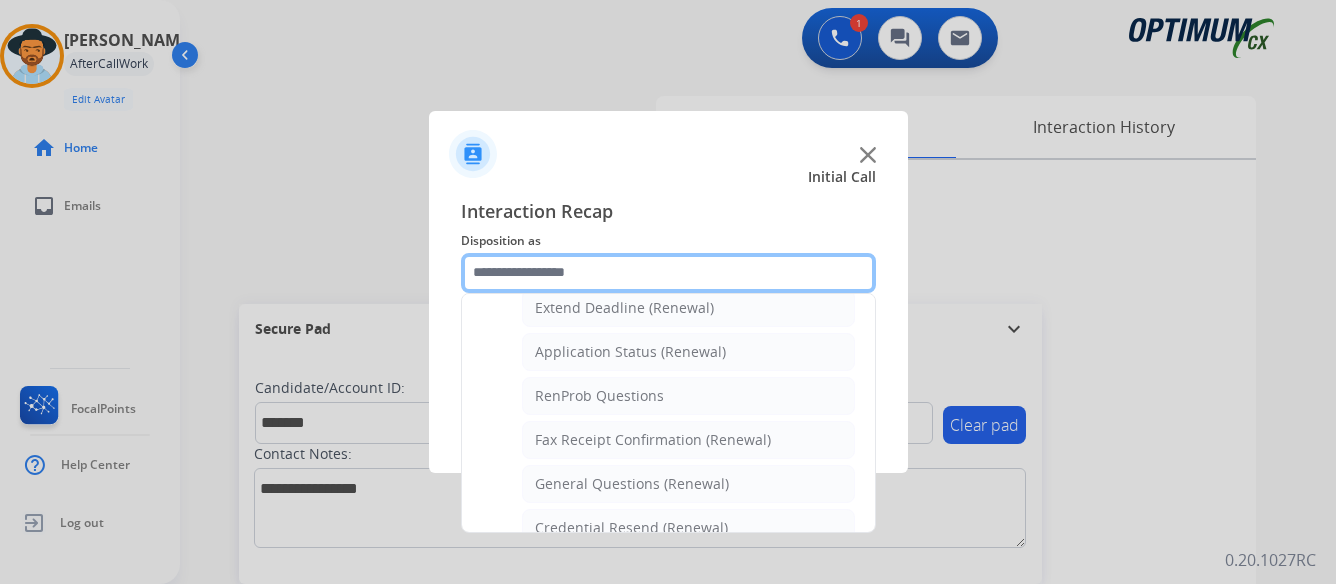 scroll, scrollTop: 436, scrollLeft: 0, axis: vertical 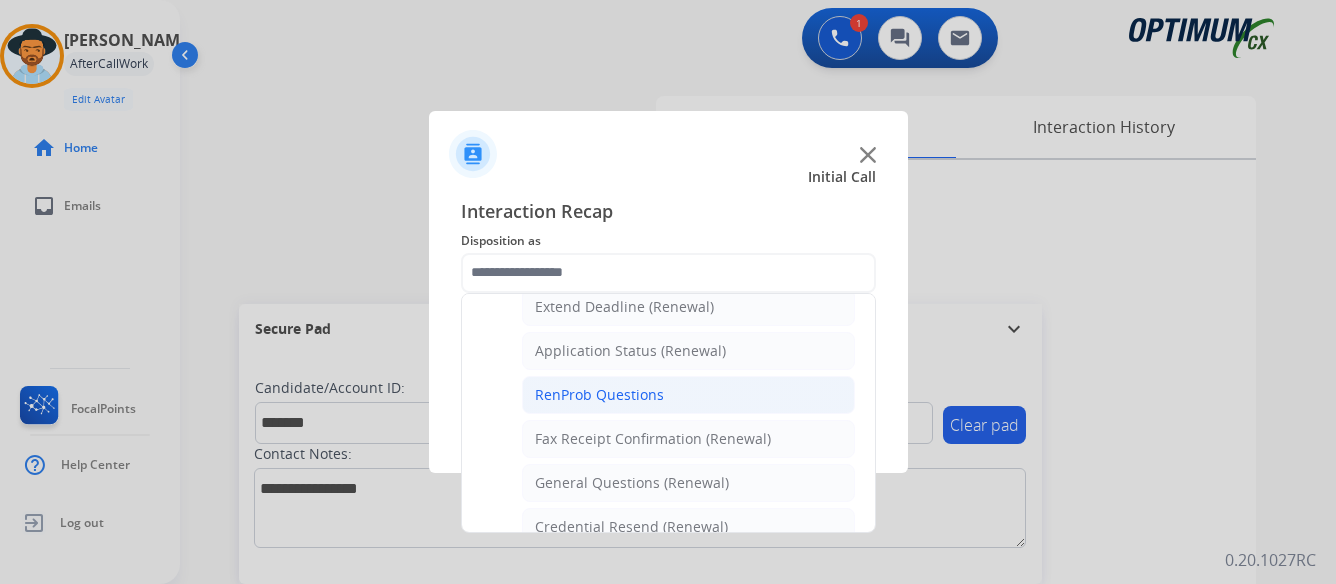 click on "RenProb Questions" 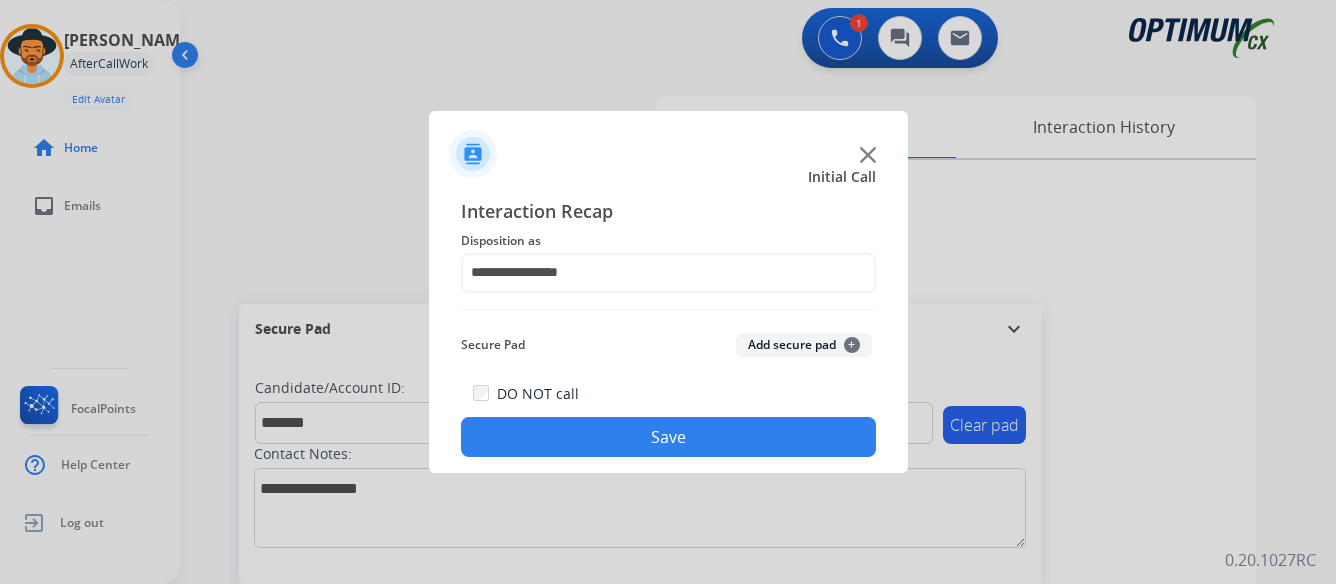 click on "Save" 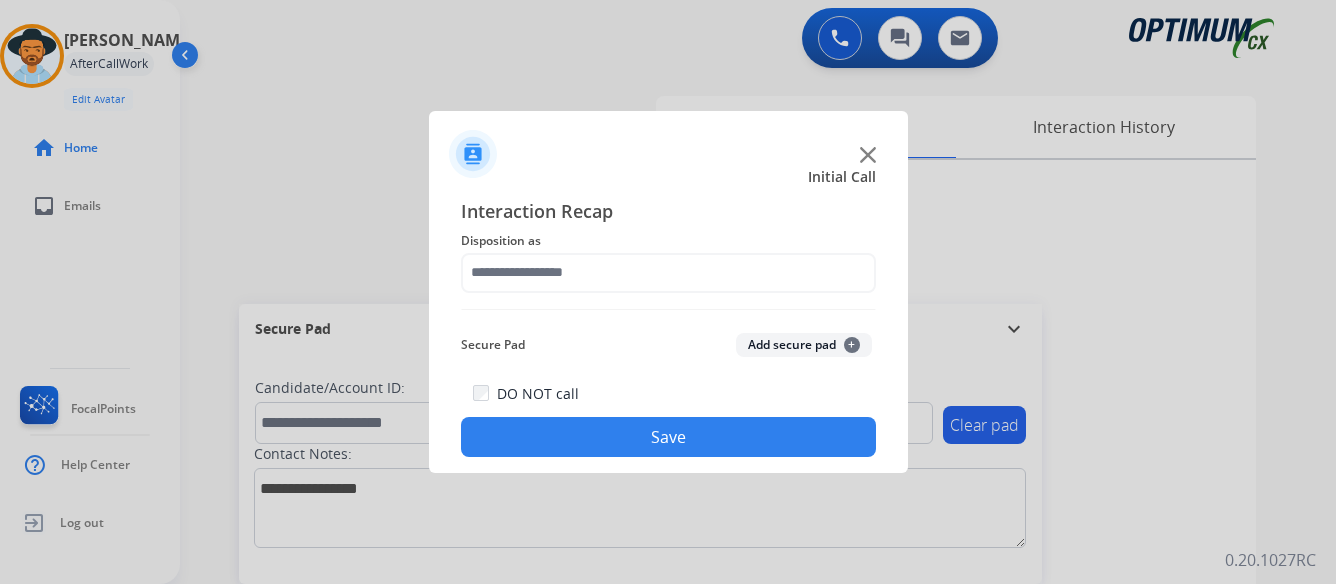 click 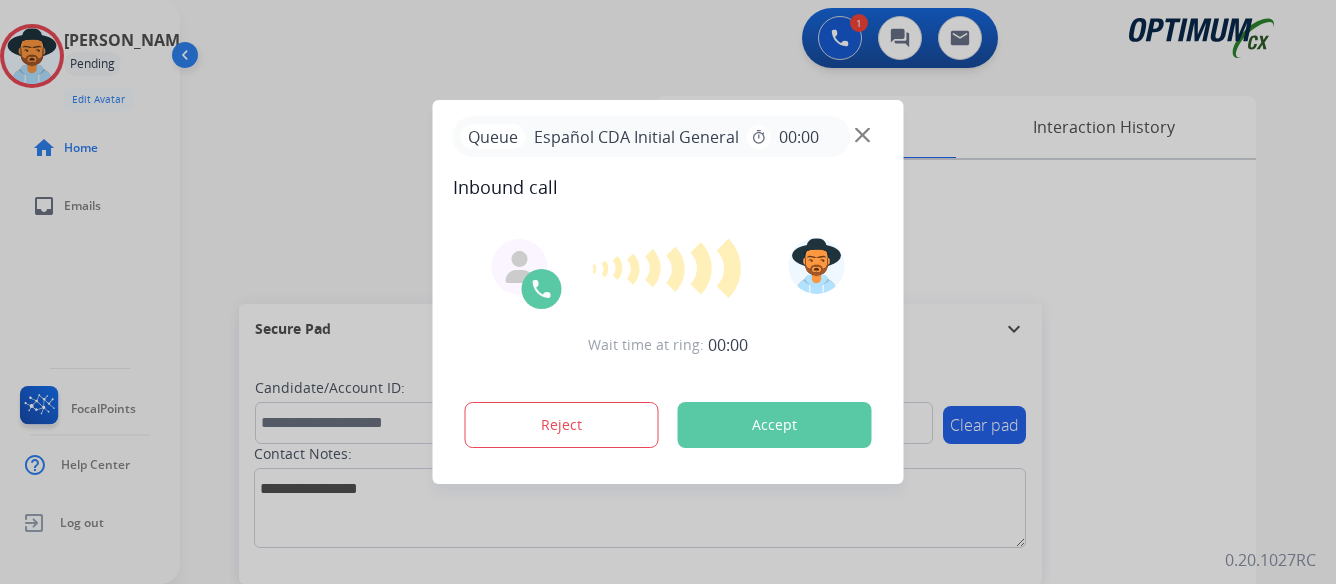 click on "Accept" at bounding box center [775, 425] 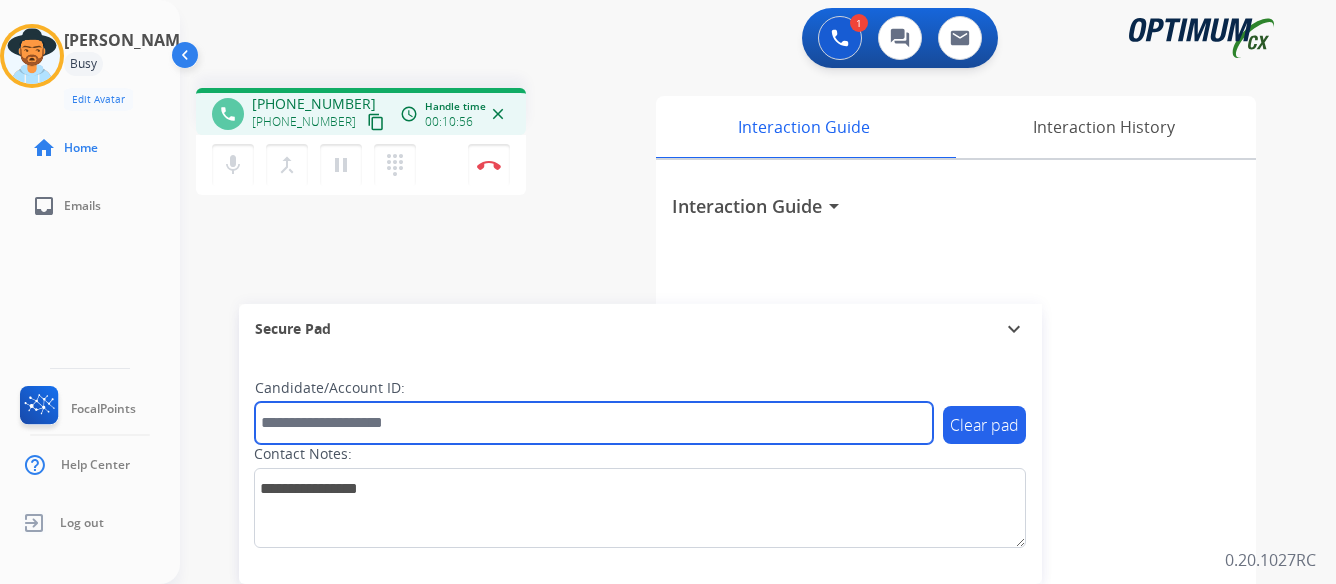 paste on "**********" 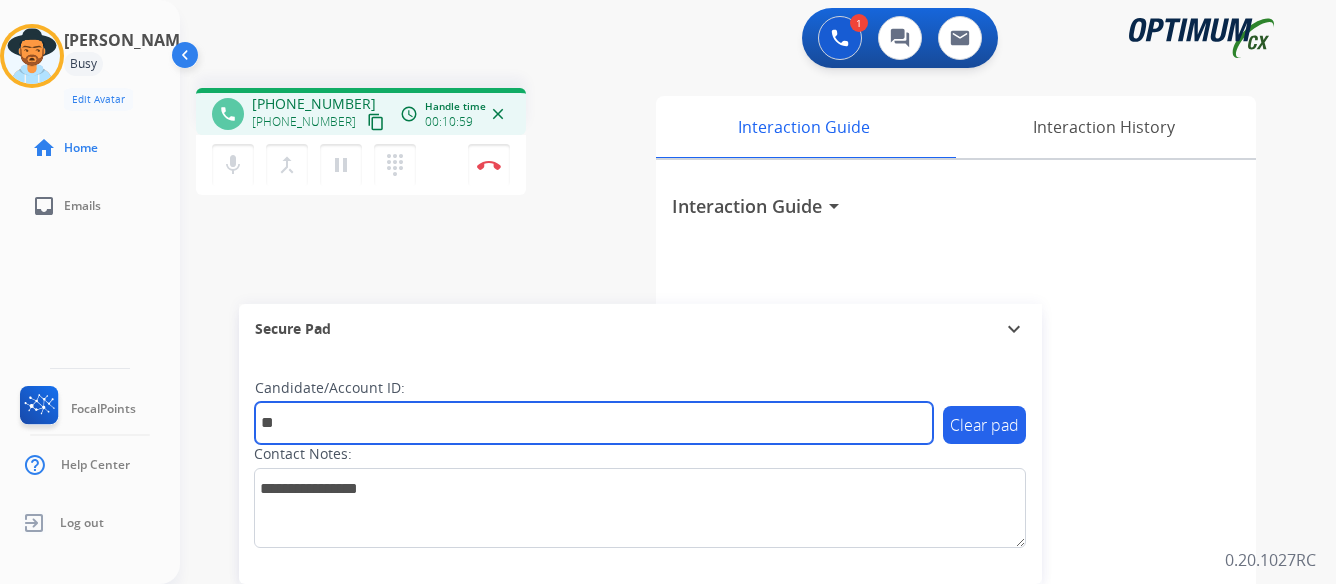 type on "*" 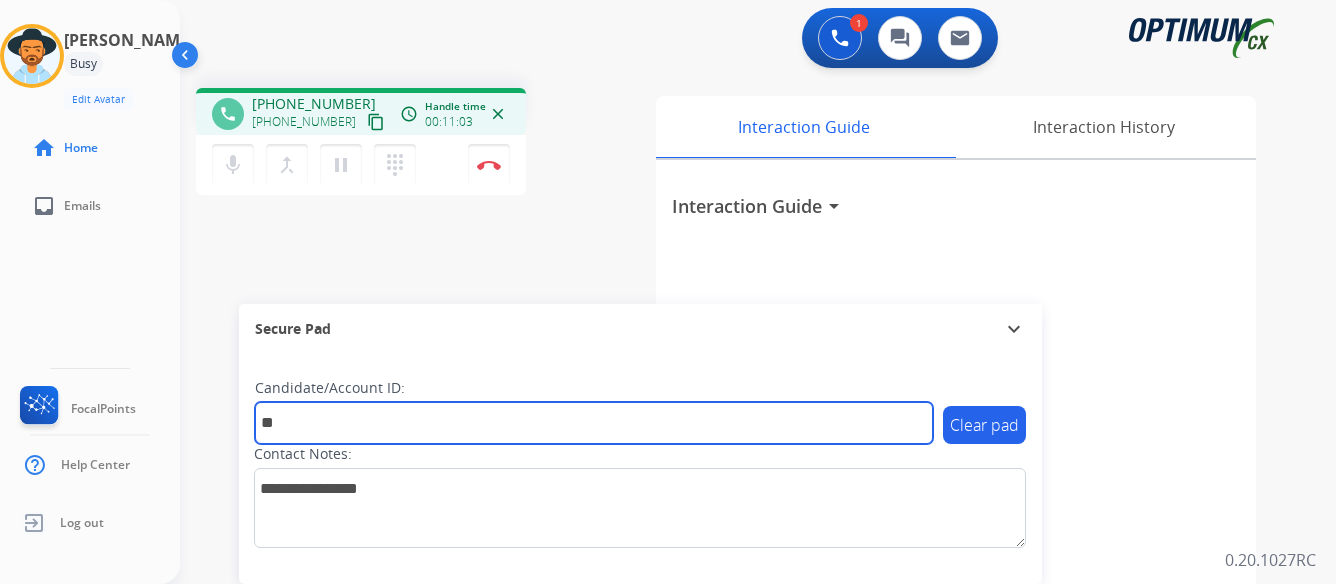 type on "*" 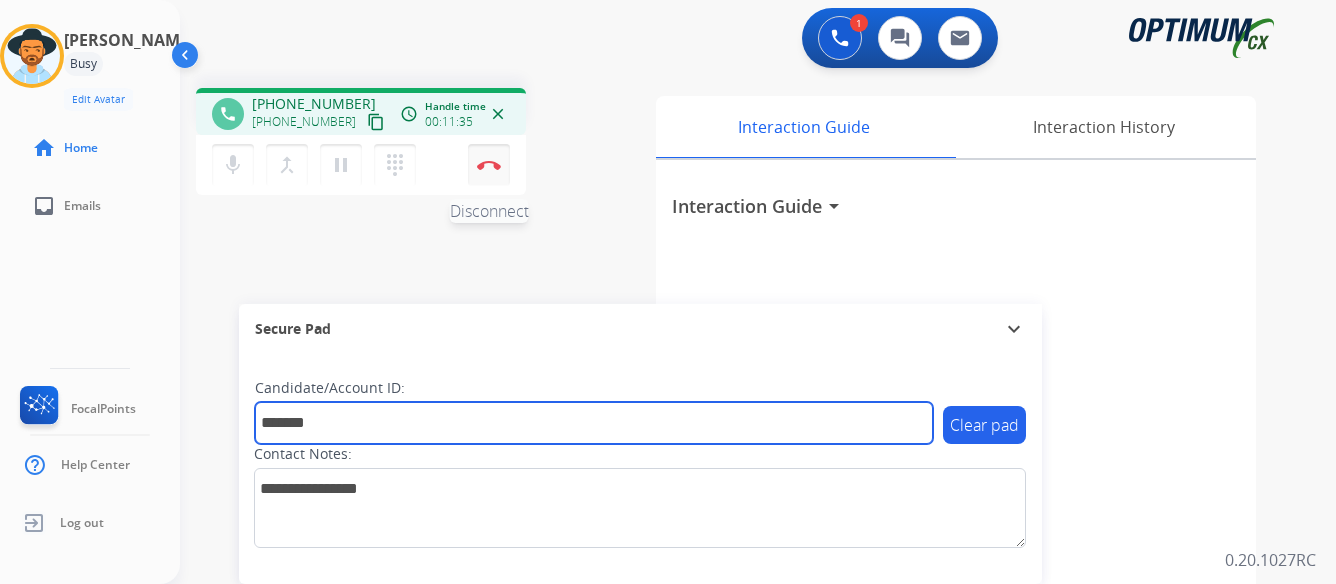 type on "*******" 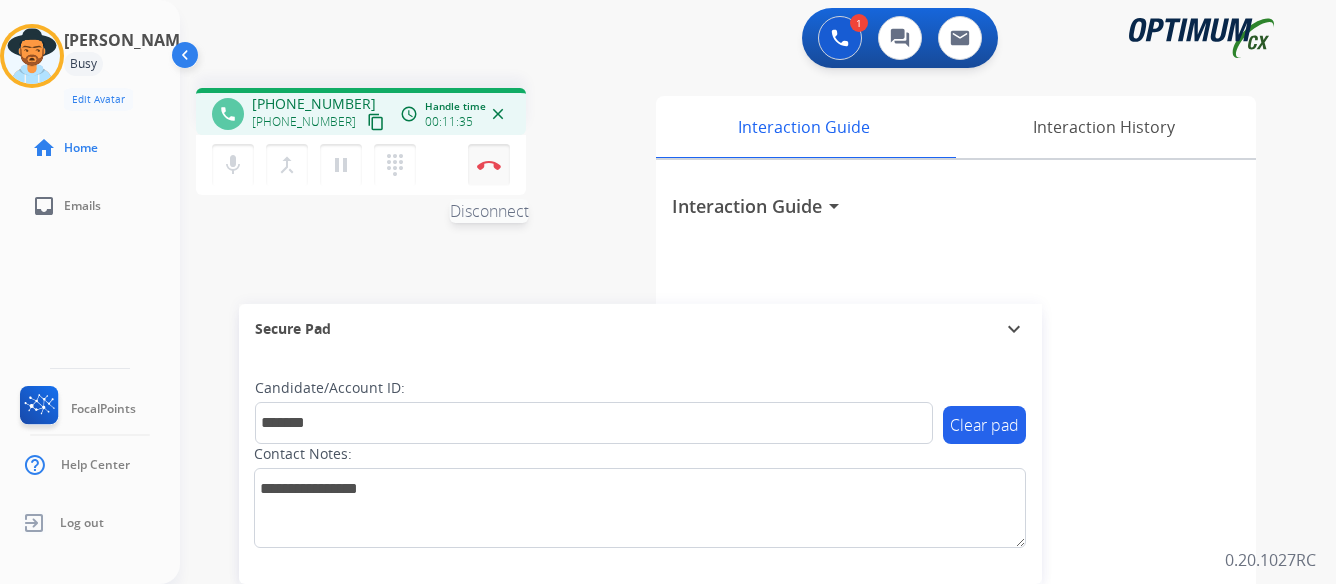 click at bounding box center [489, 165] 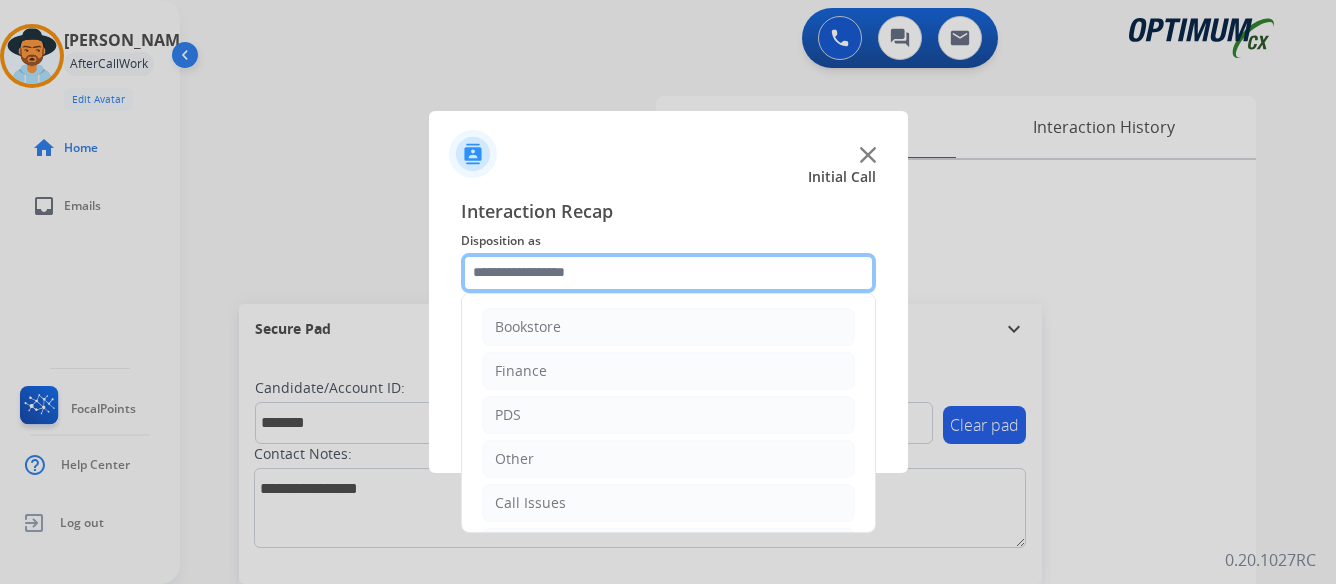 click 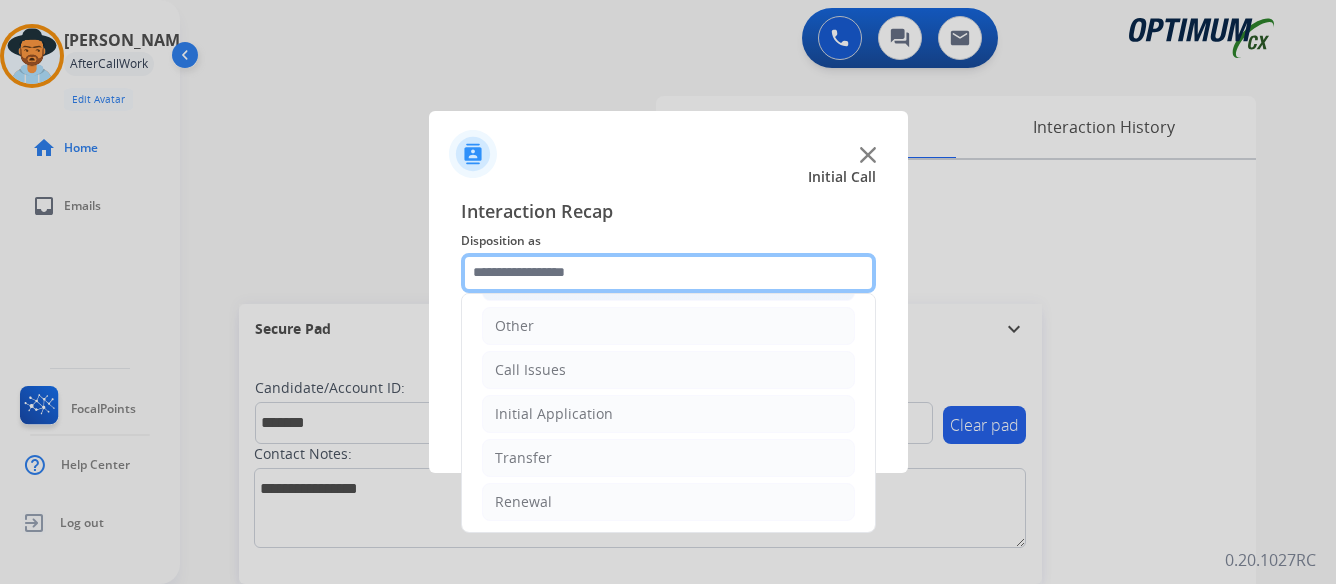 scroll, scrollTop: 136, scrollLeft: 0, axis: vertical 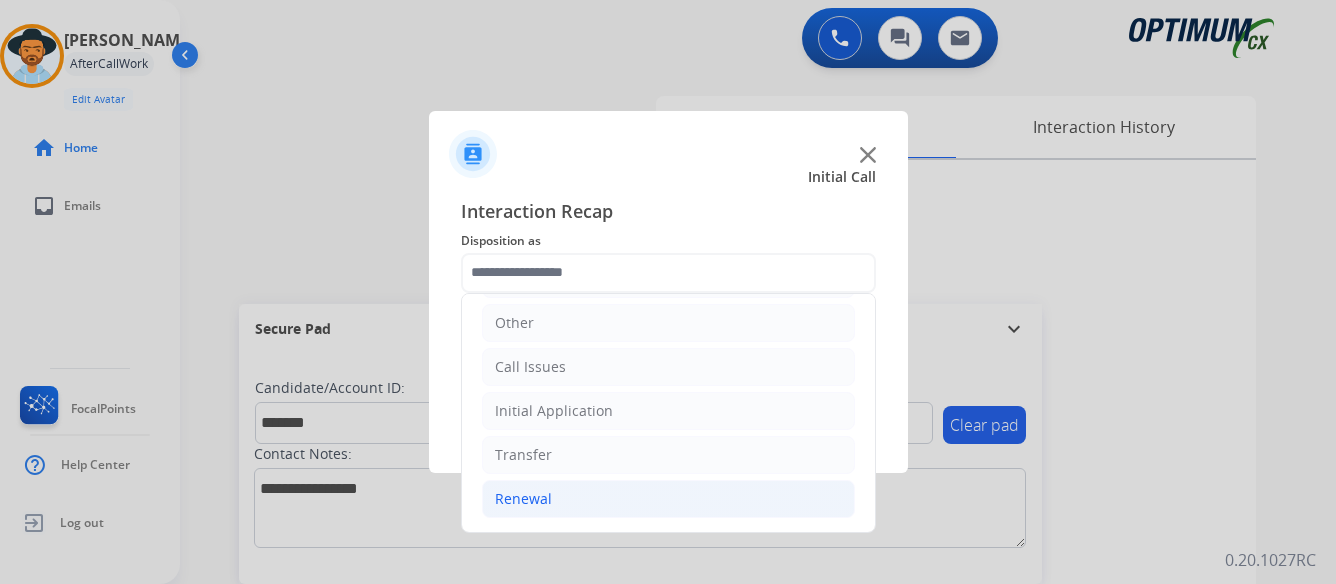 click on "Renewal" 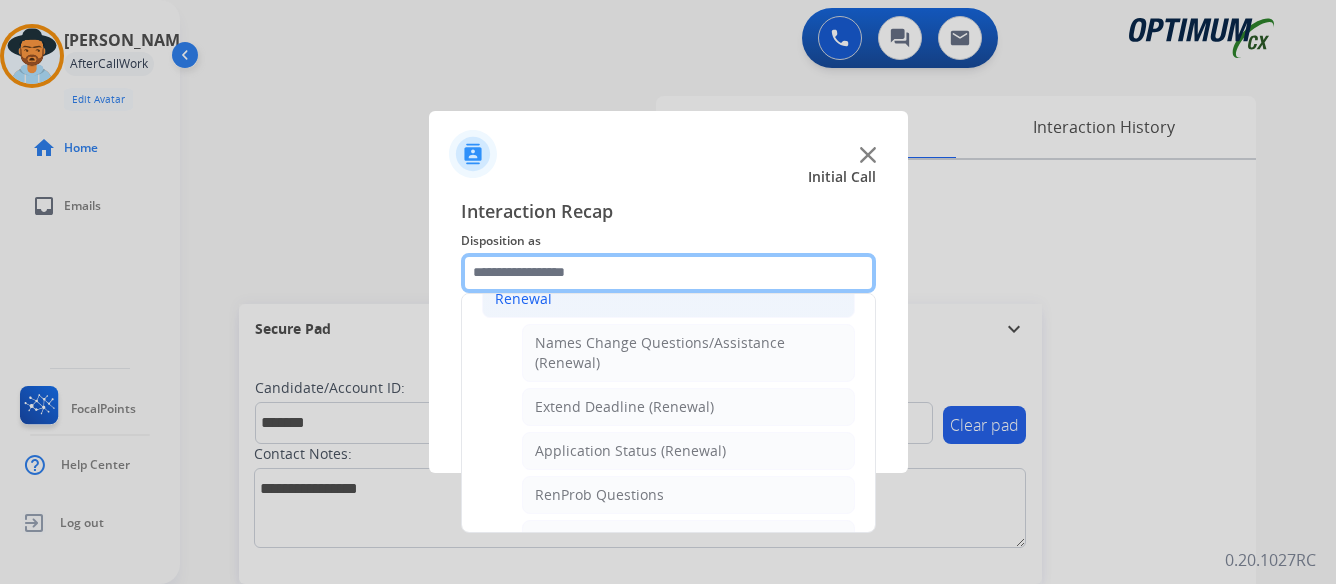 scroll, scrollTop: 436, scrollLeft: 0, axis: vertical 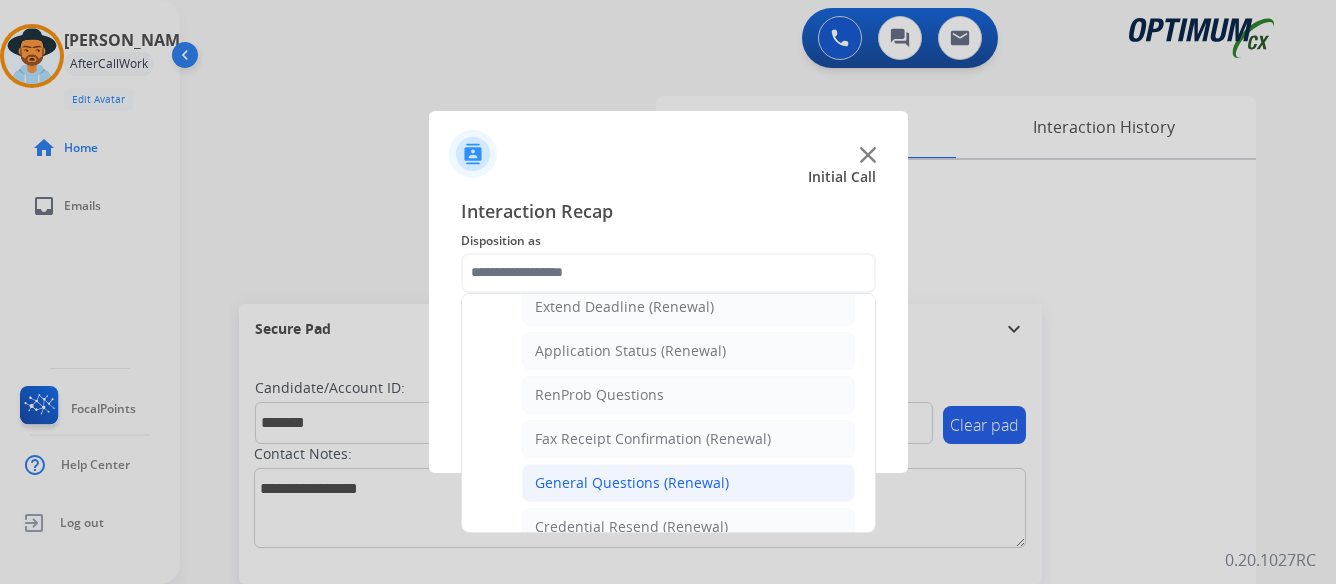 click on "General Questions (Renewal)" 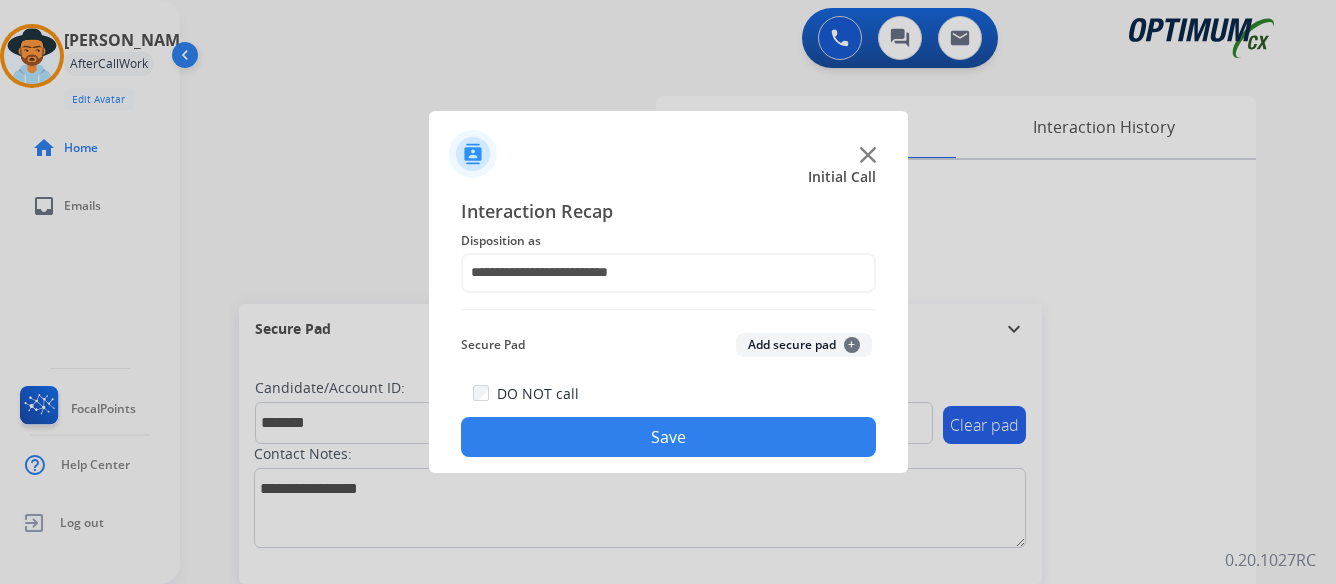 click on "Save" 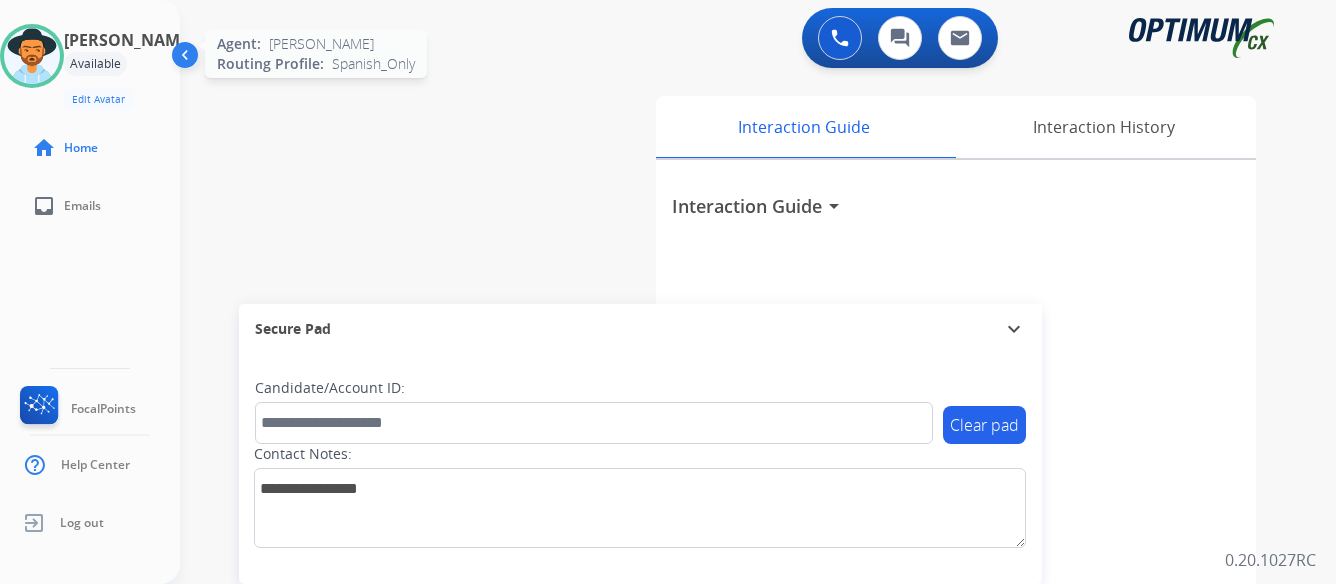 click at bounding box center [32, 56] 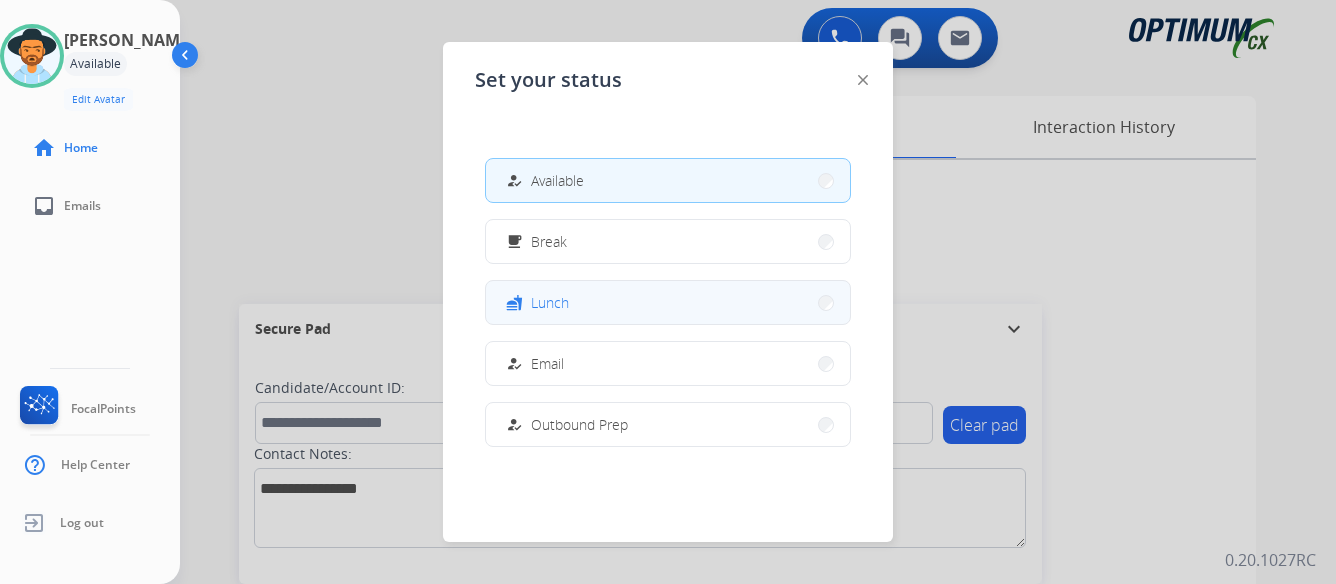 click on "fastfood Lunch" at bounding box center (668, 302) 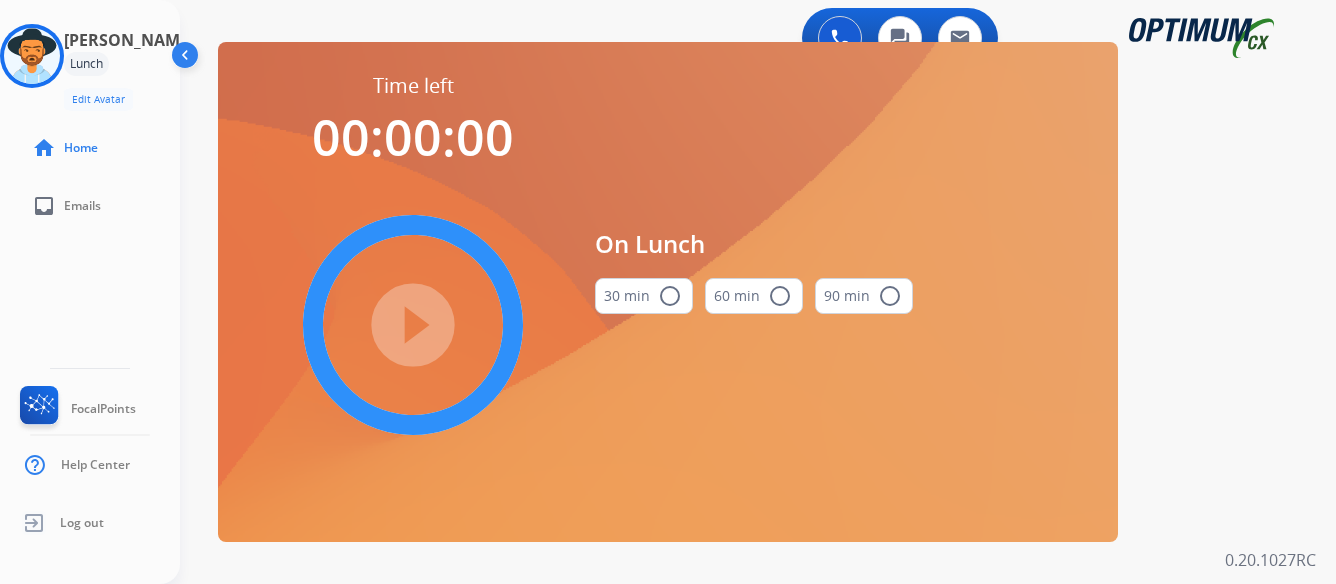 click on "radio_button_unchecked" at bounding box center [670, 296] 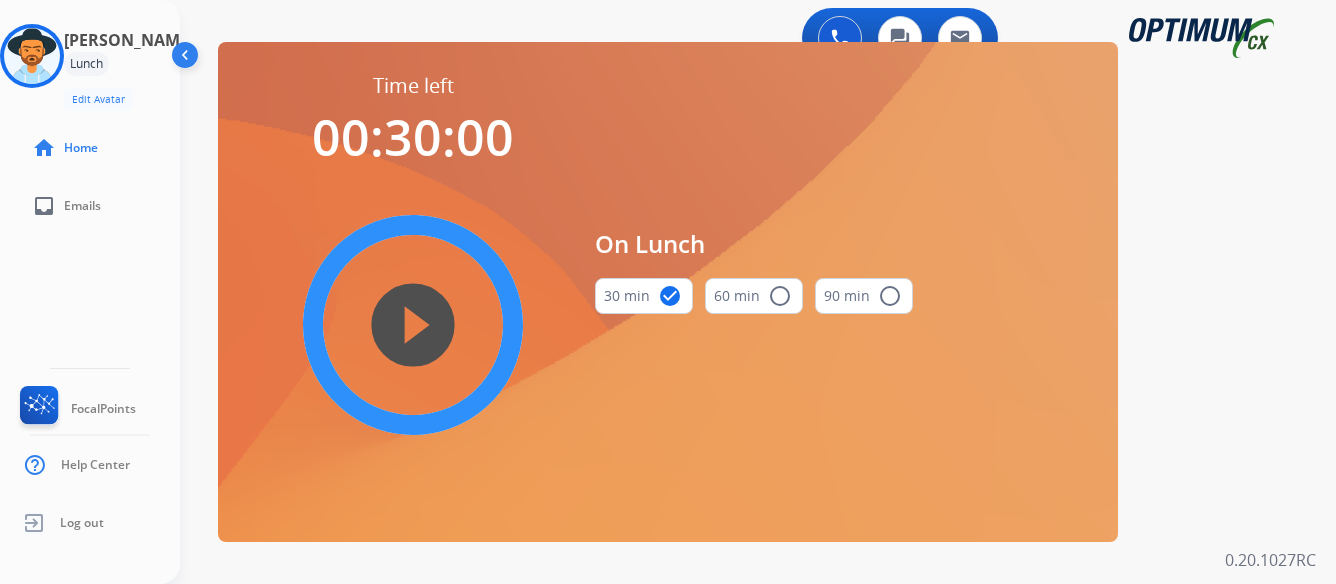 click on "play_circle_filled" at bounding box center [413, 325] 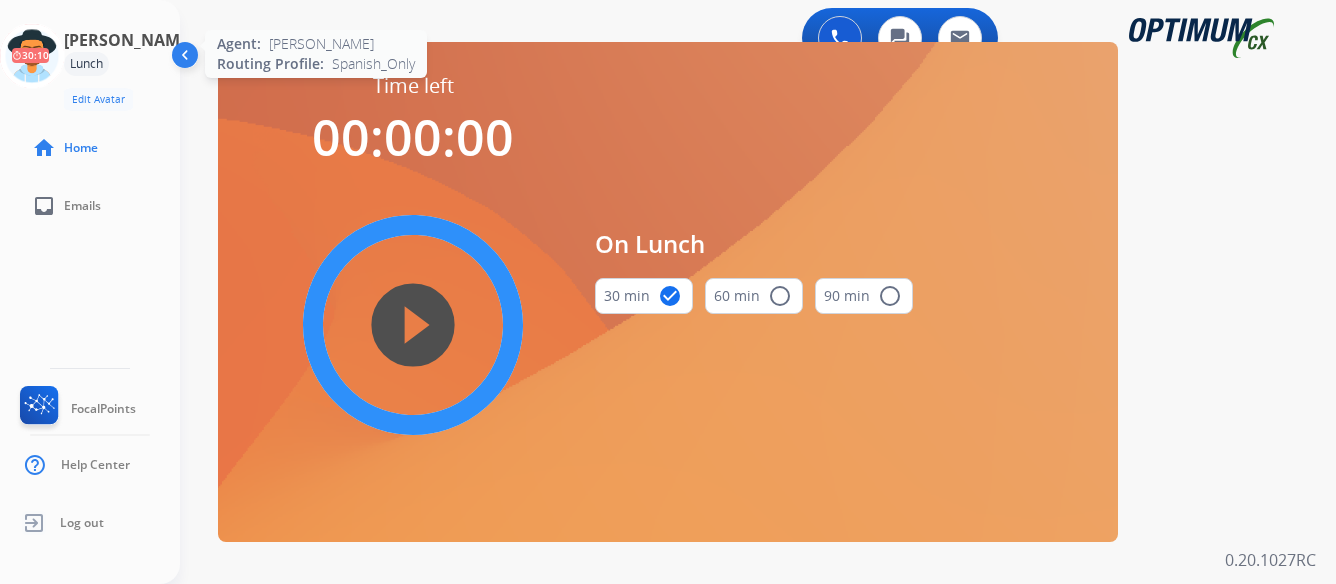 click 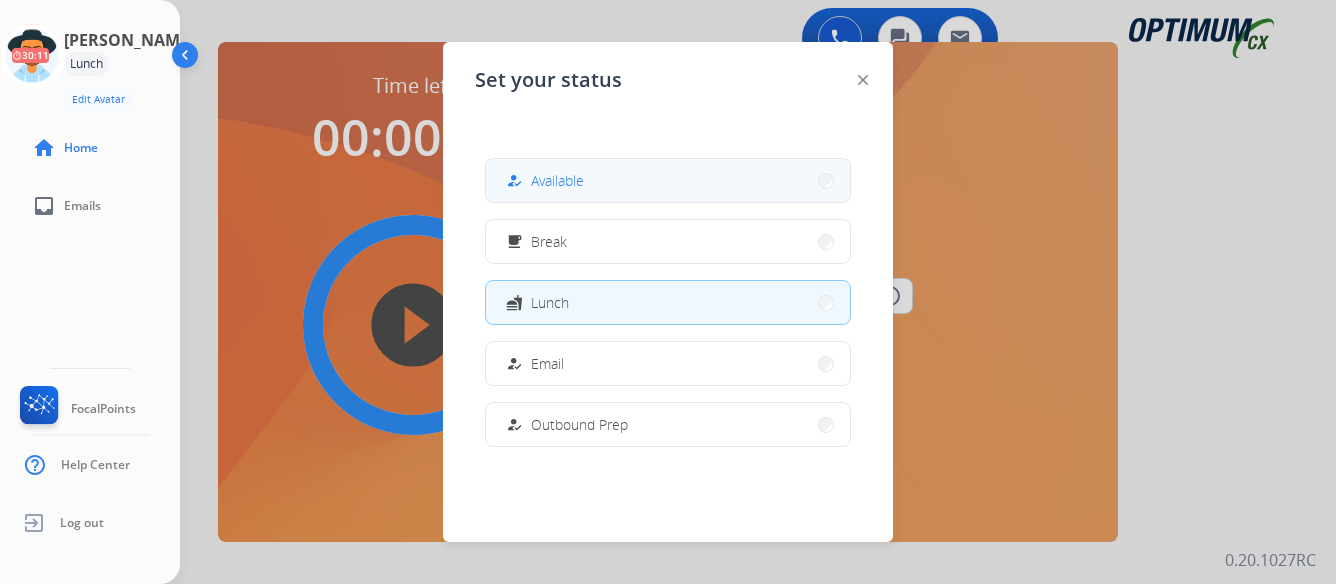 click on "how_to_reg Available" at bounding box center (668, 180) 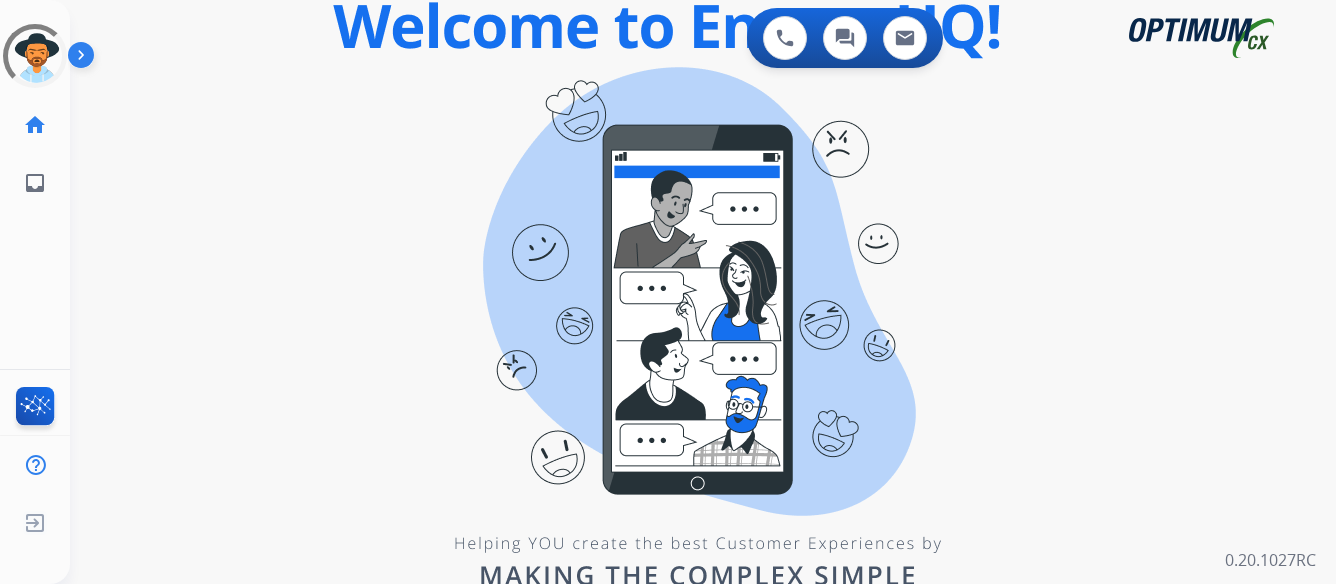 scroll, scrollTop: 0, scrollLeft: 0, axis: both 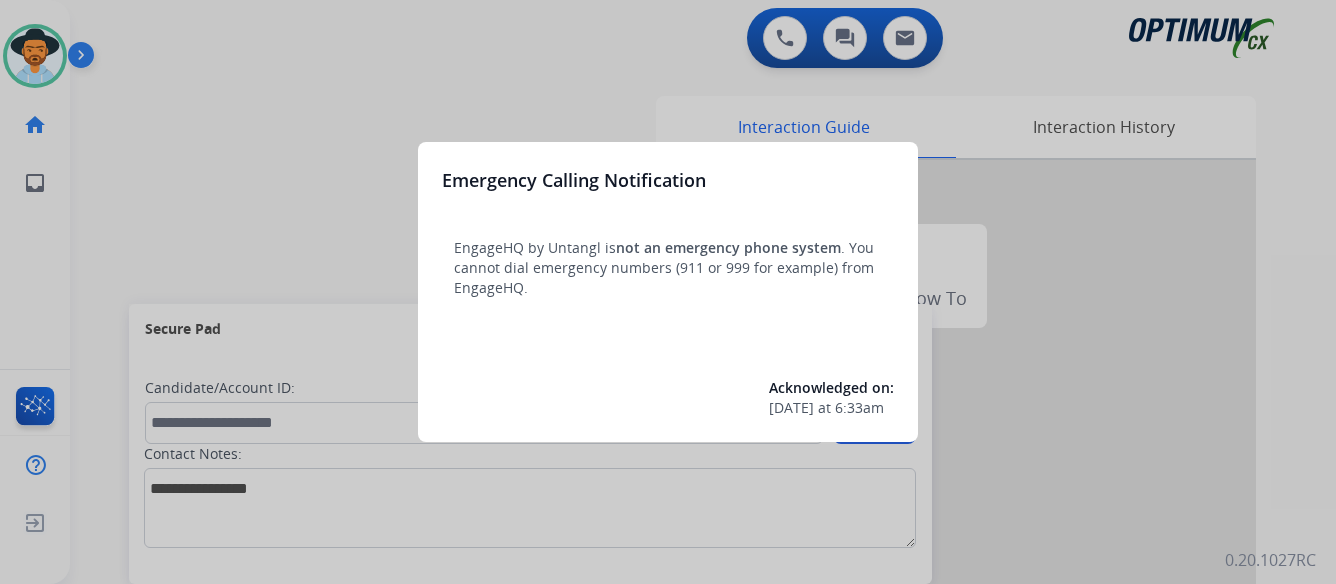 click at bounding box center (668, 292) 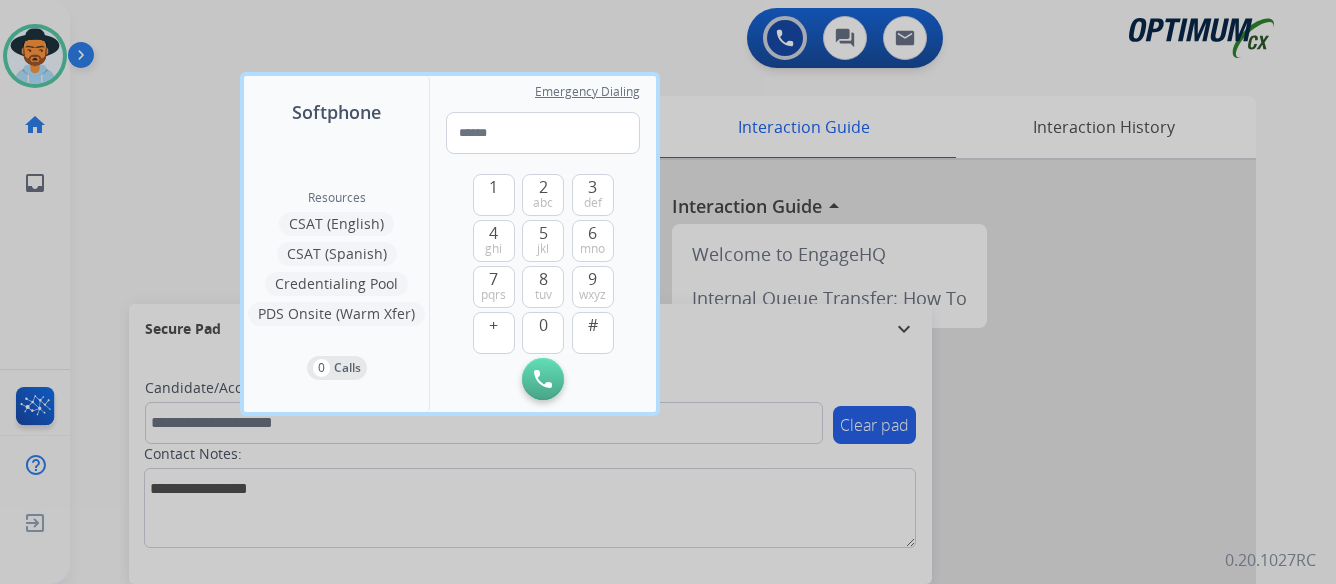 click at bounding box center [668, 292] 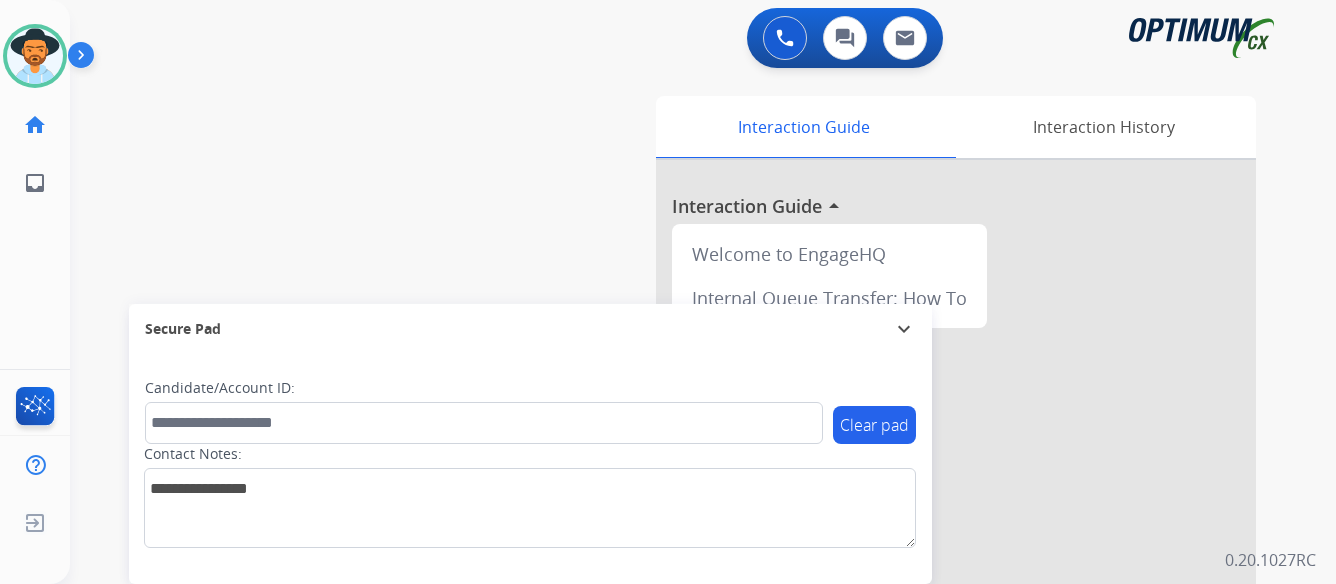 click at bounding box center [85, 59] 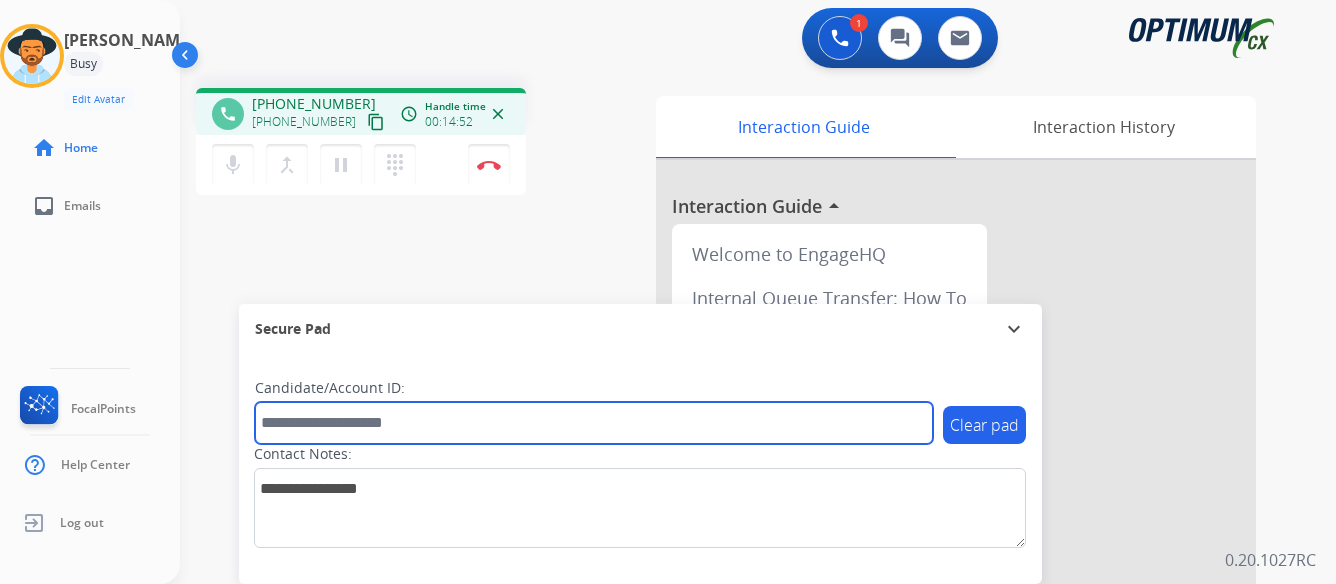 paste on "*******" 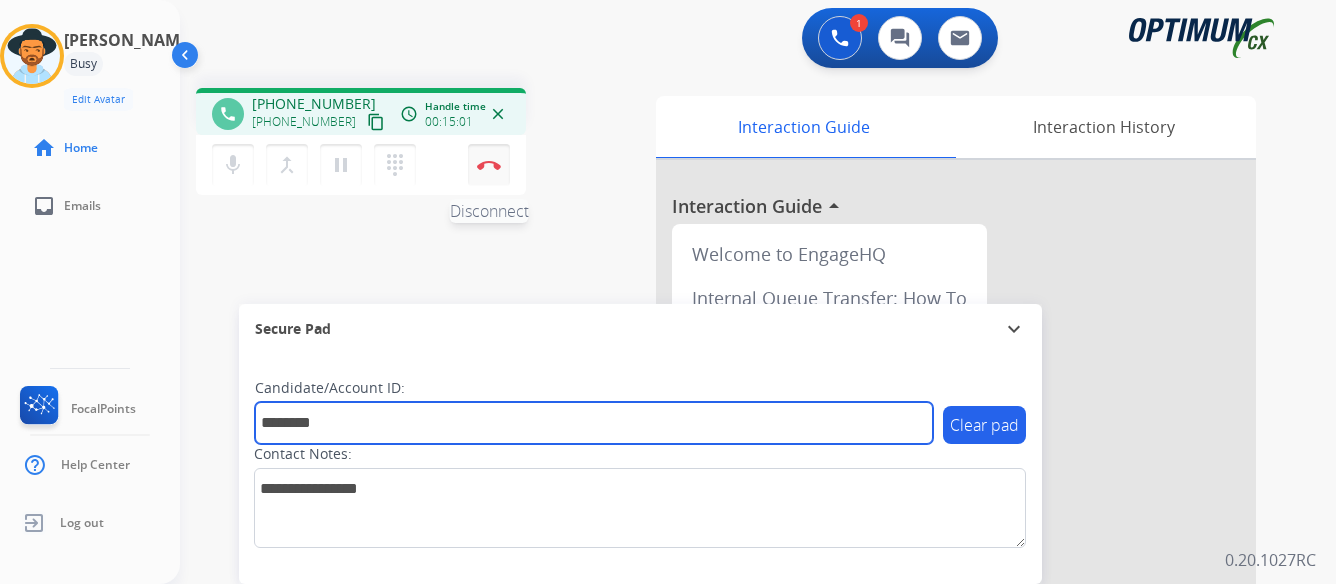 type on "*******" 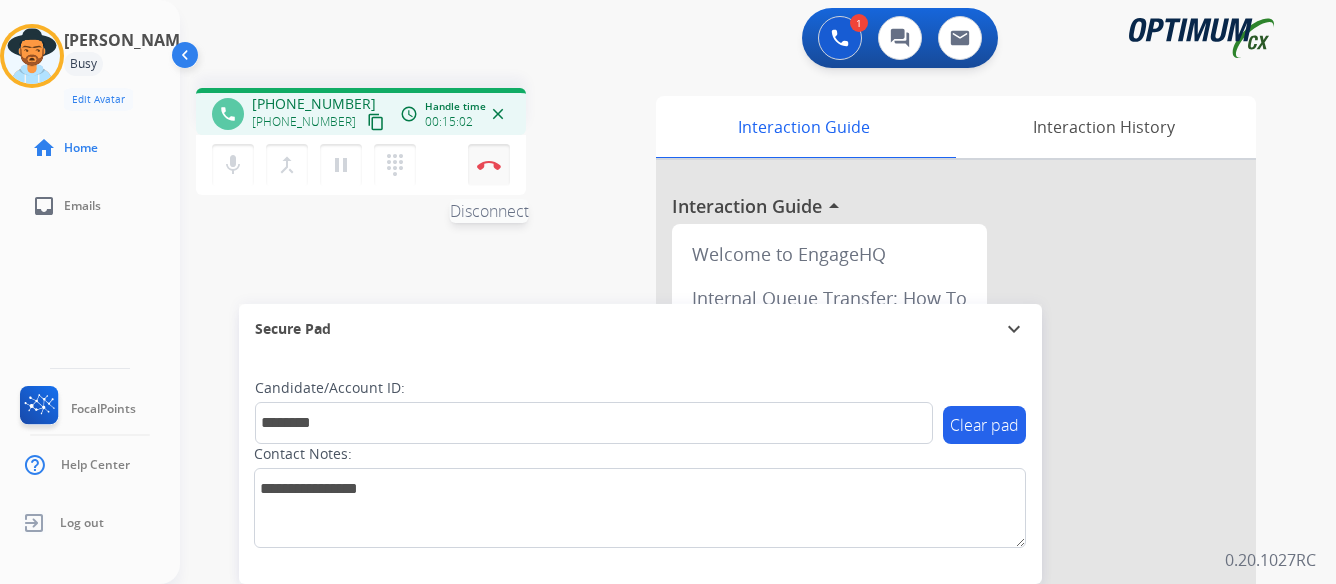 click at bounding box center [489, 165] 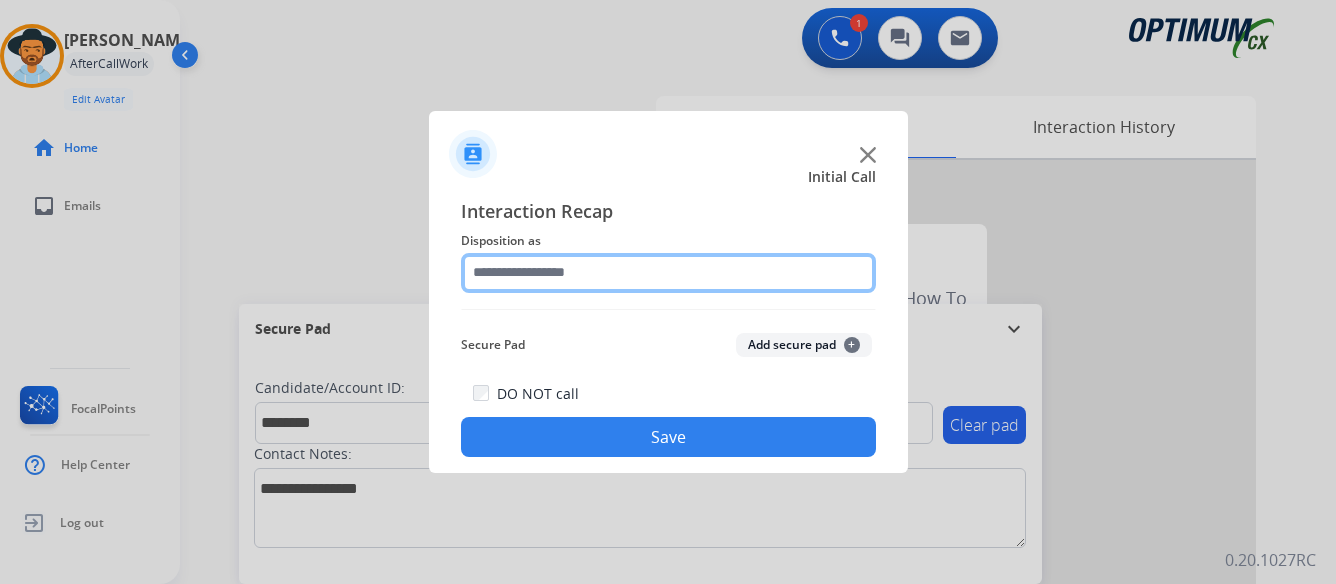 click 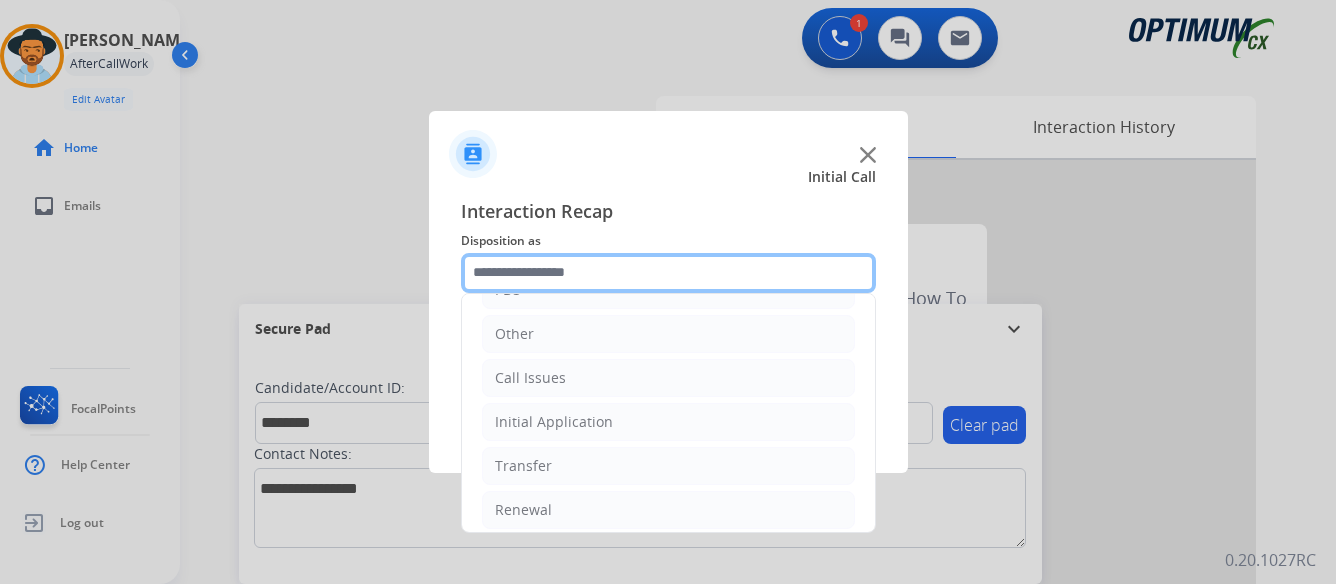 scroll, scrollTop: 136, scrollLeft: 0, axis: vertical 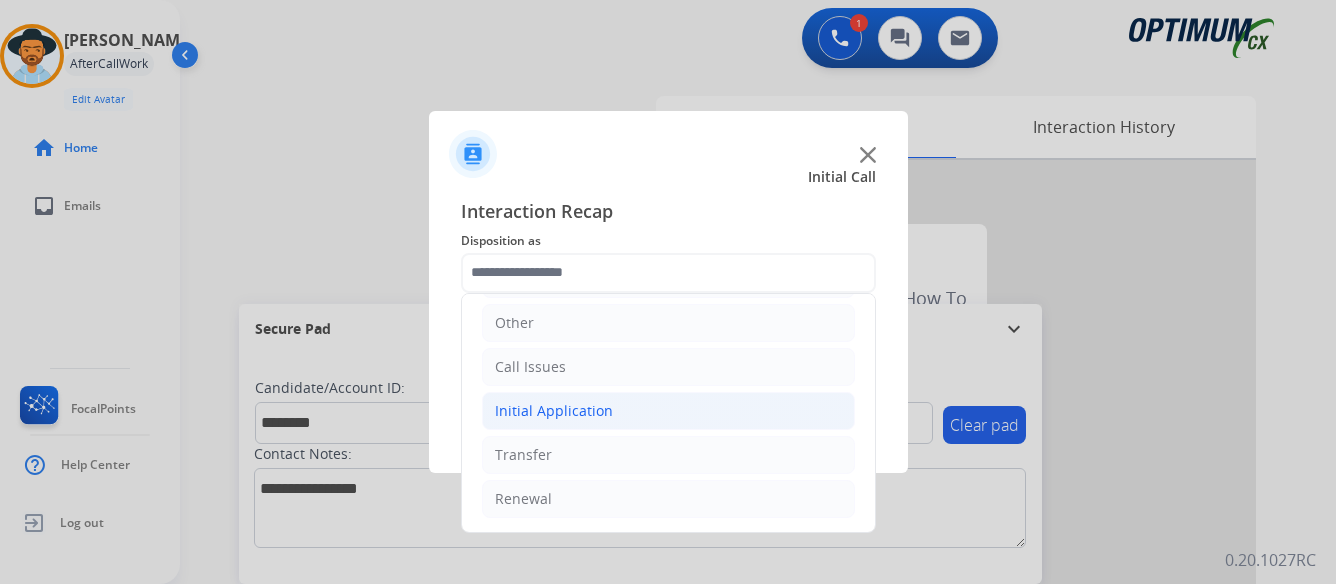 click on "Initial Application" 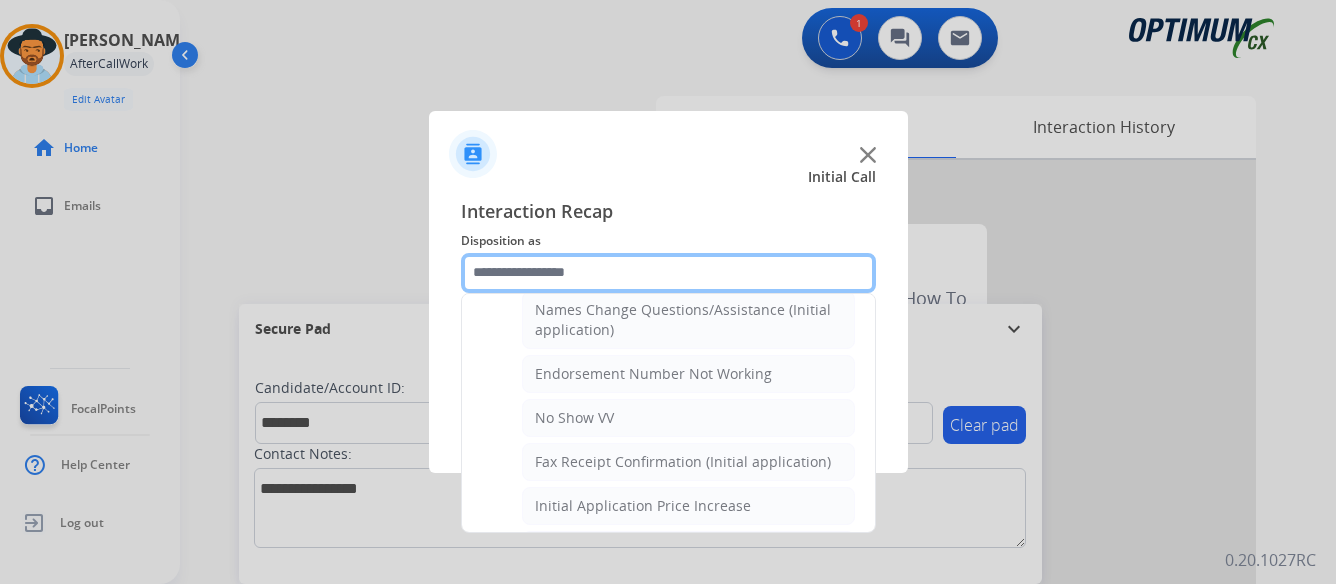 scroll, scrollTop: 536, scrollLeft: 0, axis: vertical 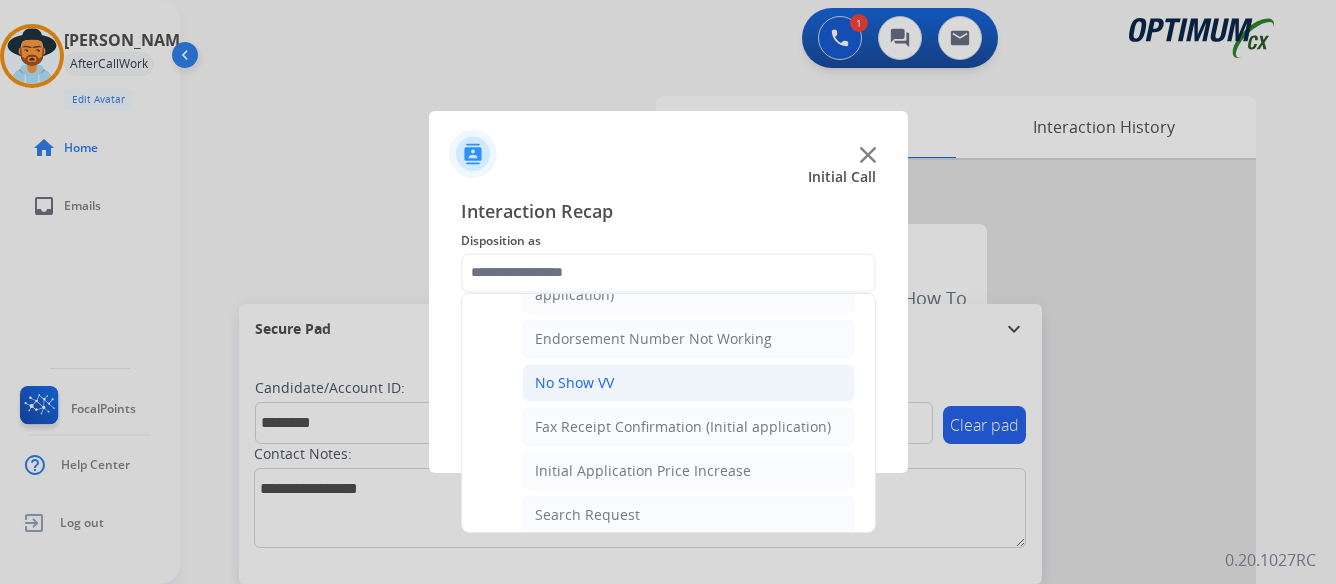 click on "No Show VV" 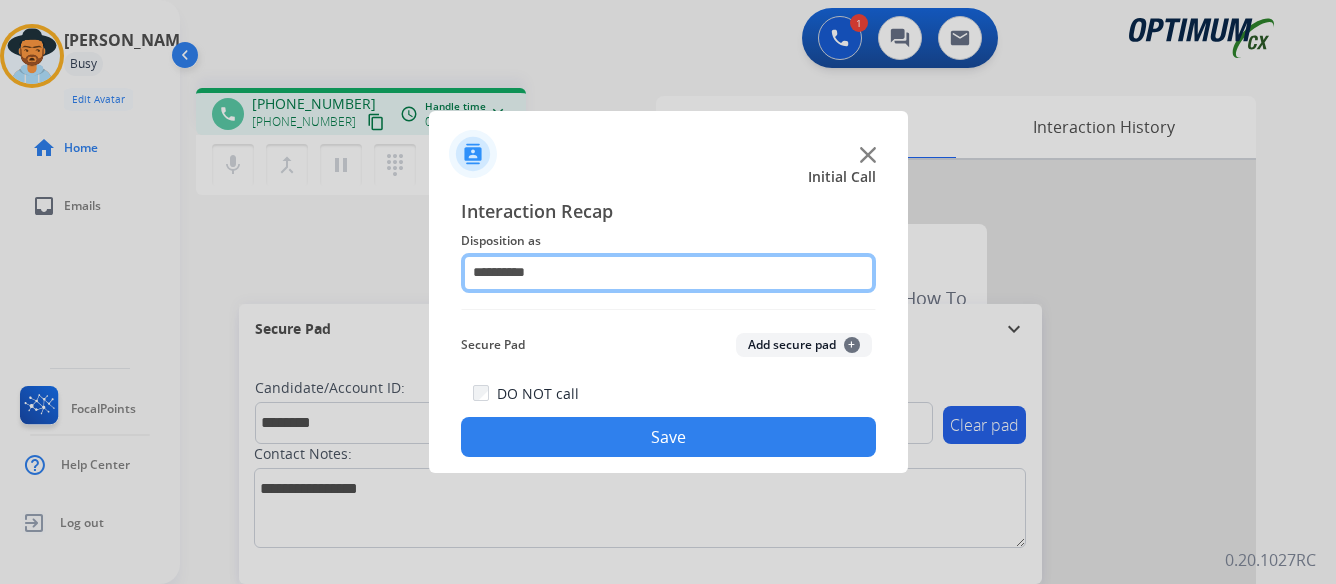 click on "**********" 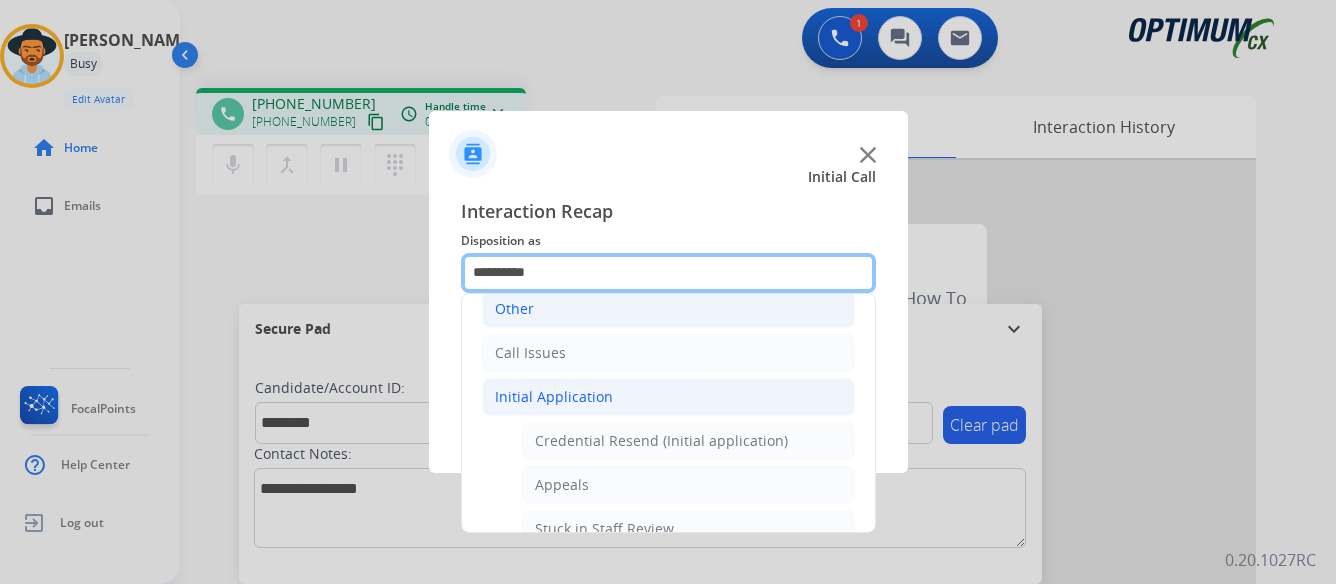 scroll, scrollTop: 200, scrollLeft: 0, axis: vertical 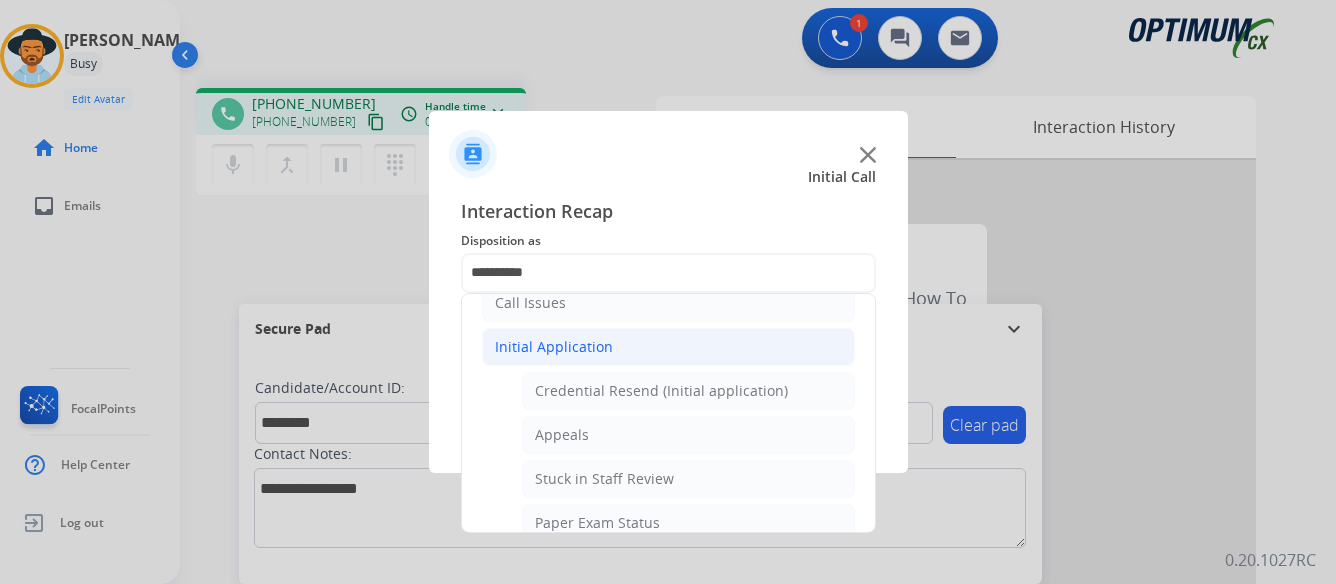 click 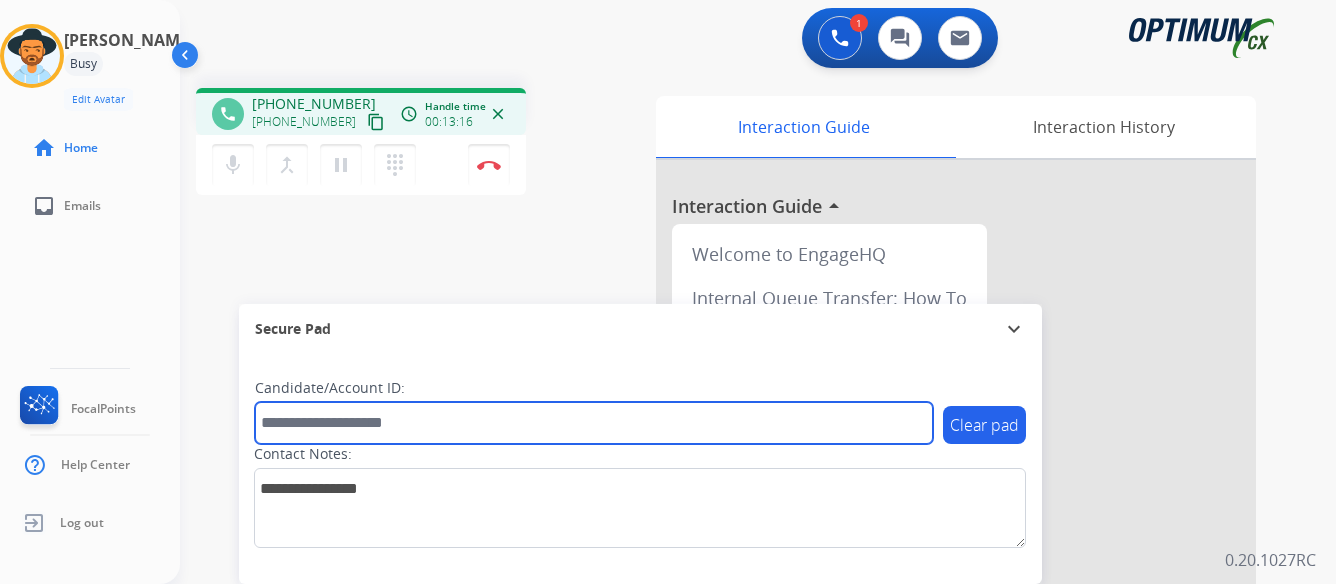 click at bounding box center [594, 423] 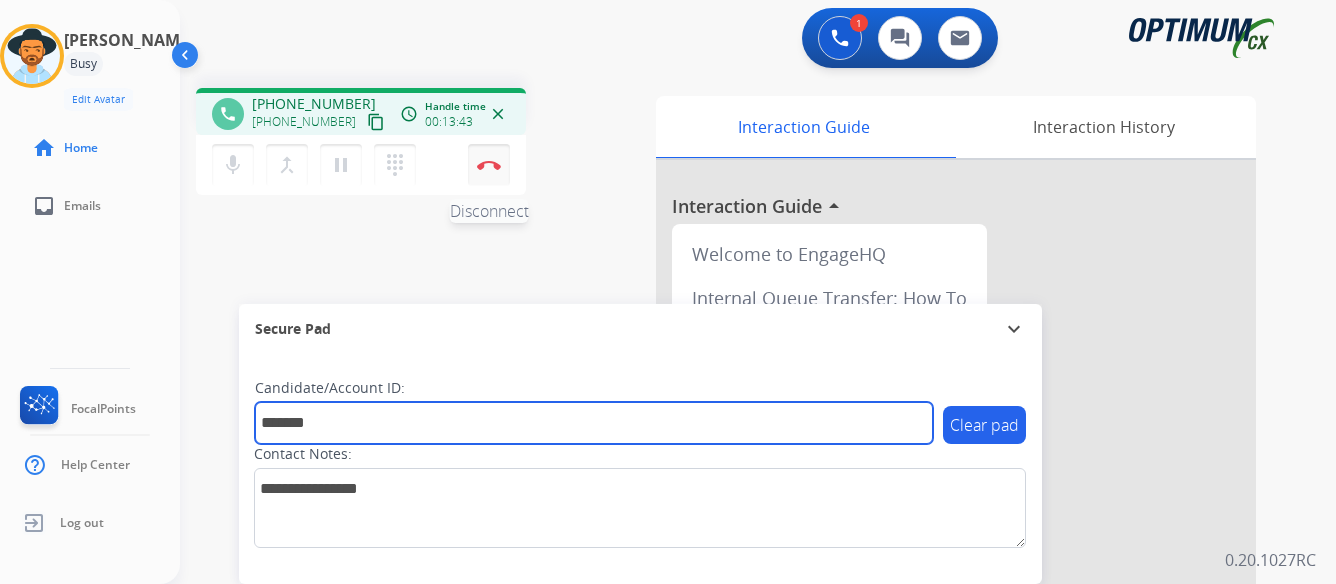 type on "*******" 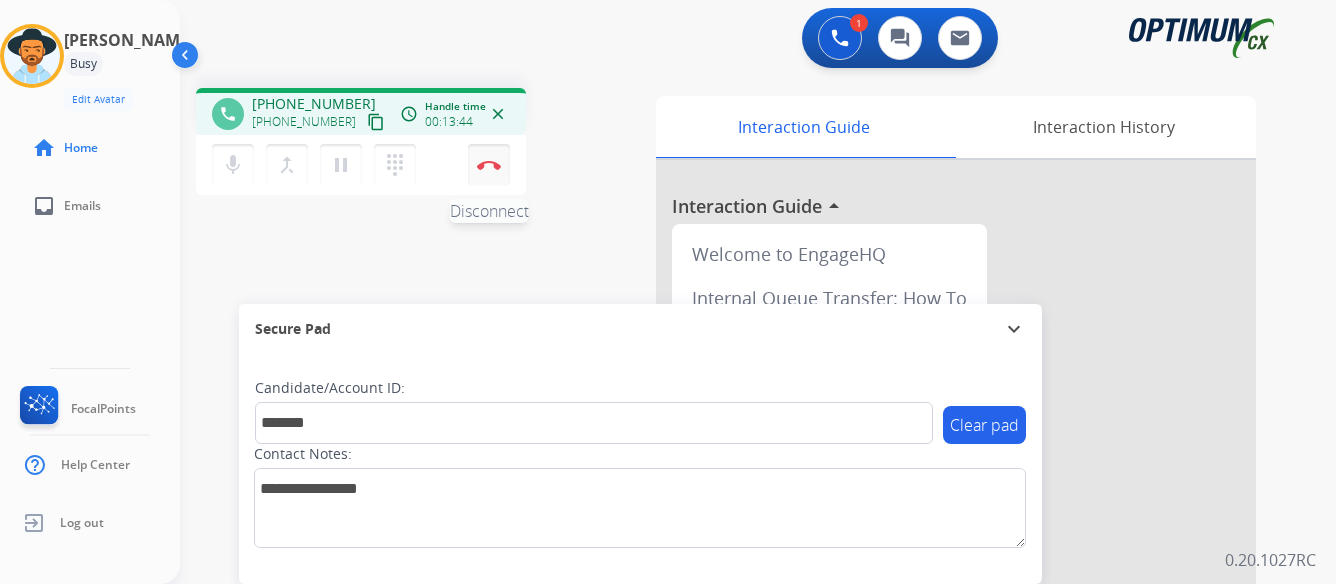 click at bounding box center [489, 165] 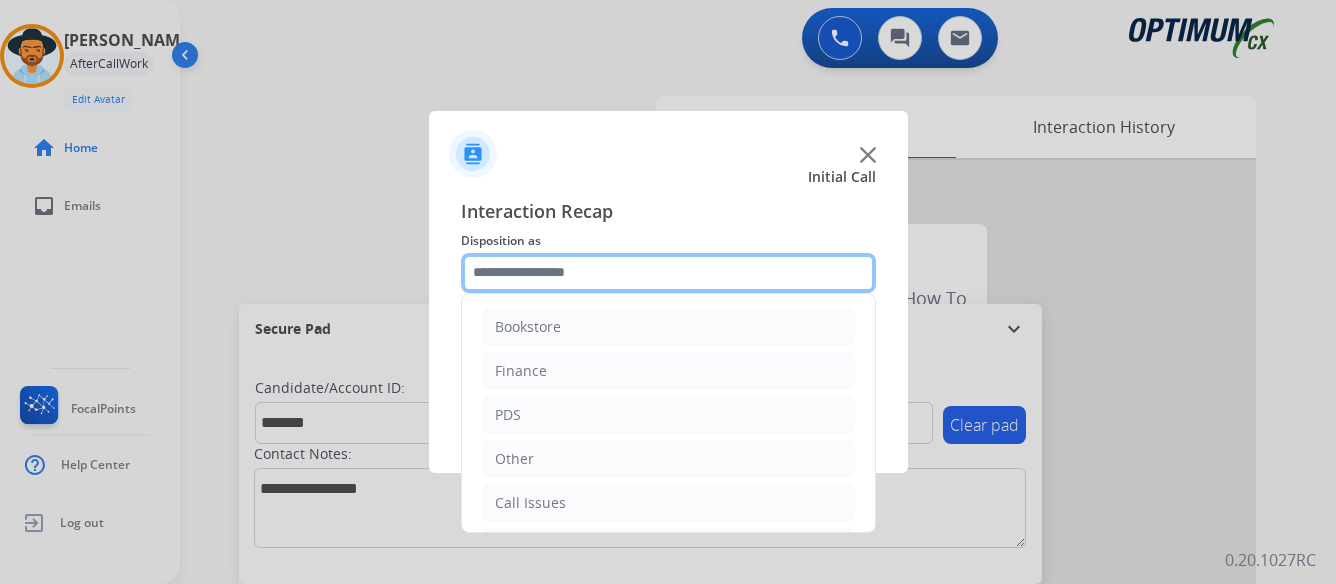 click 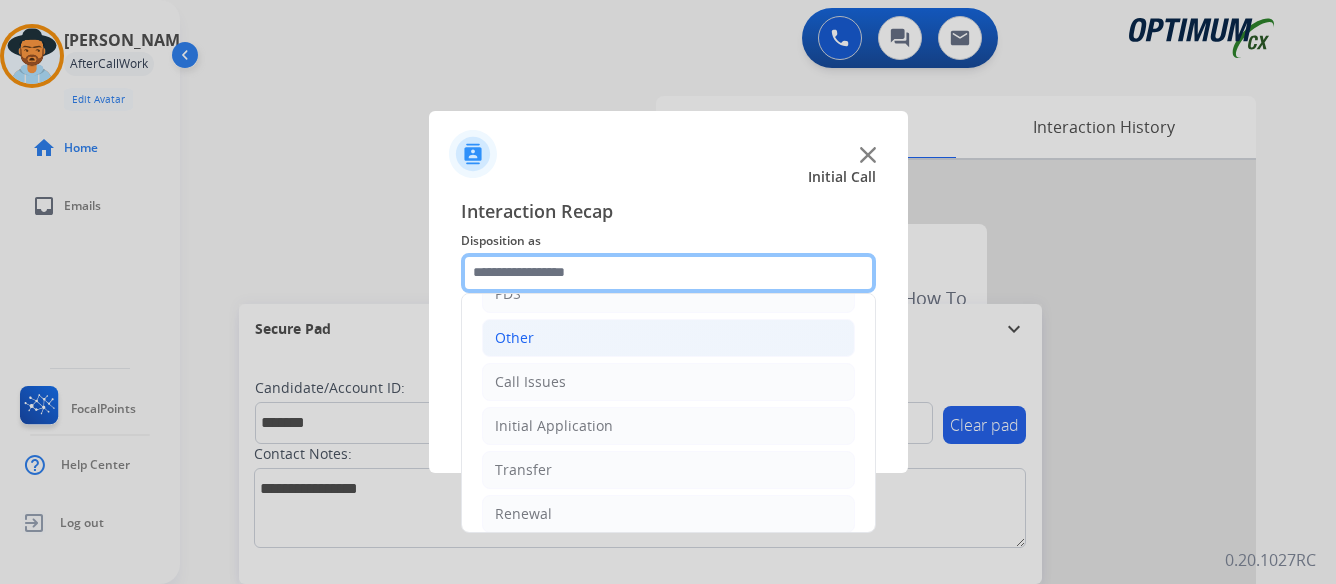 scroll, scrollTop: 136, scrollLeft: 0, axis: vertical 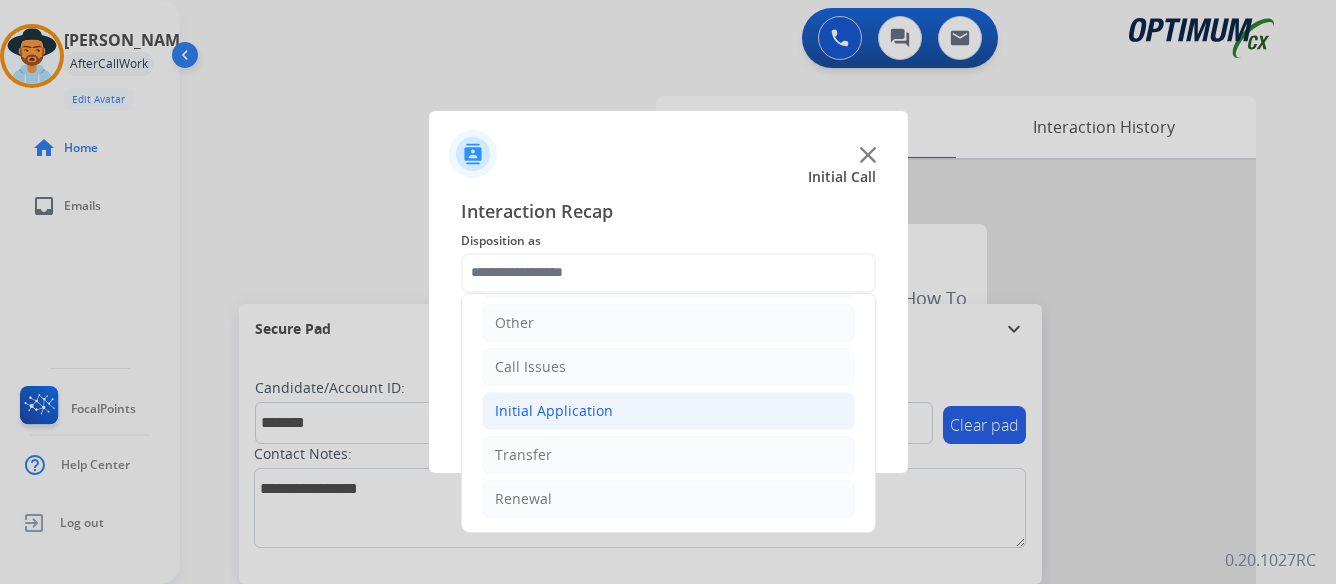 click on "Initial Application" 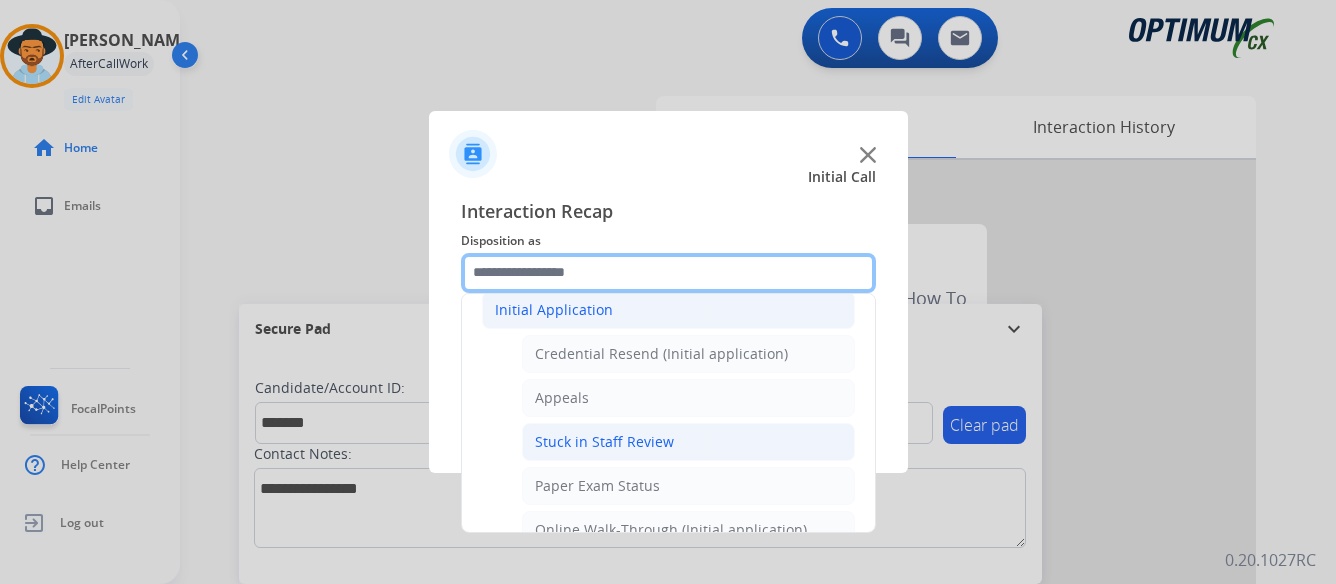 scroll, scrollTop: 236, scrollLeft: 0, axis: vertical 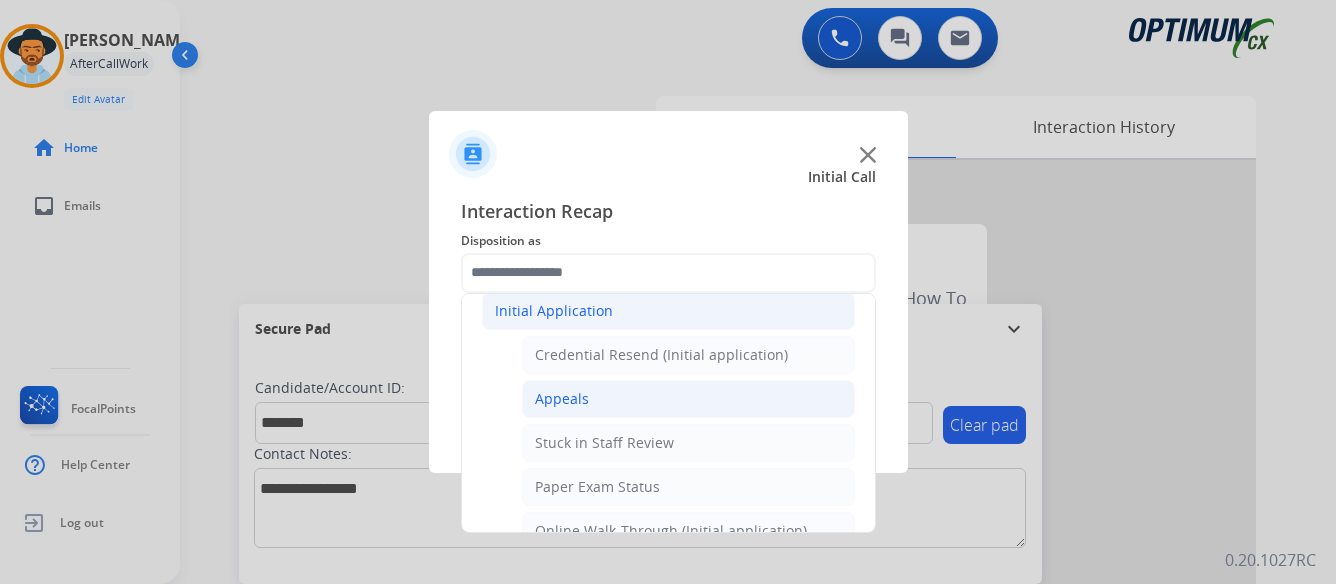 click on "Appeals" 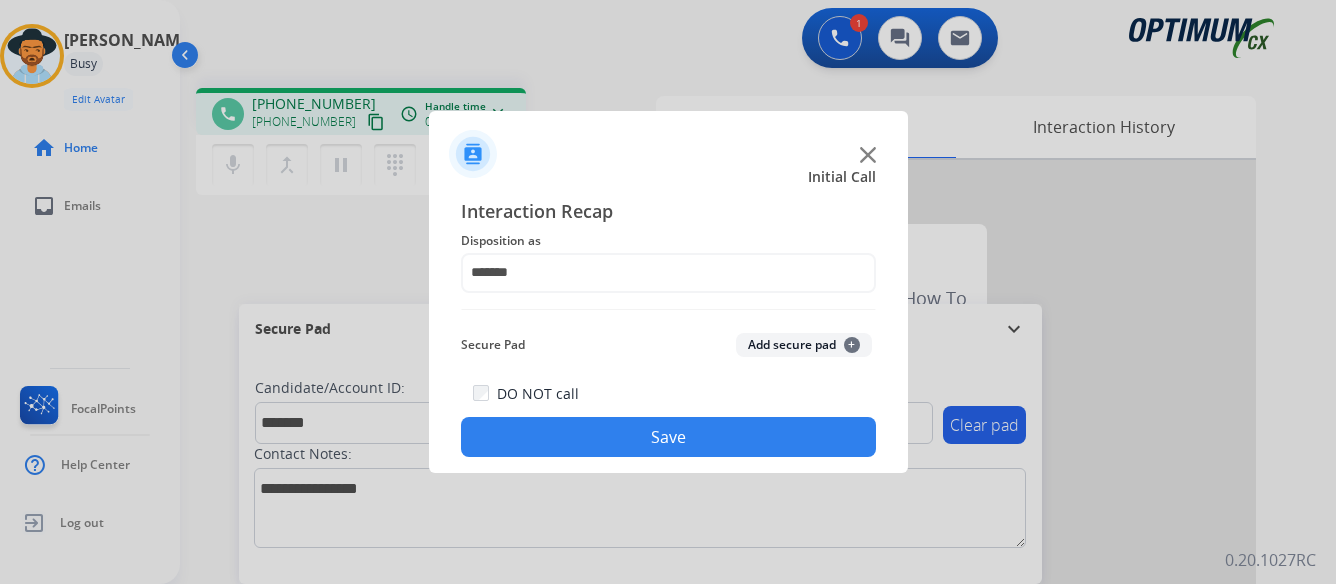 click 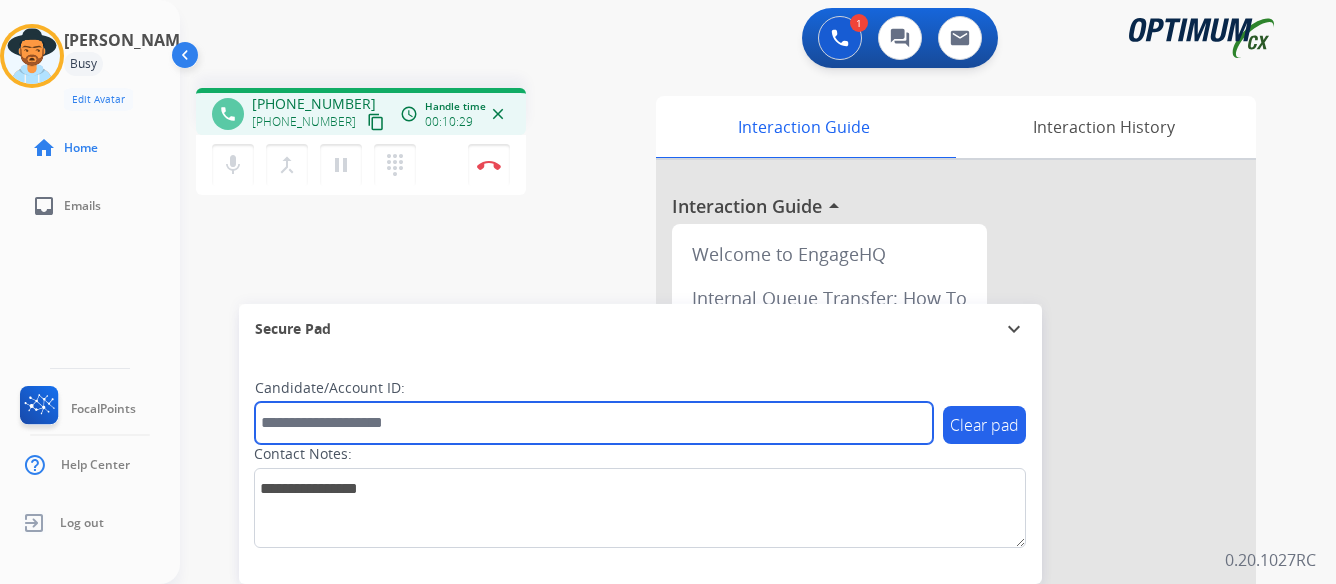 paste on "*******" 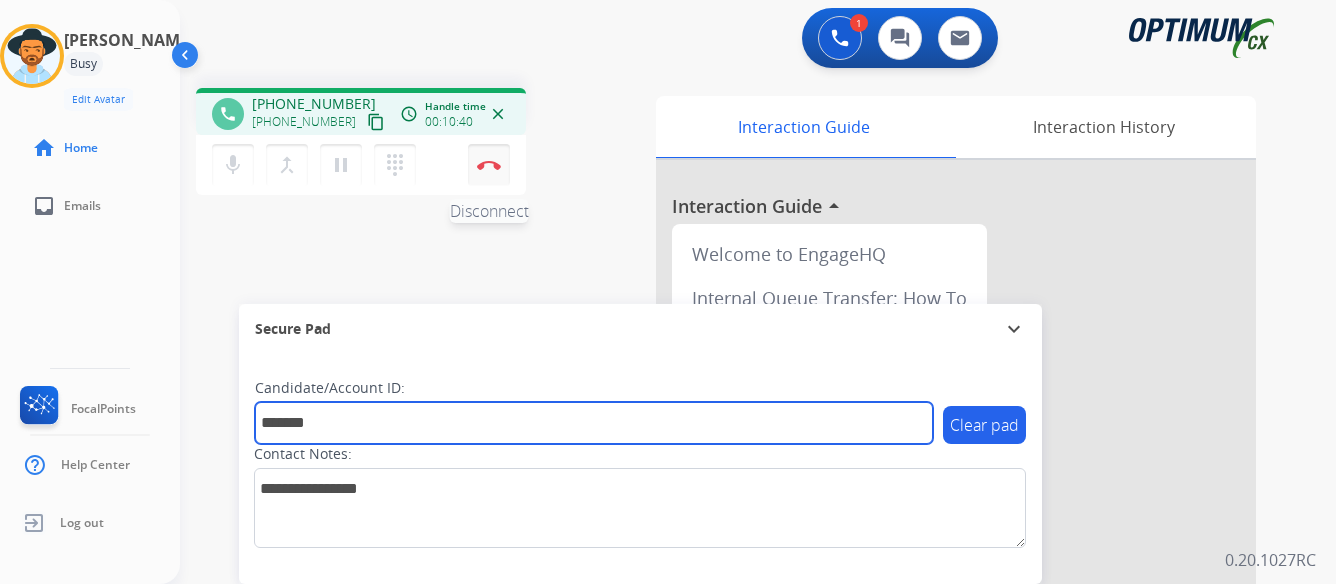 type on "*******" 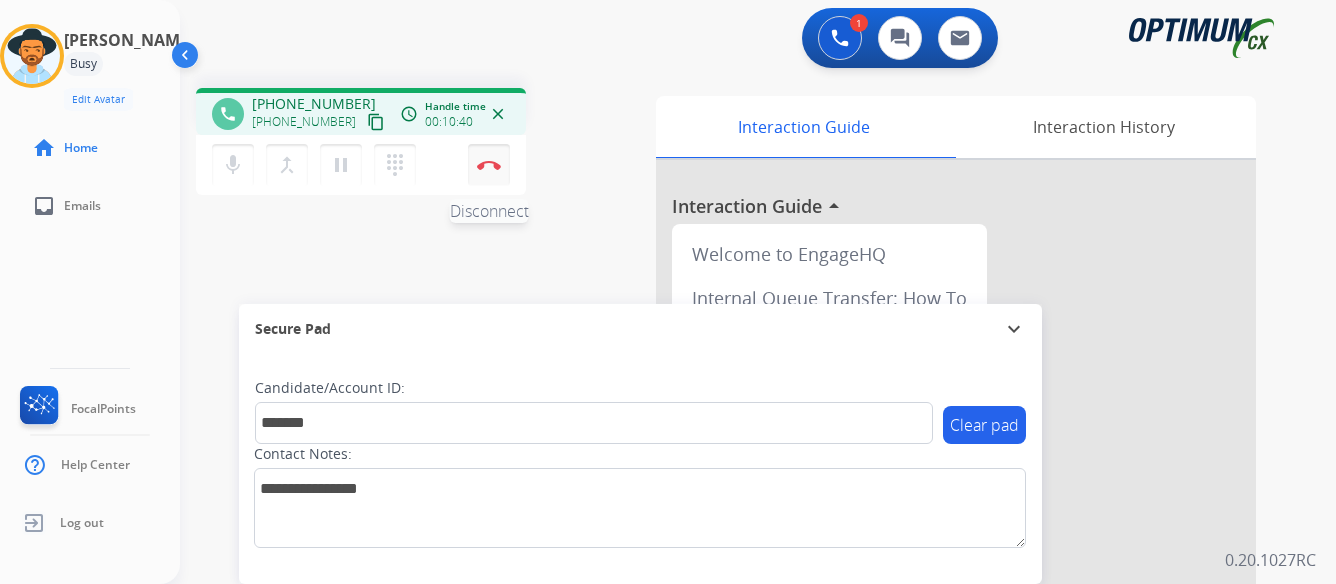 click at bounding box center (489, 165) 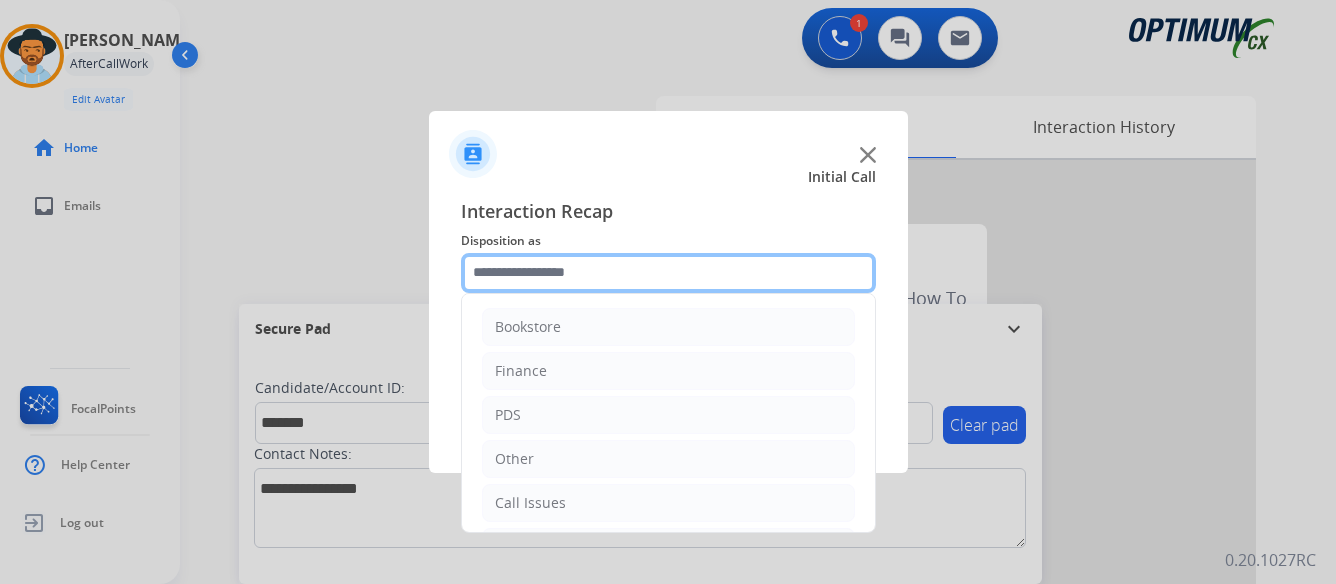 click 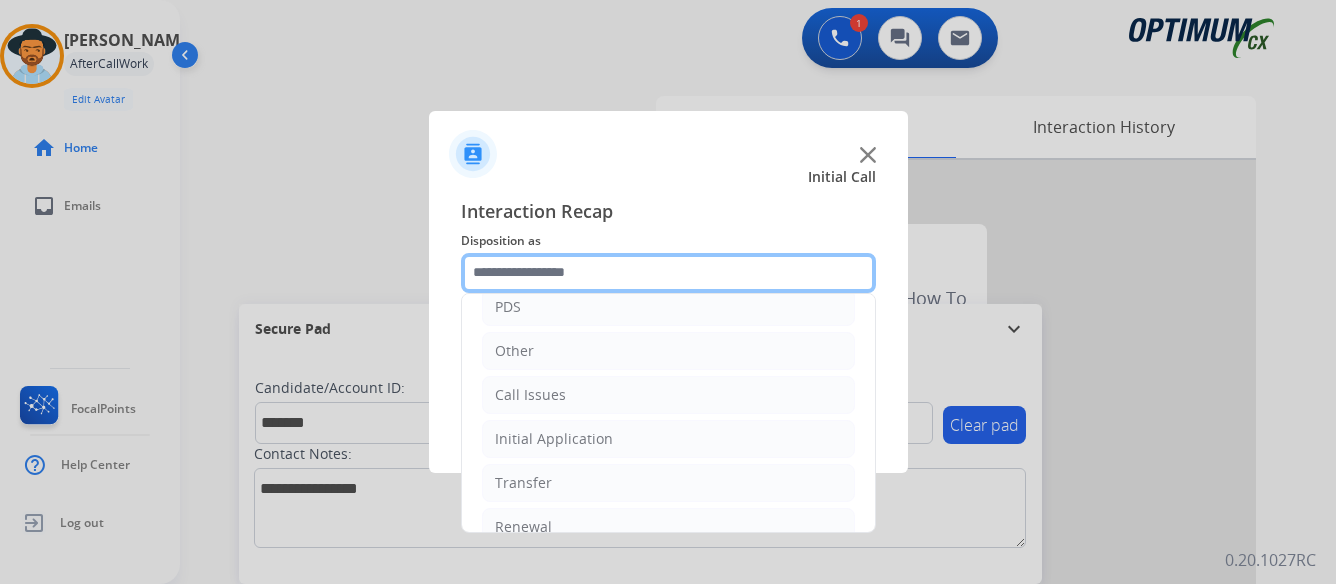 scroll, scrollTop: 136, scrollLeft: 0, axis: vertical 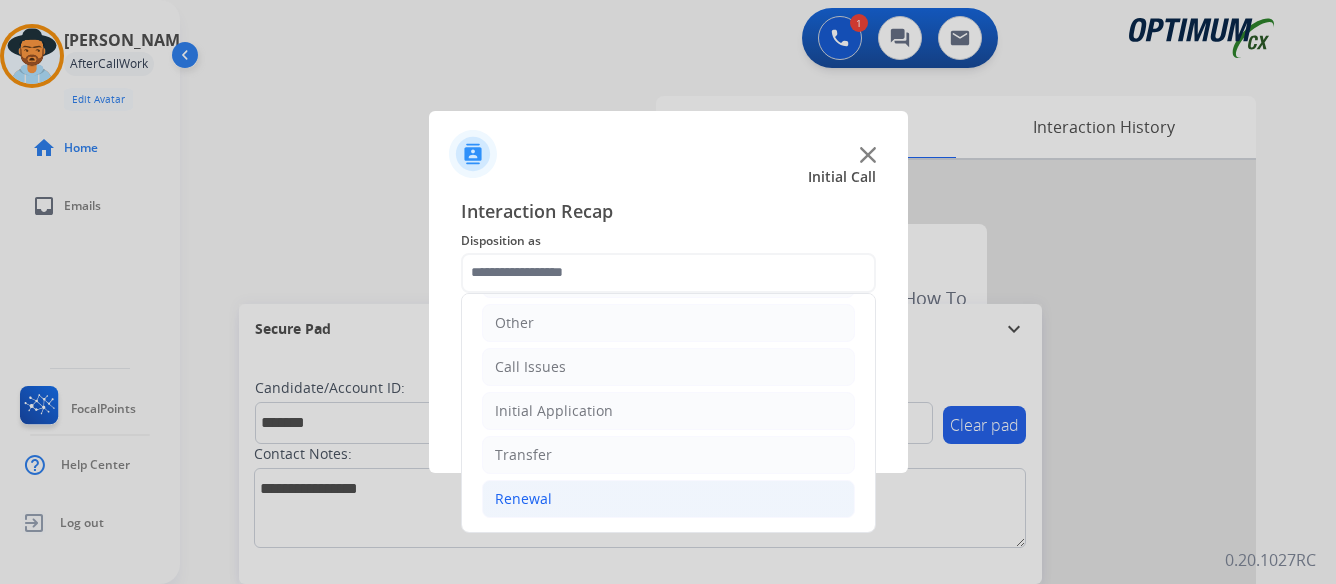 click on "Renewal" 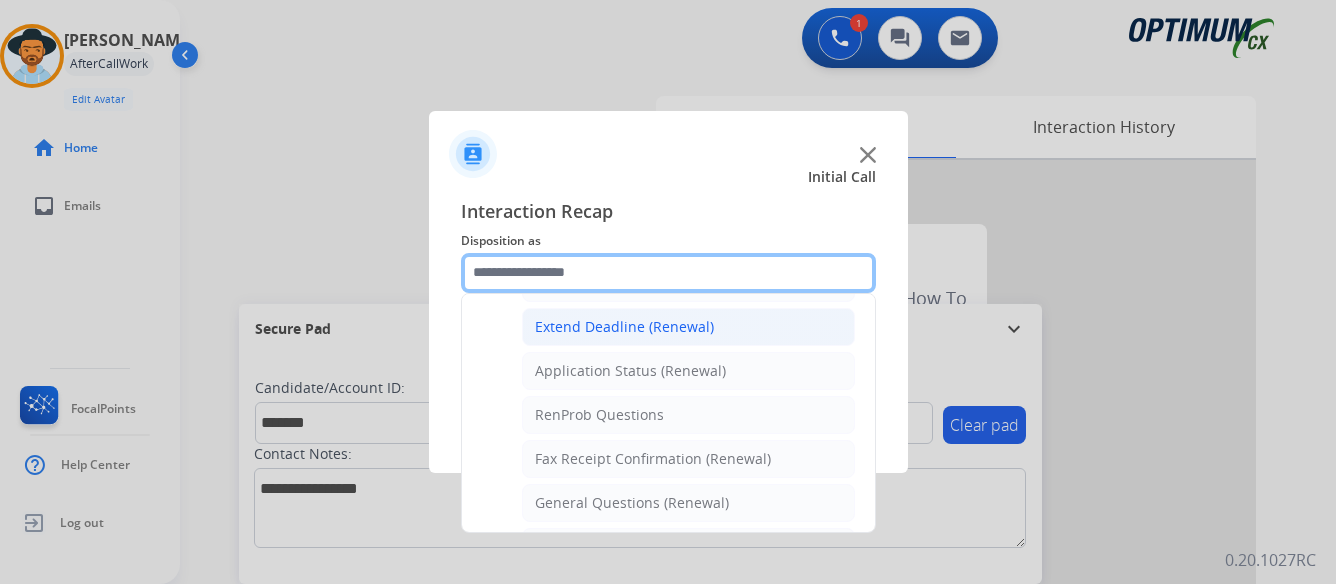 scroll, scrollTop: 436, scrollLeft: 0, axis: vertical 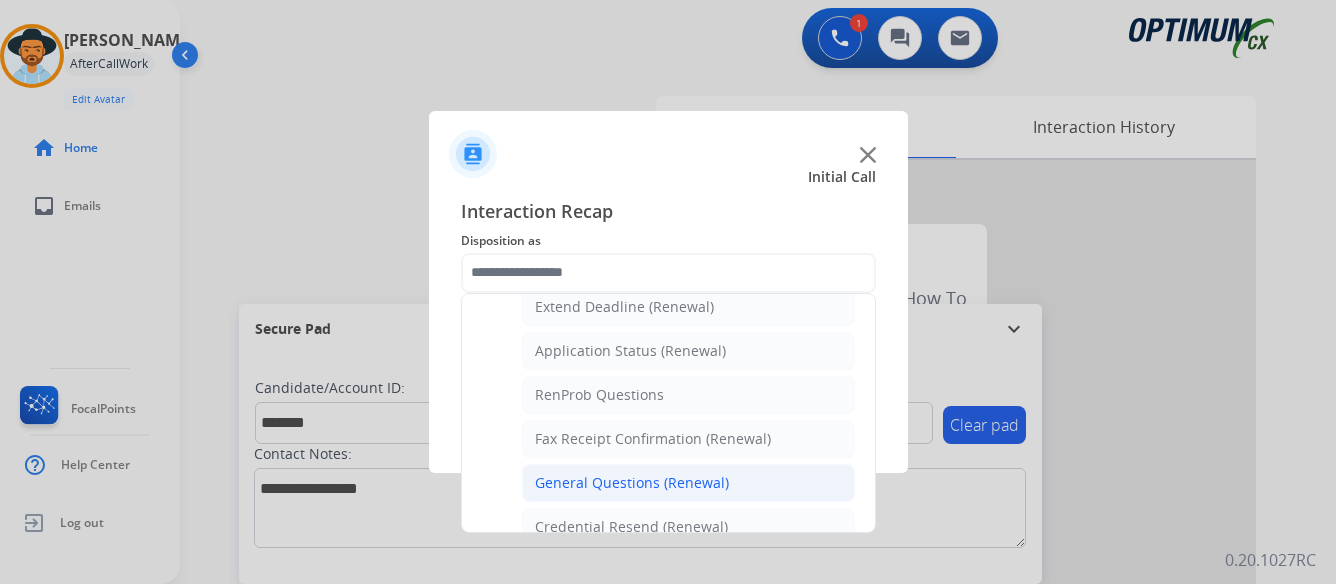 click on "General Questions (Renewal)" 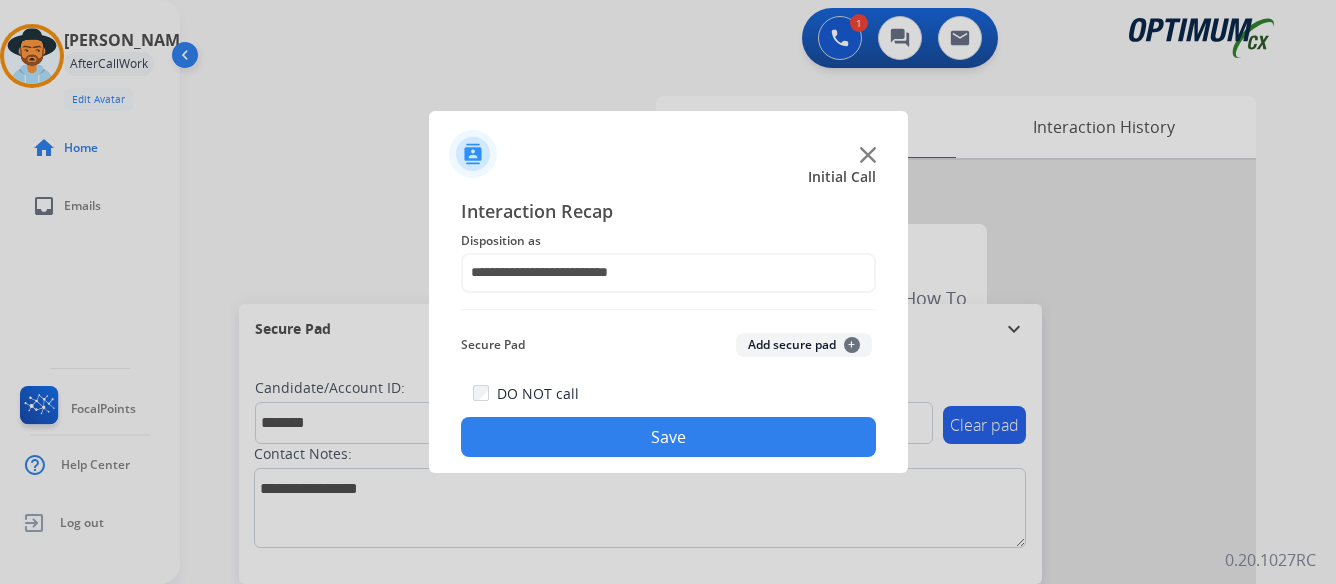 click on "Save" 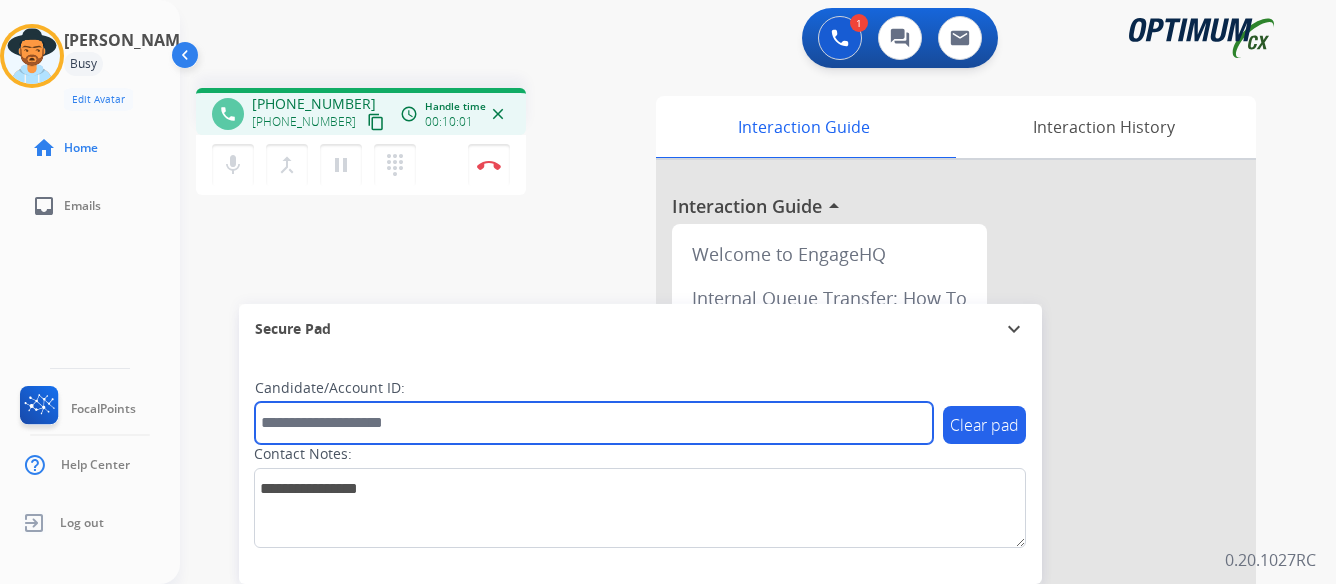 paste on "*******" 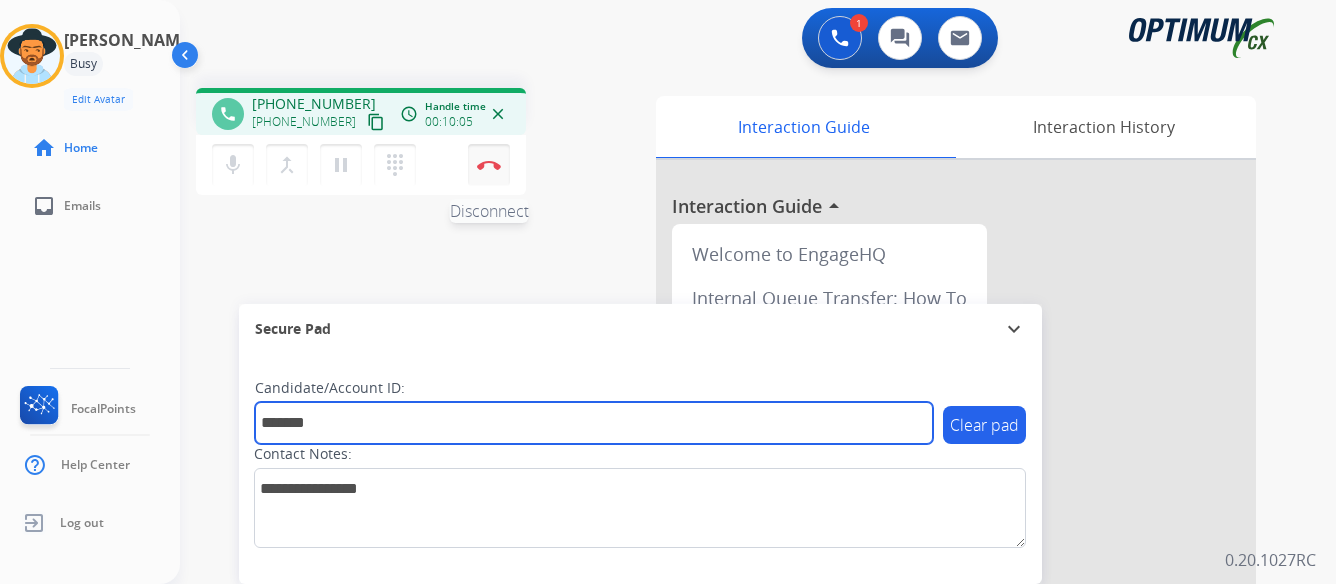type on "*******" 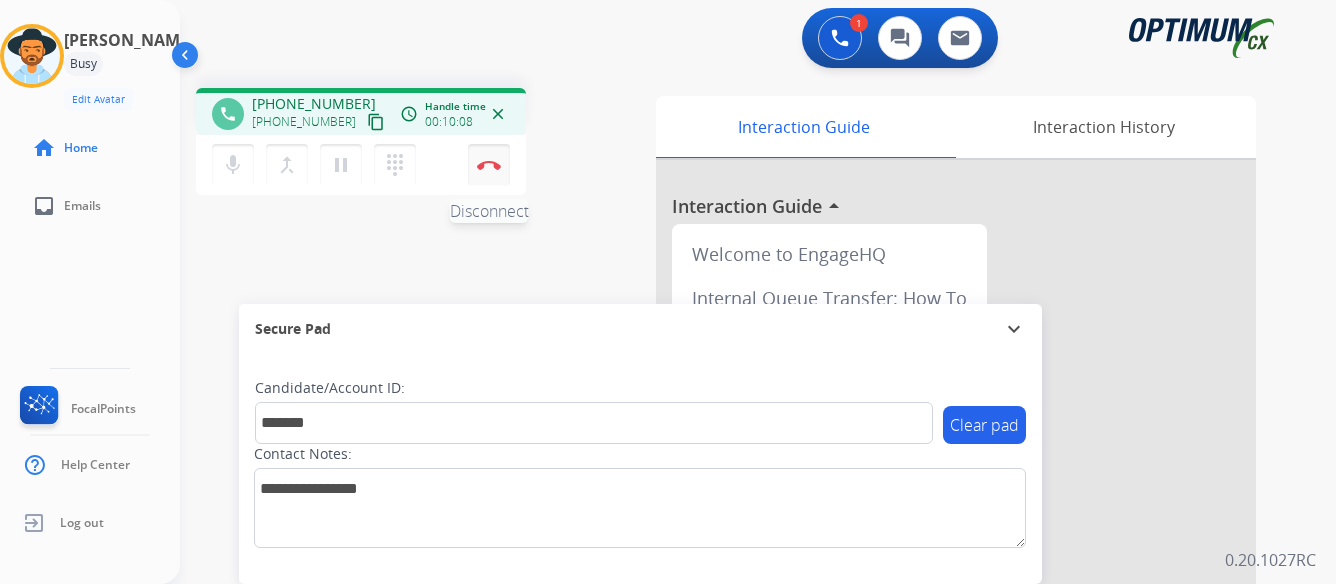click on "Disconnect" at bounding box center [489, 165] 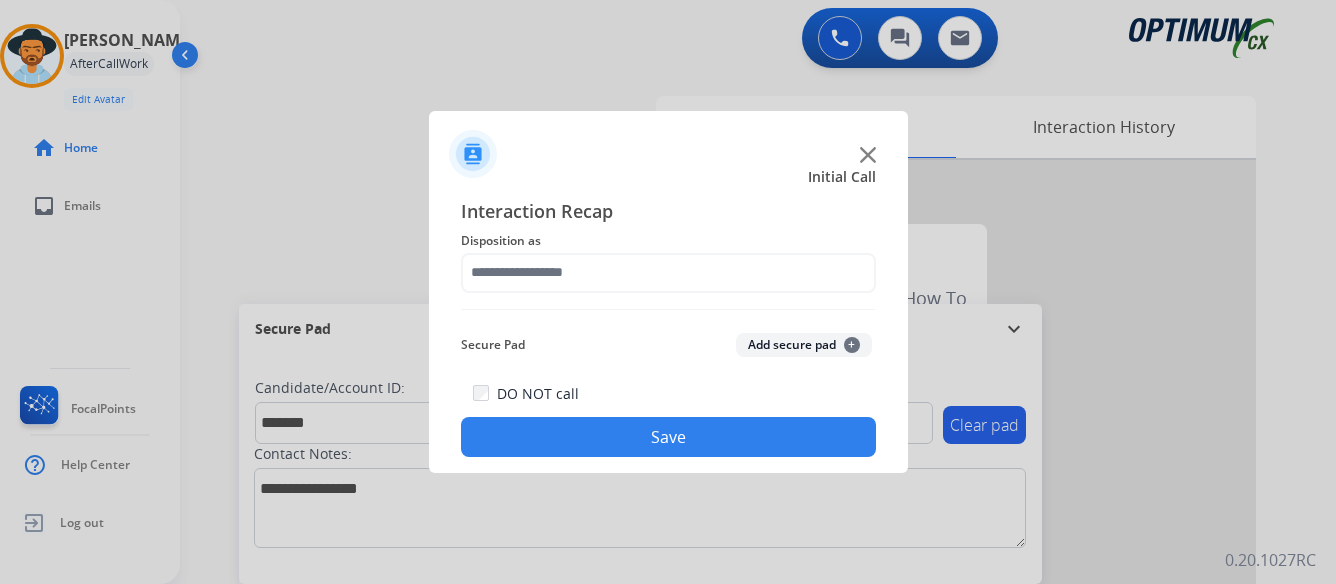 click on "Disposition as" 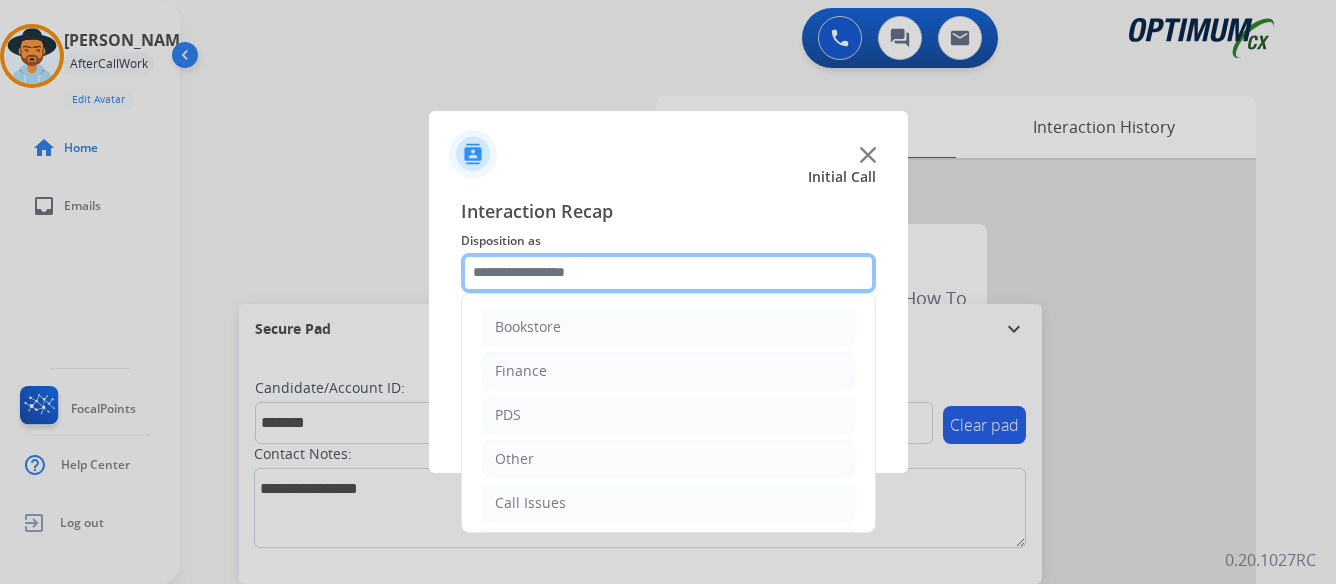 click 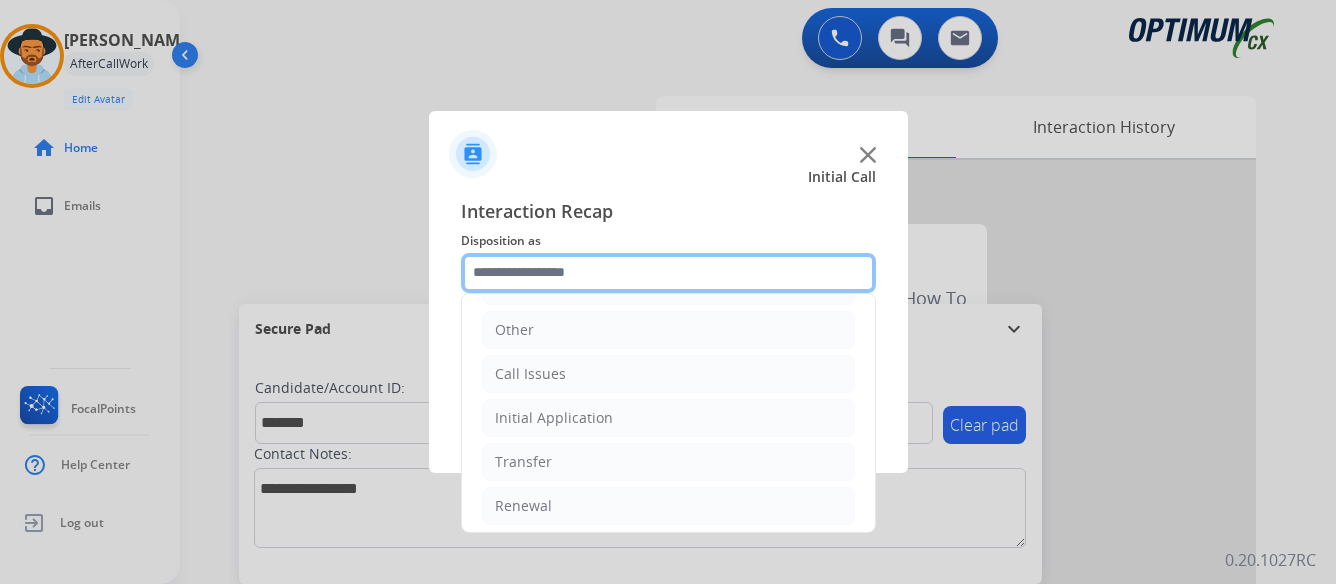 scroll, scrollTop: 136, scrollLeft: 0, axis: vertical 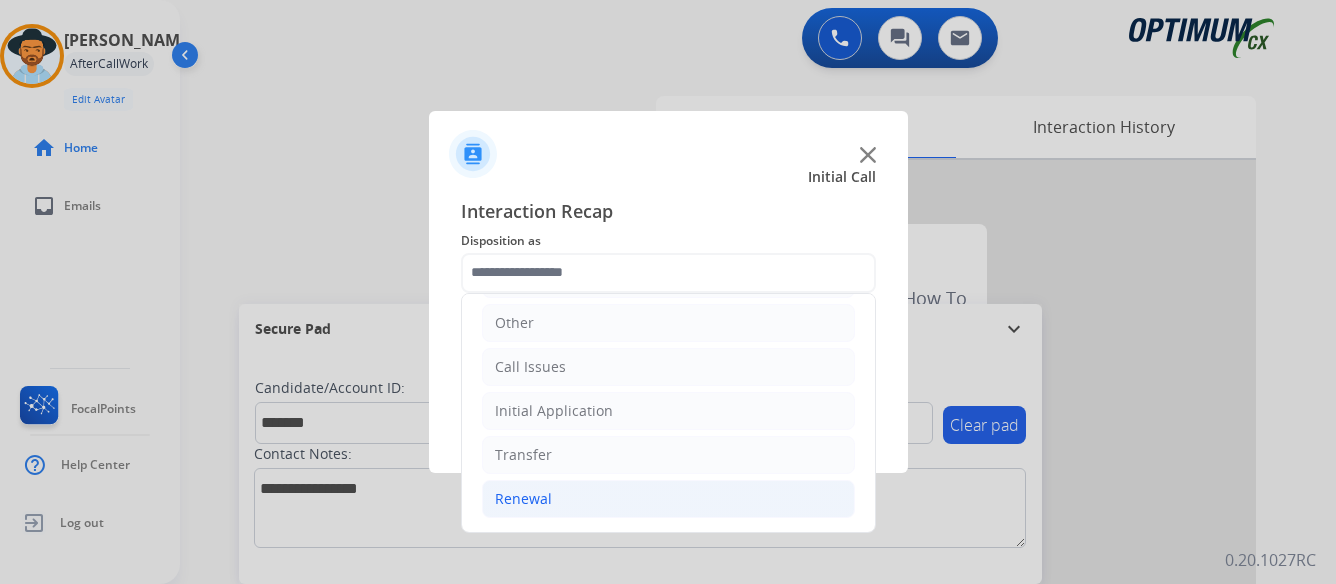 click on "Renewal" 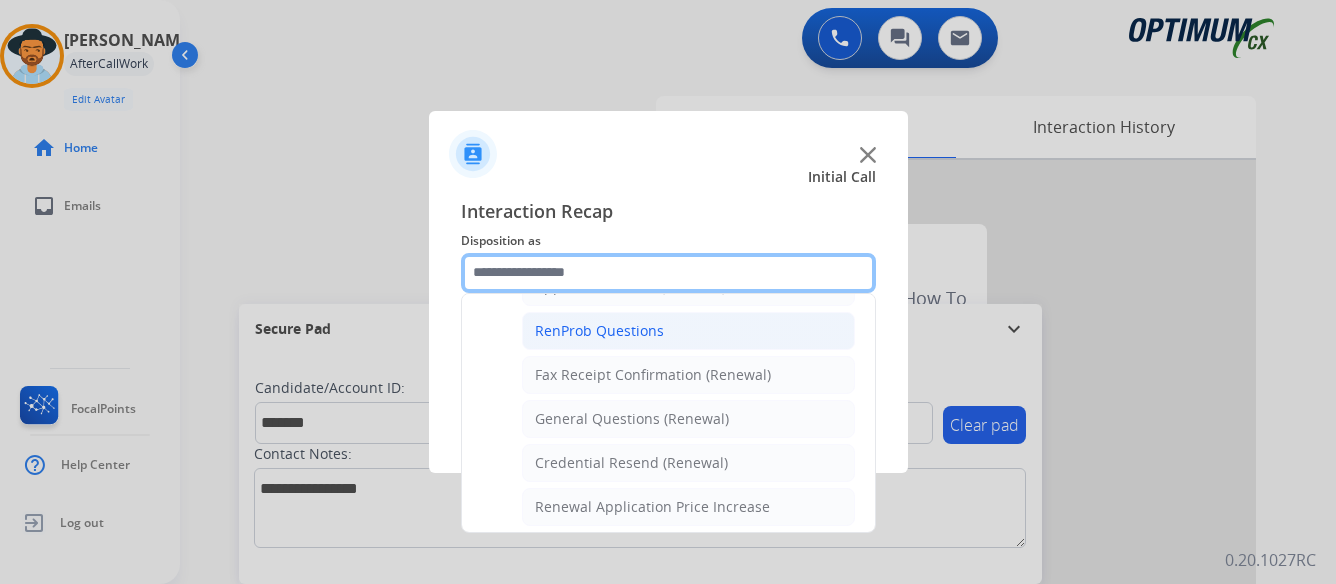 scroll, scrollTop: 536, scrollLeft: 0, axis: vertical 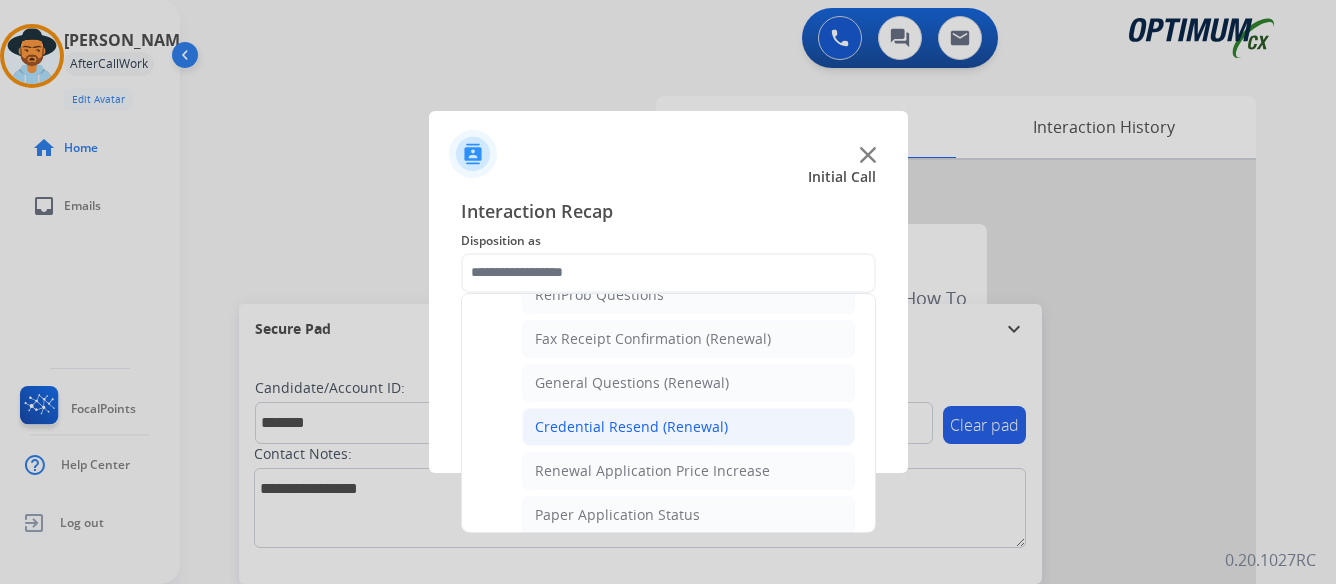 click on "Credential Resend (Renewal)" 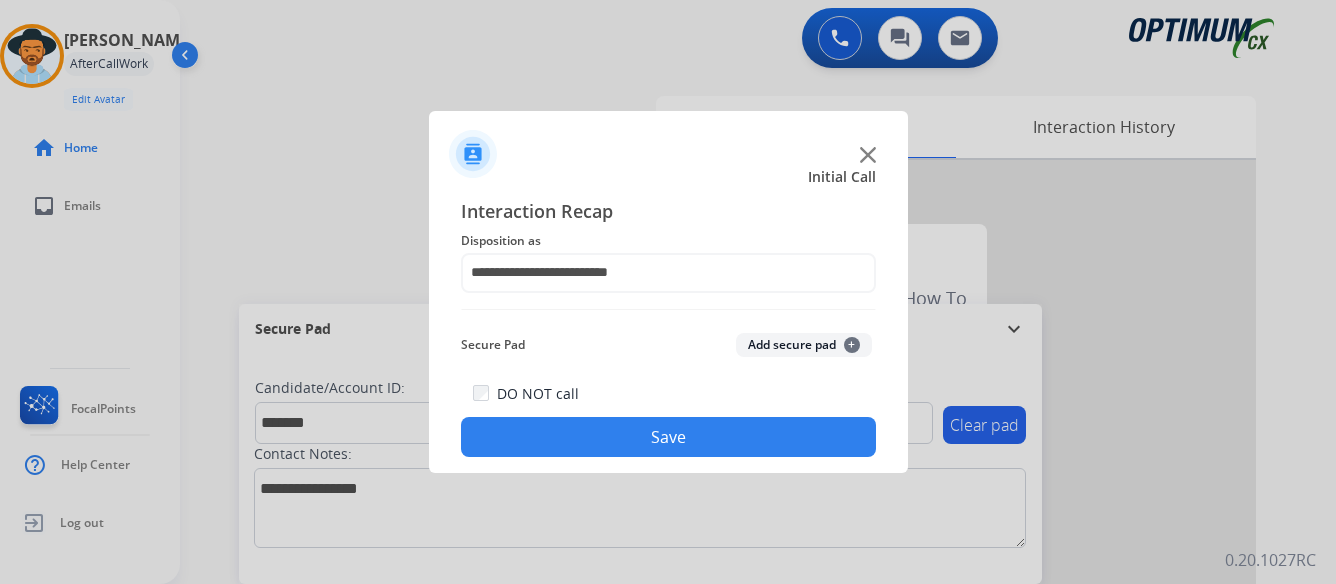 click on "Save" 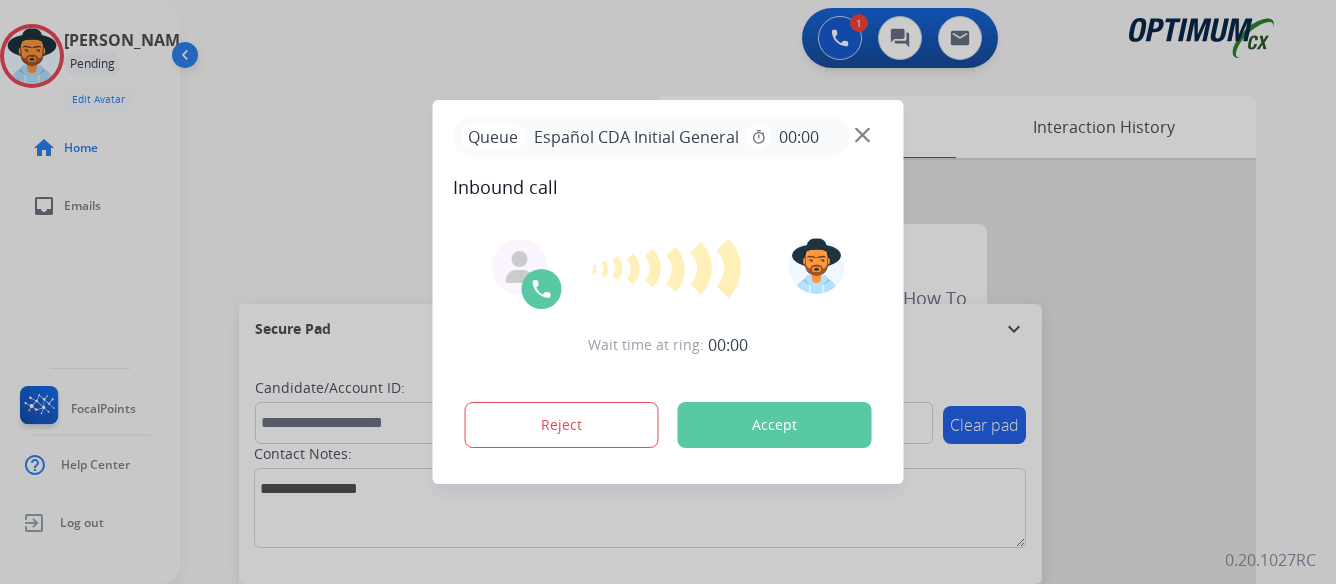 click on "Accept" at bounding box center (775, 425) 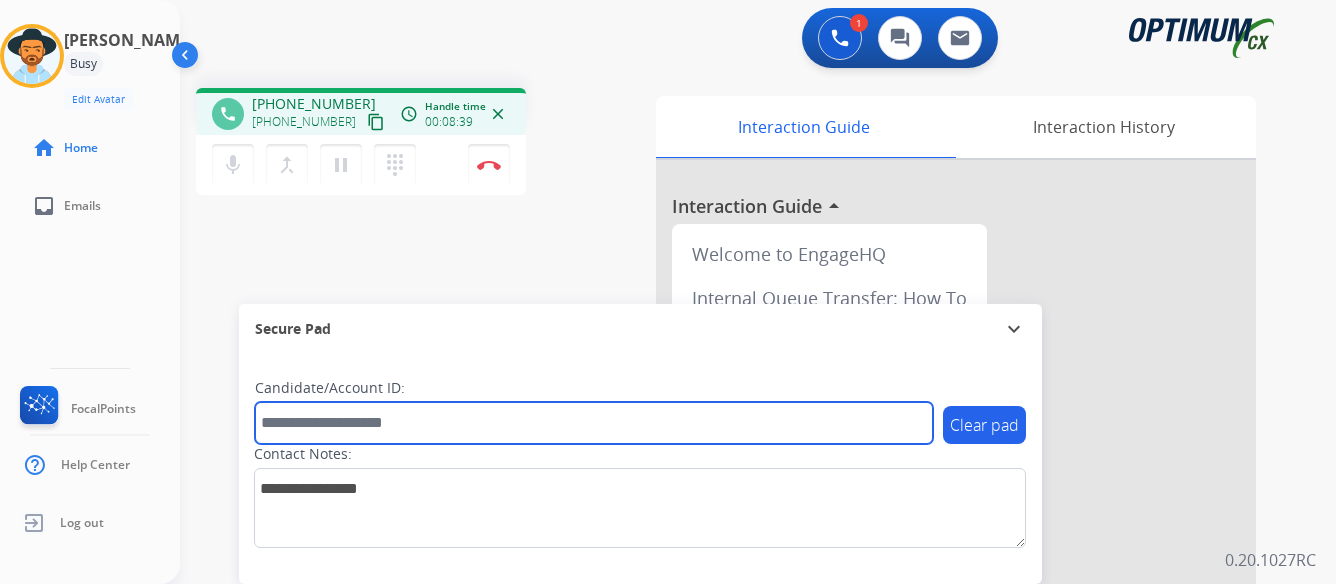 paste on "*******" 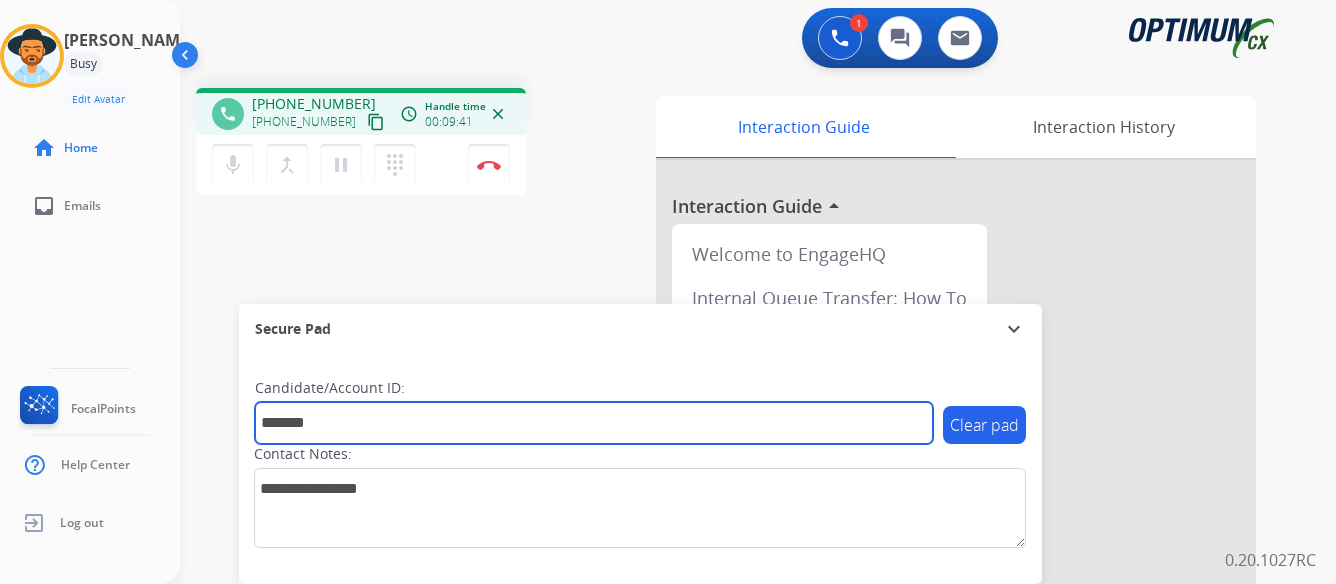 type on "*******" 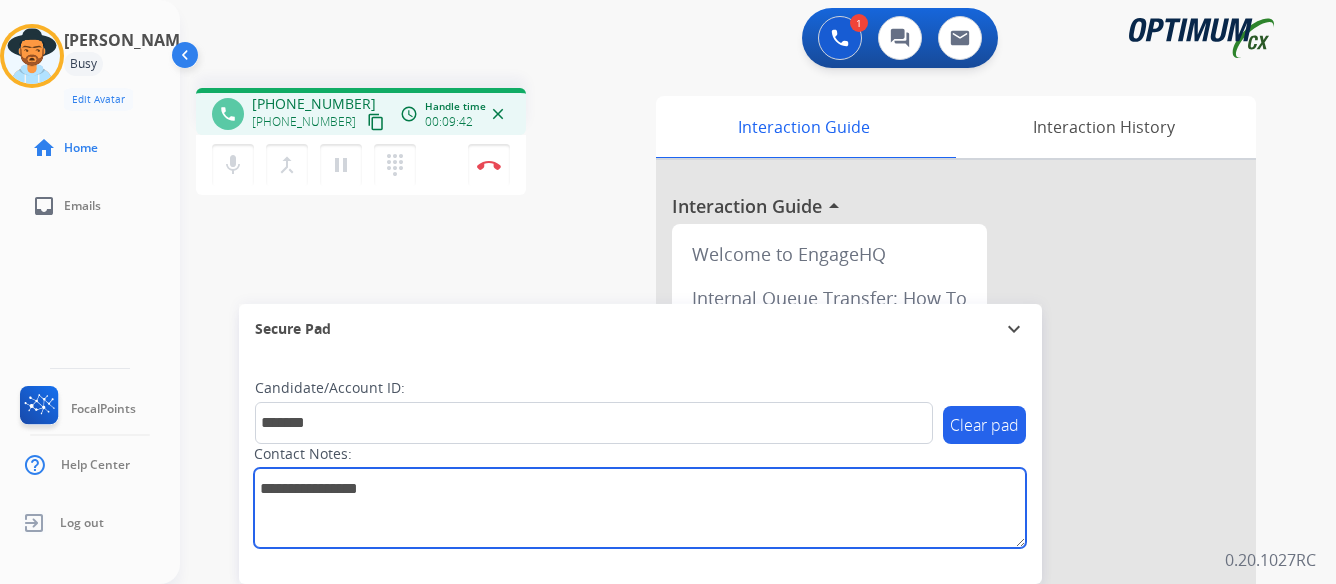 click at bounding box center (640, 508) 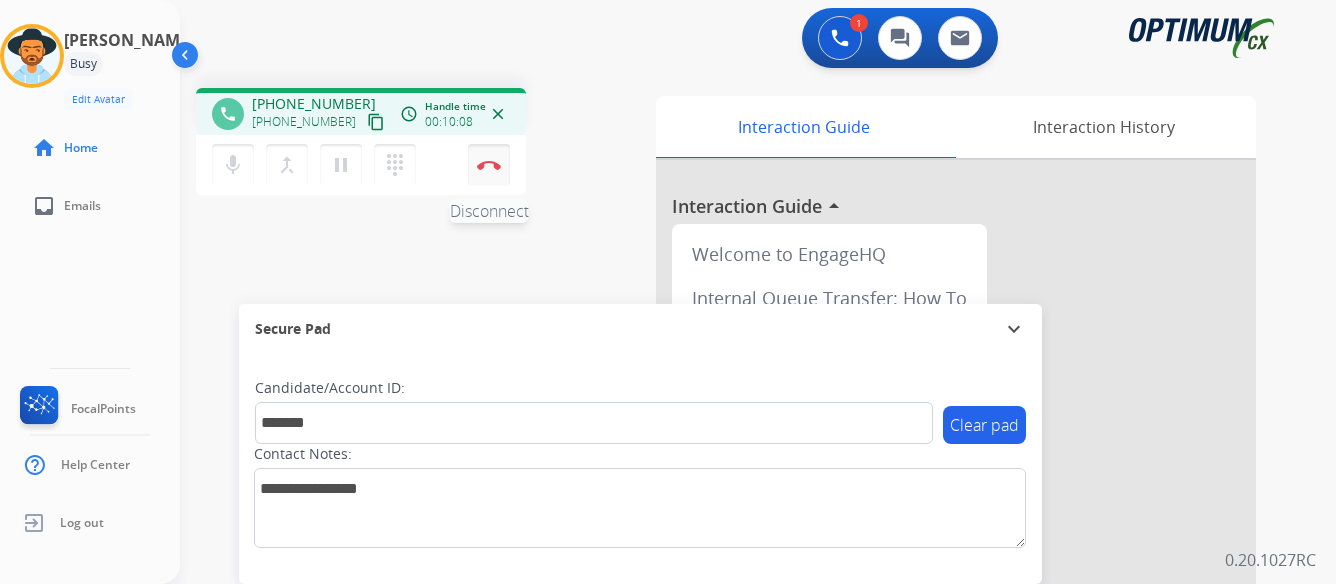 click at bounding box center (489, 165) 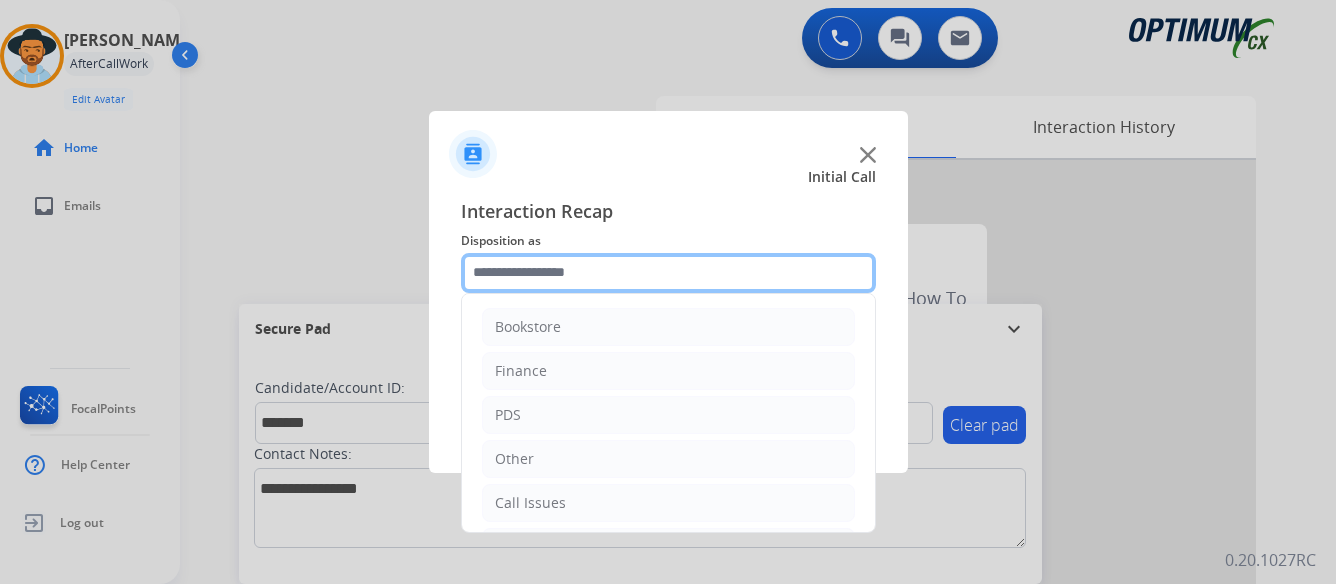 click 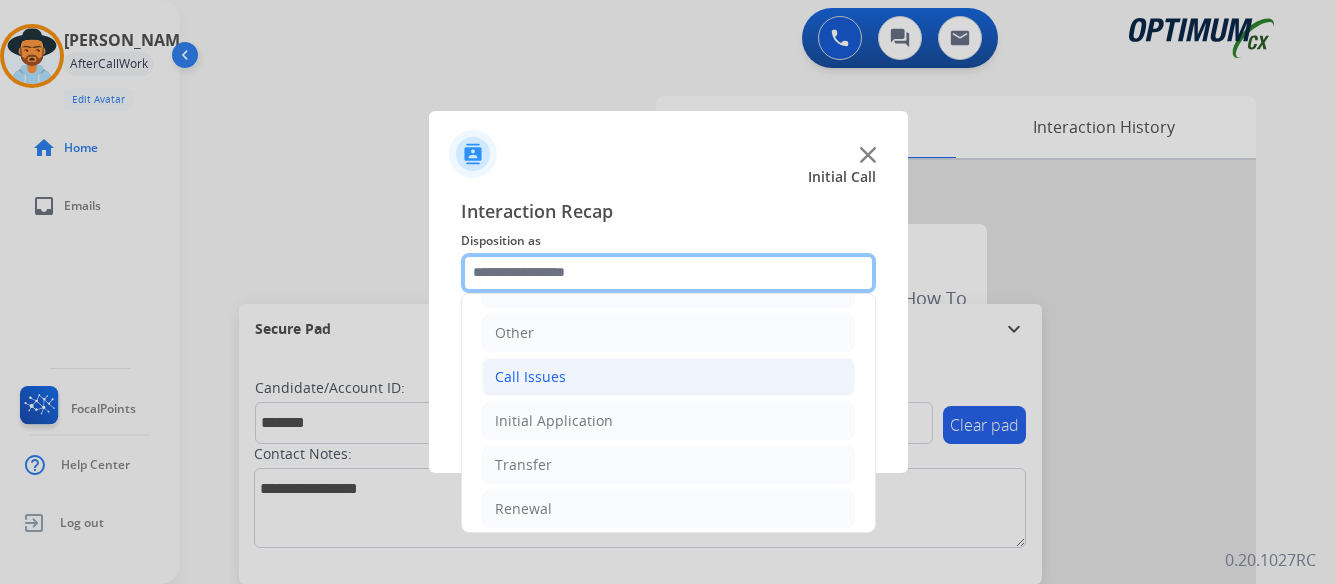 scroll, scrollTop: 136, scrollLeft: 0, axis: vertical 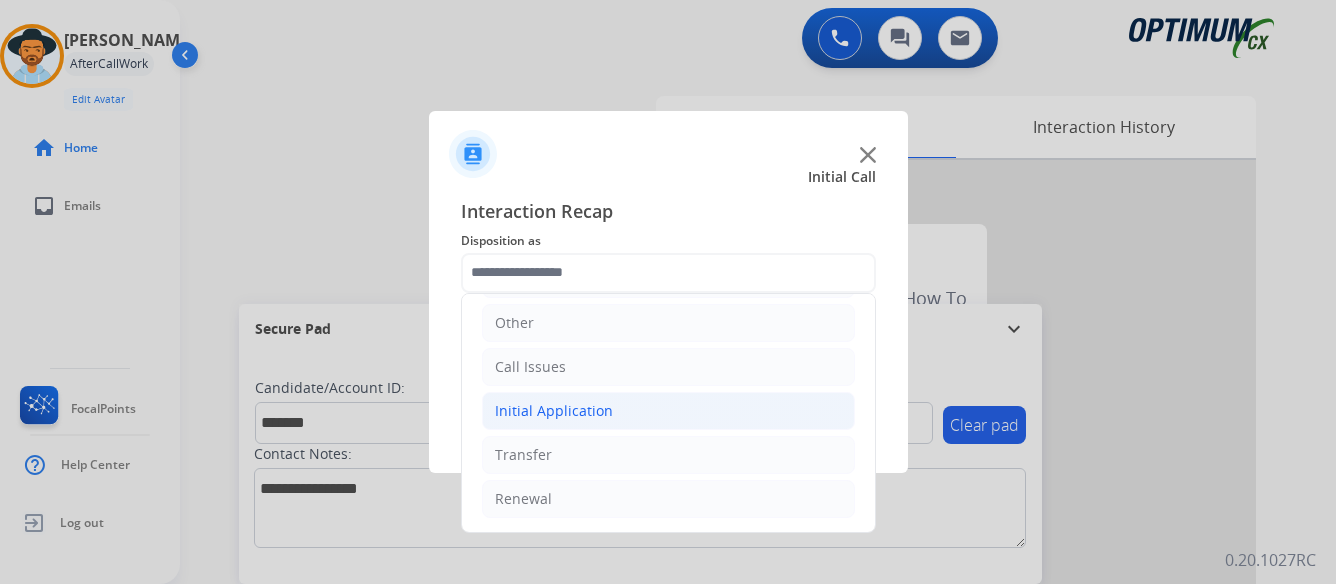 click on "Initial Application" 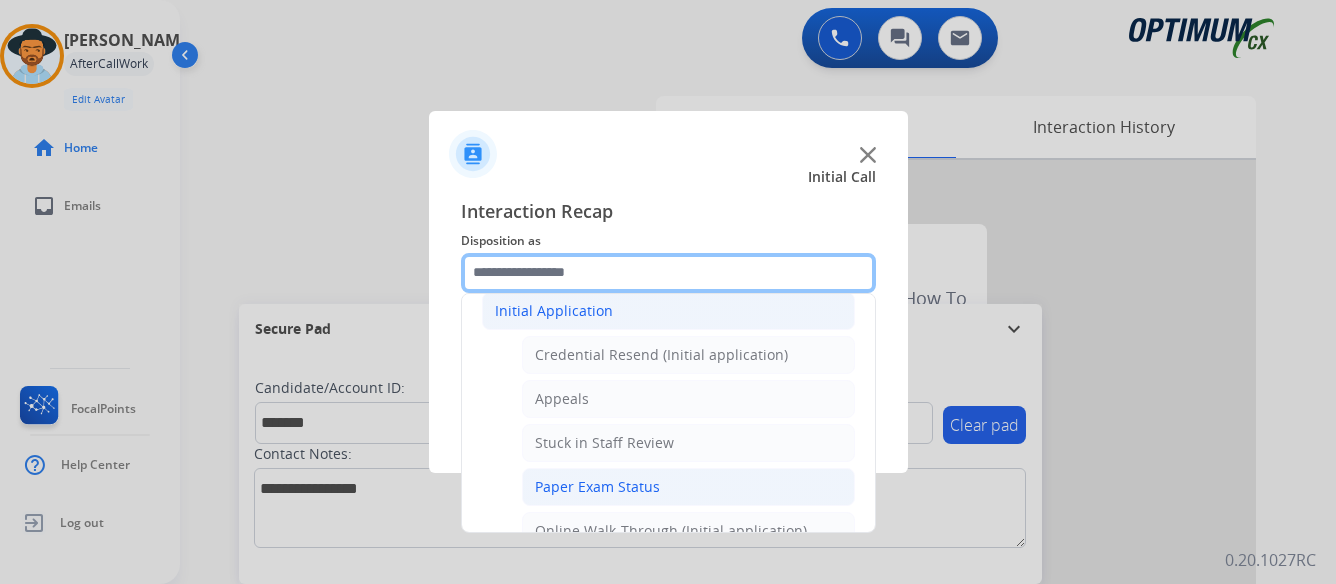 scroll, scrollTop: 336, scrollLeft: 0, axis: vertical 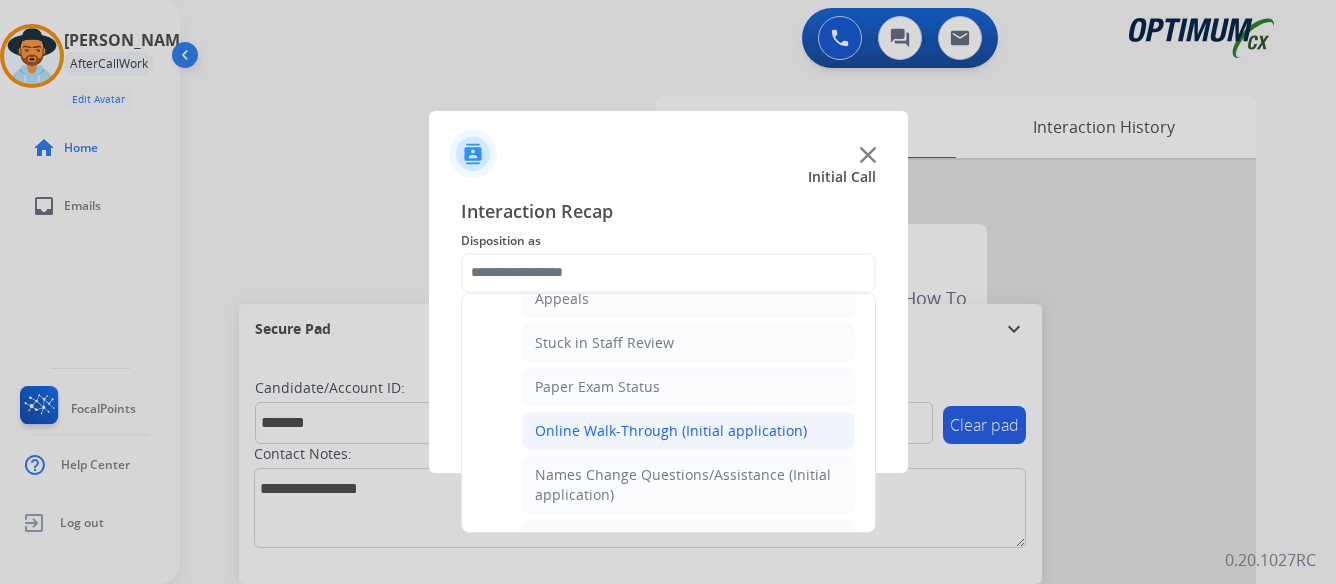 click on "Online Walk-Through (Initial application)" 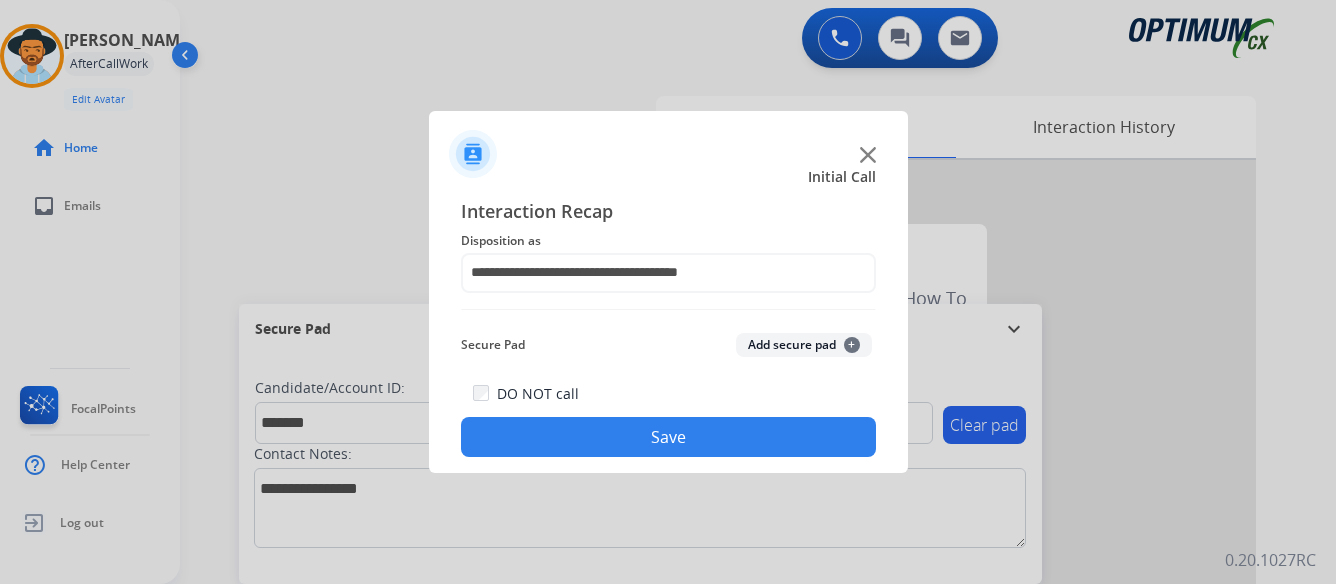 click on "Save" 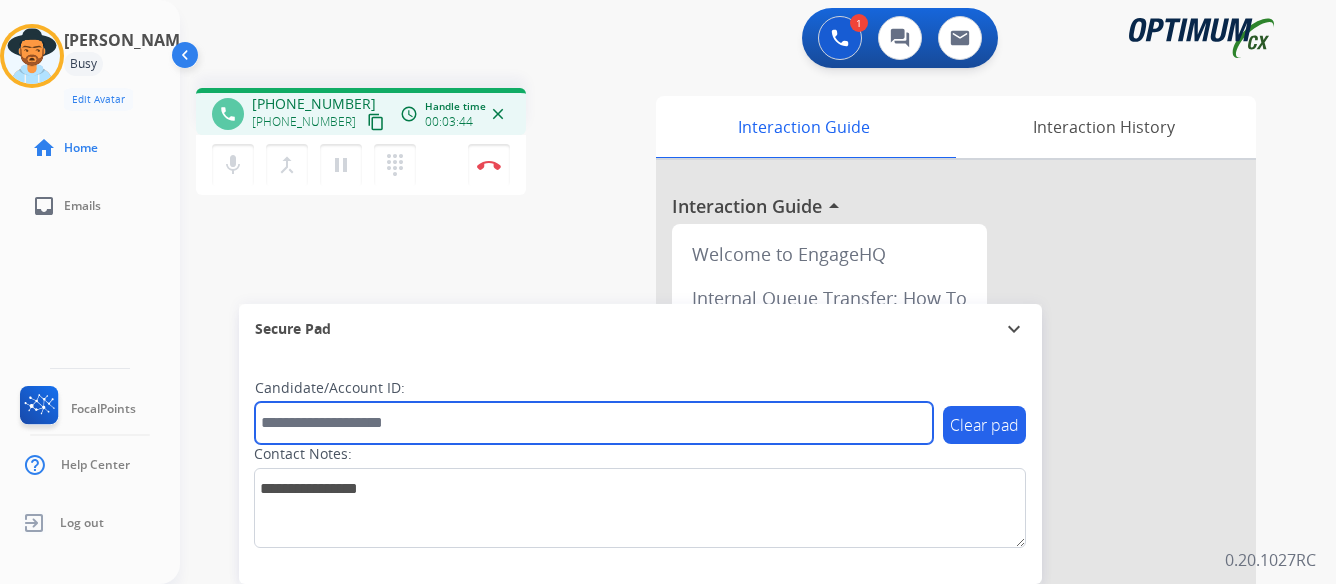 paste on "*******" 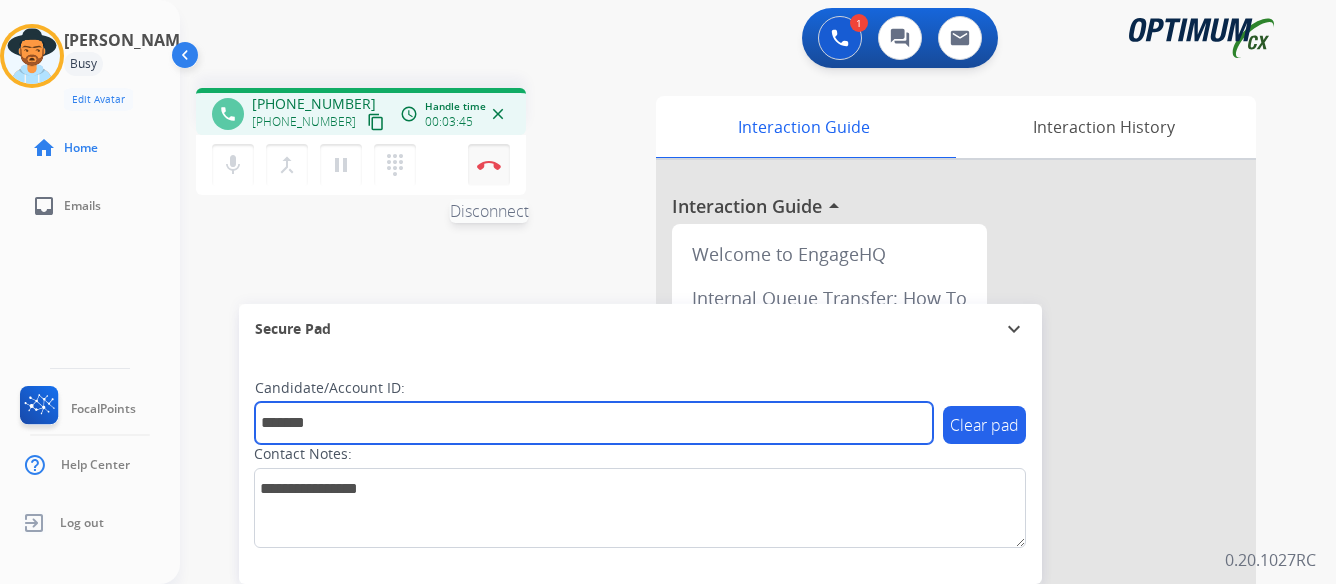 type on "*******" 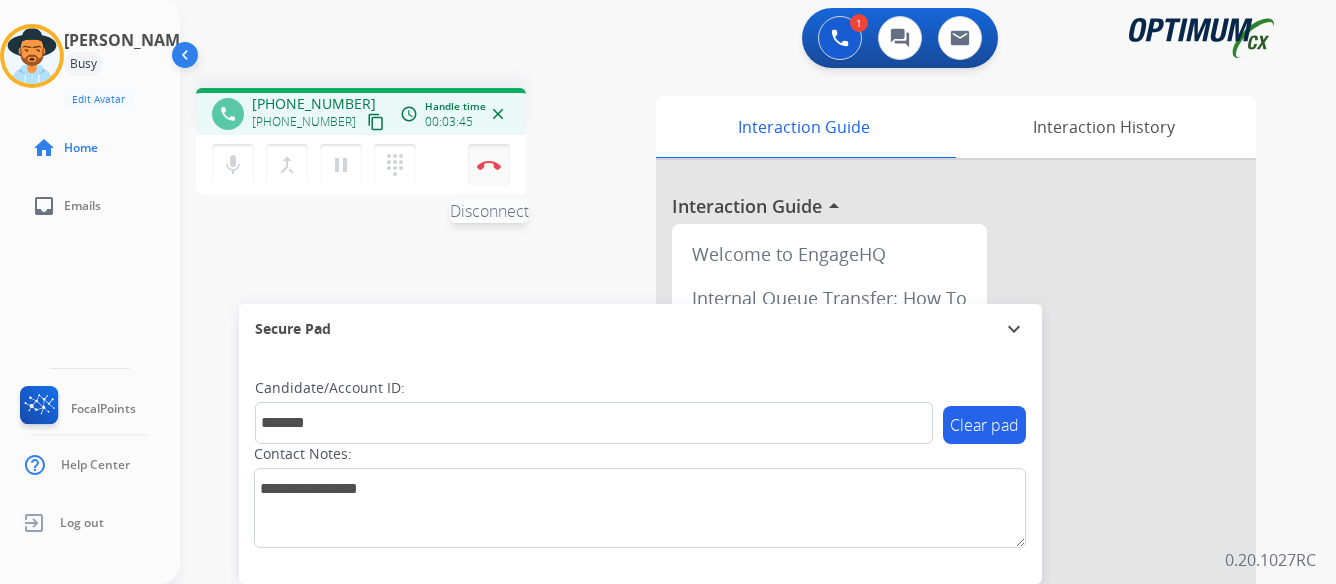 click at bounding box center (489, 165) 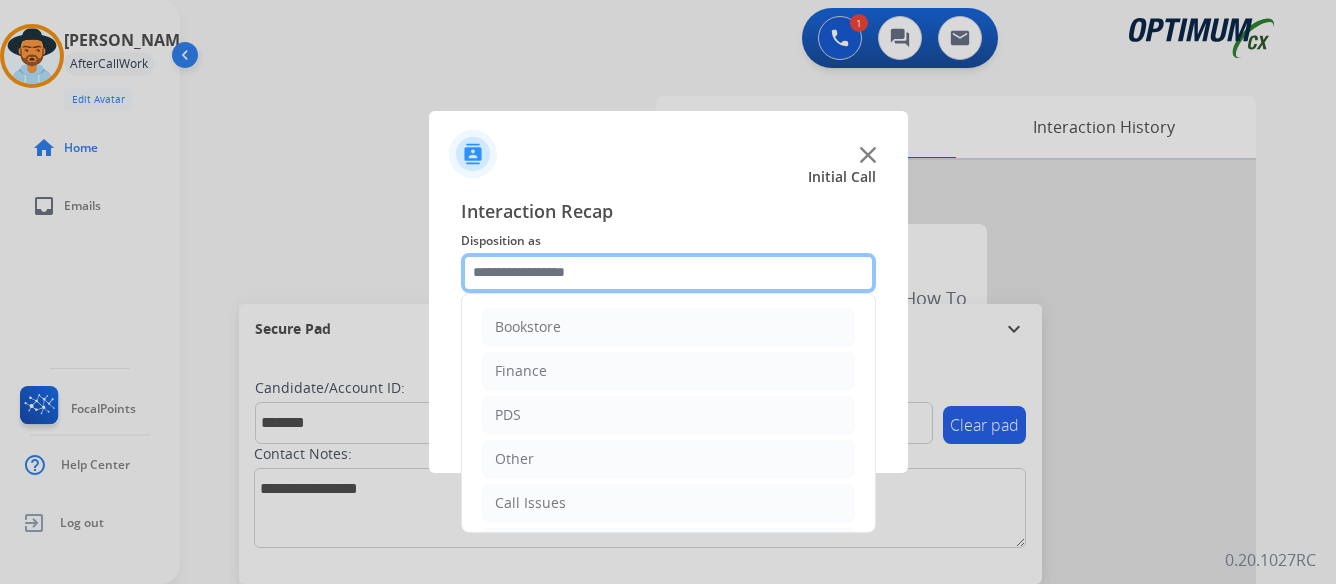 click 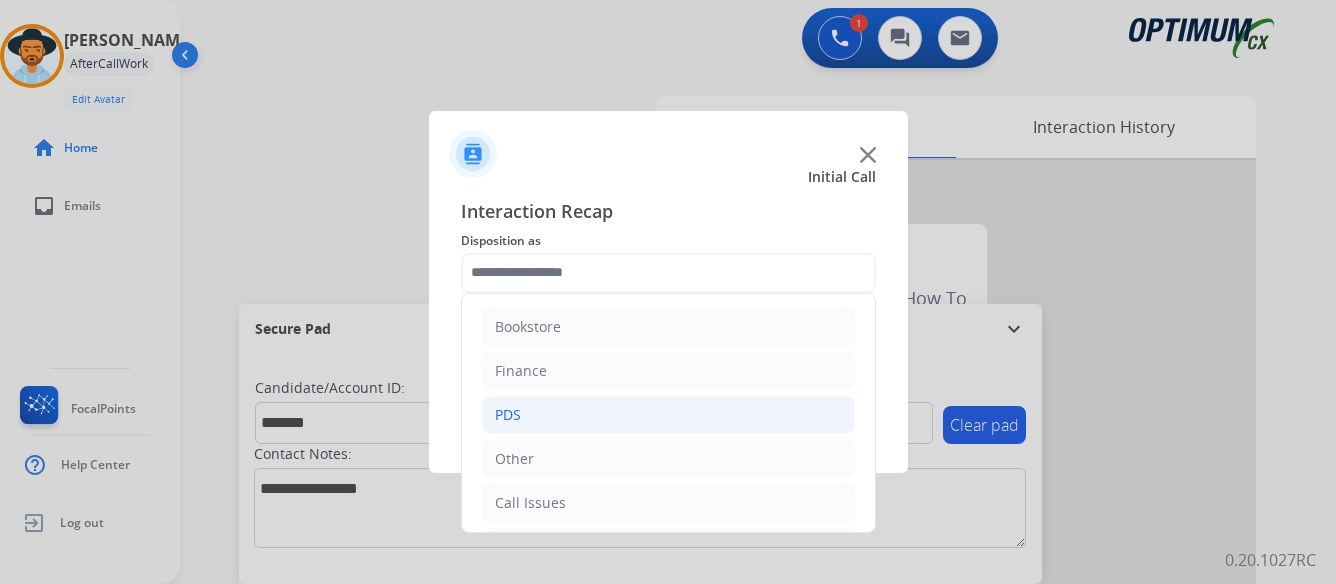 click on "PDS" 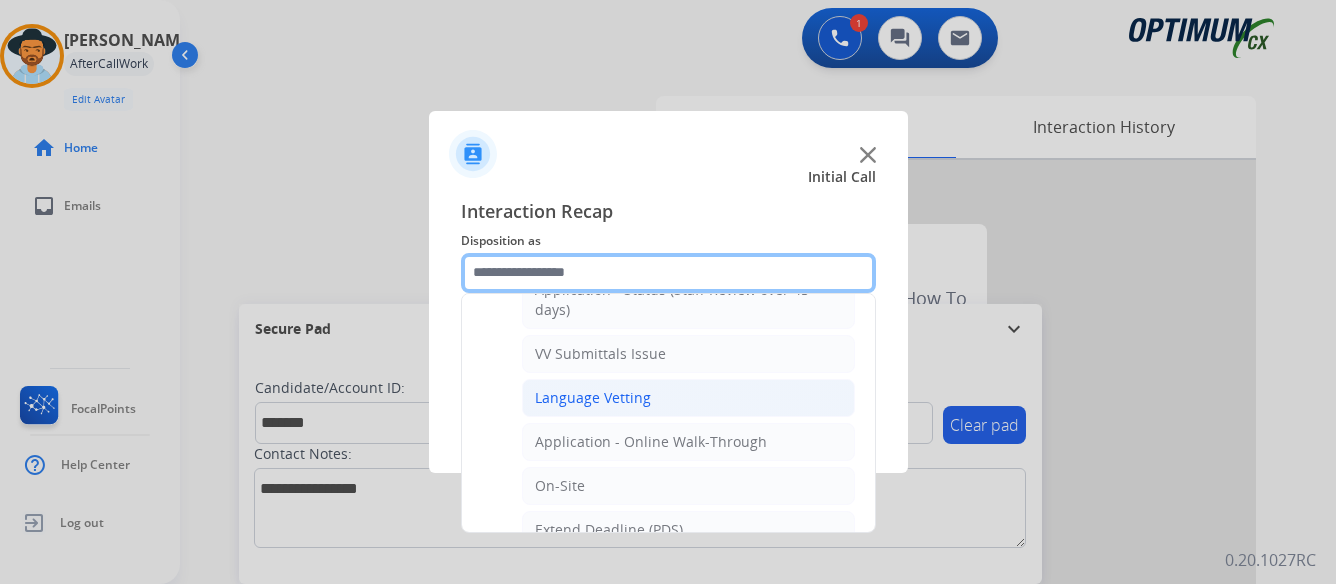 scroll, scrollTop: 400, scrollLeft: 0, axis: vertical 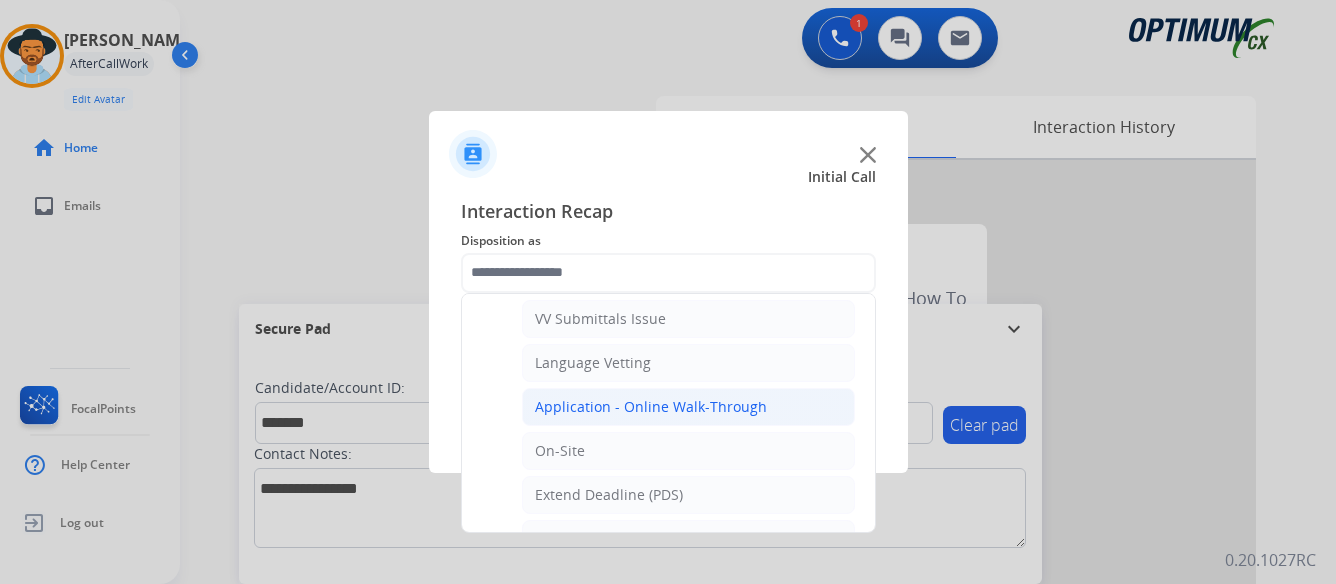 click on "Application - Online Walk-Through" 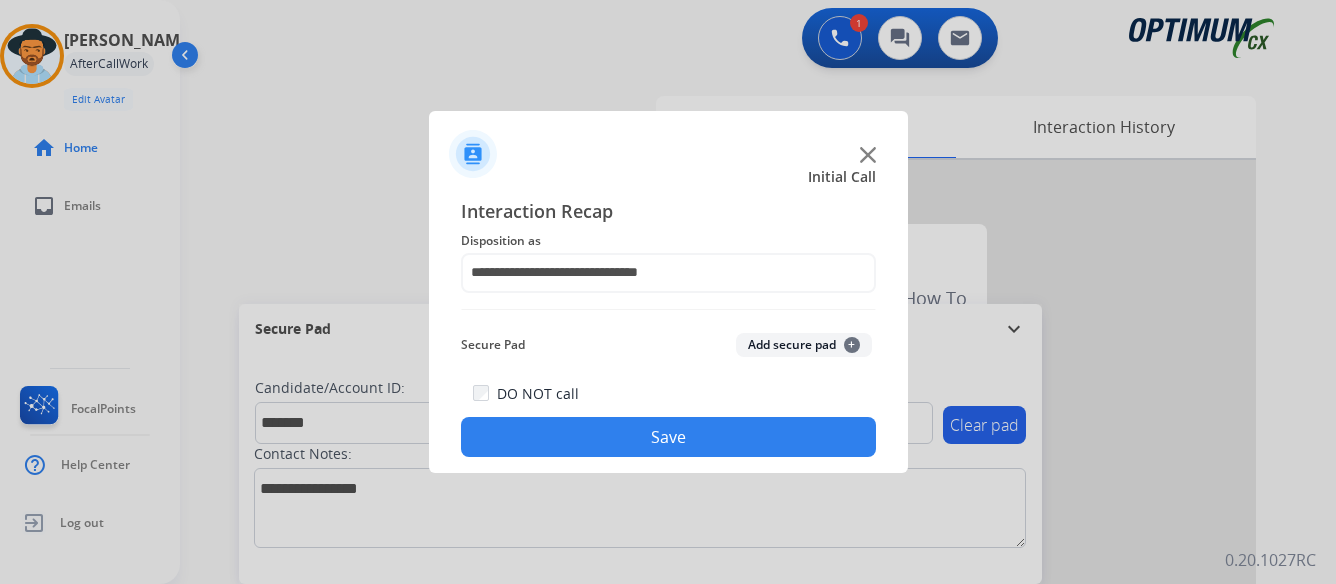 click on "Save" 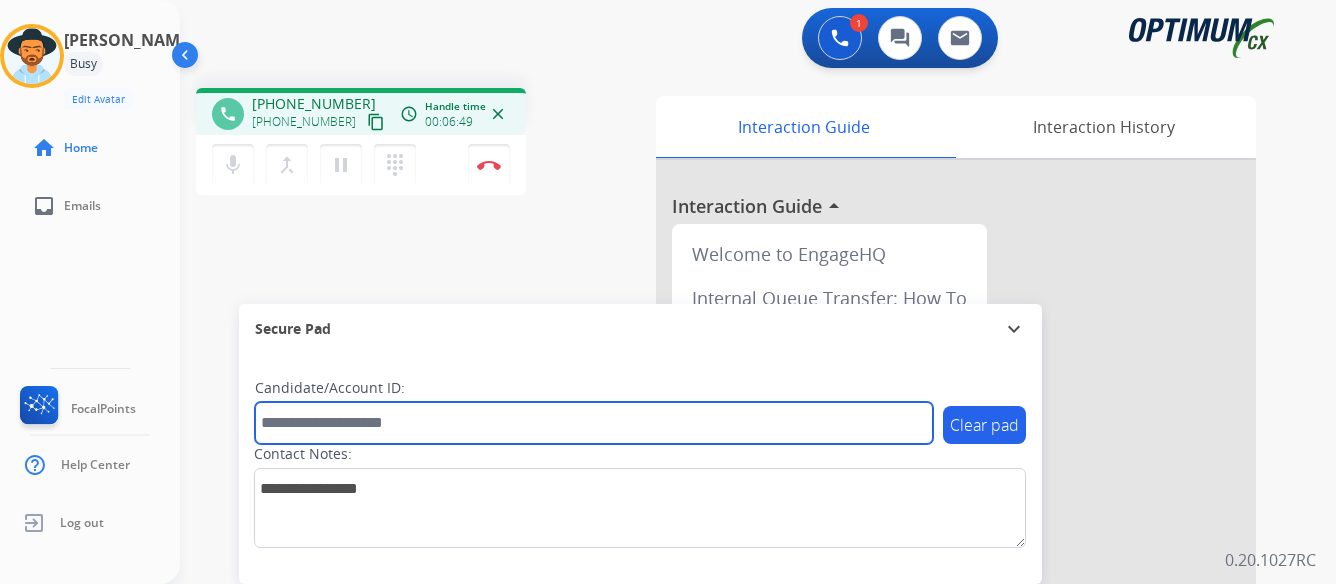 paste on "*******" 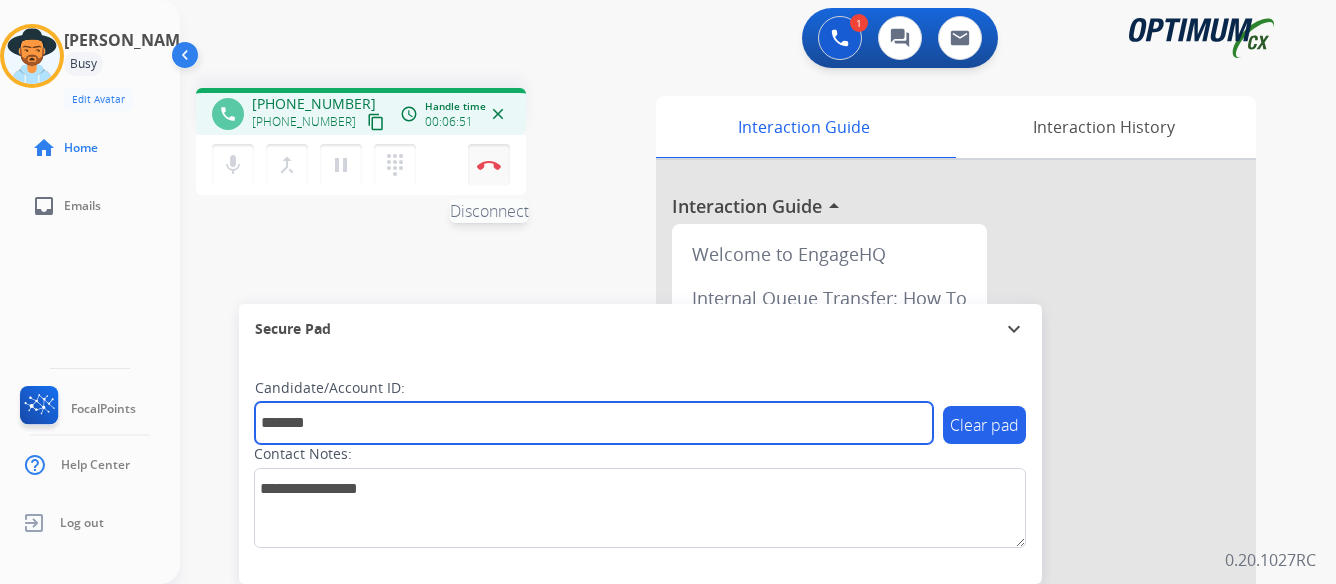 type on "*******" 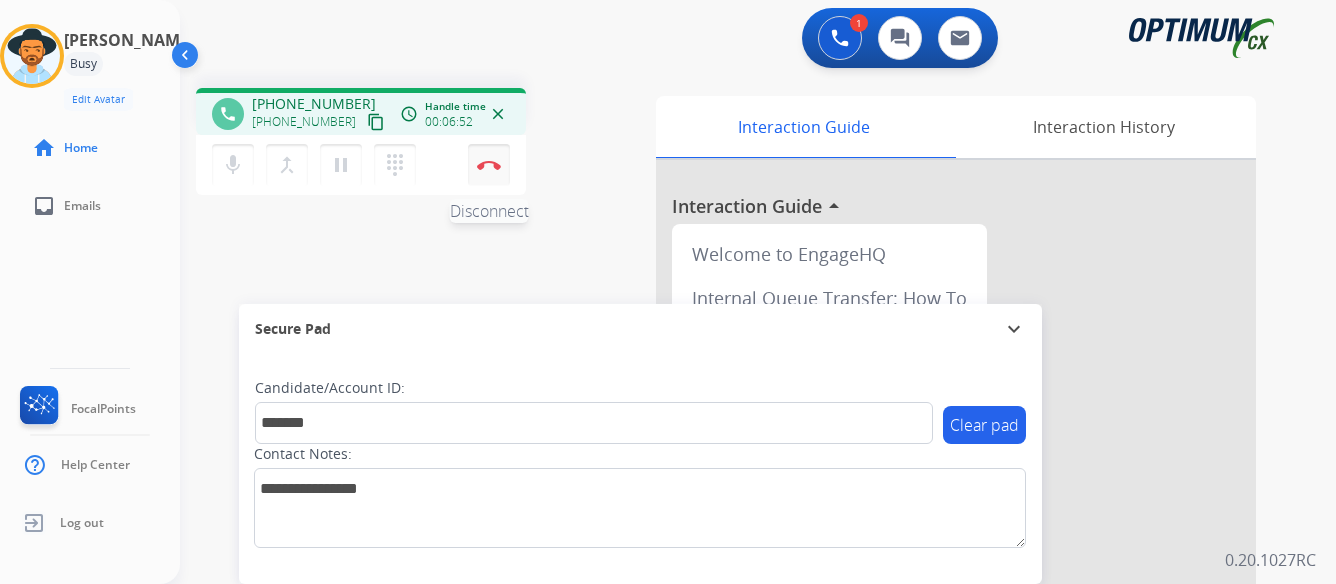 click at bounding box center (489, 165) 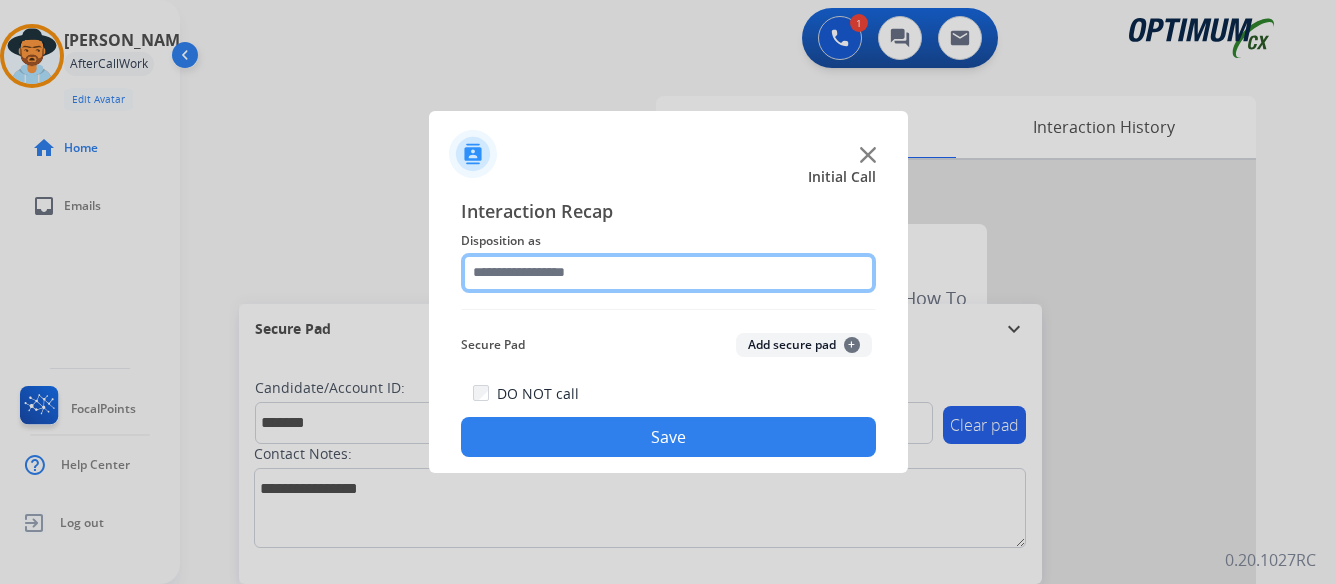 click 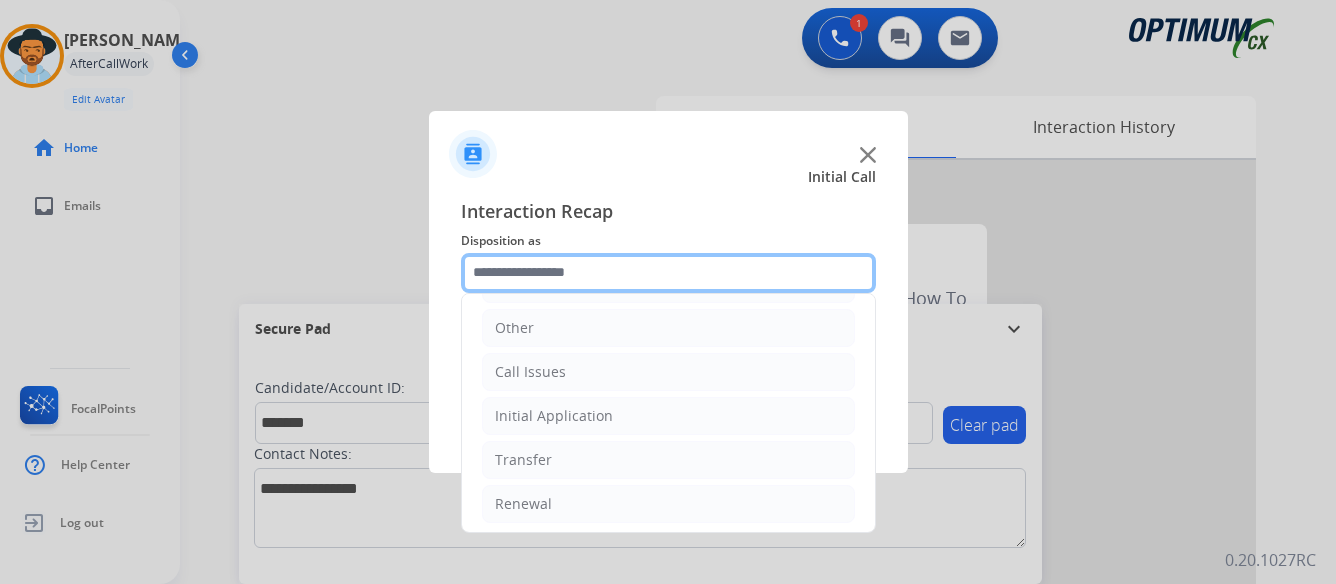scroll, scrollTop: 136, scrollLeft: 0, axis: vertical 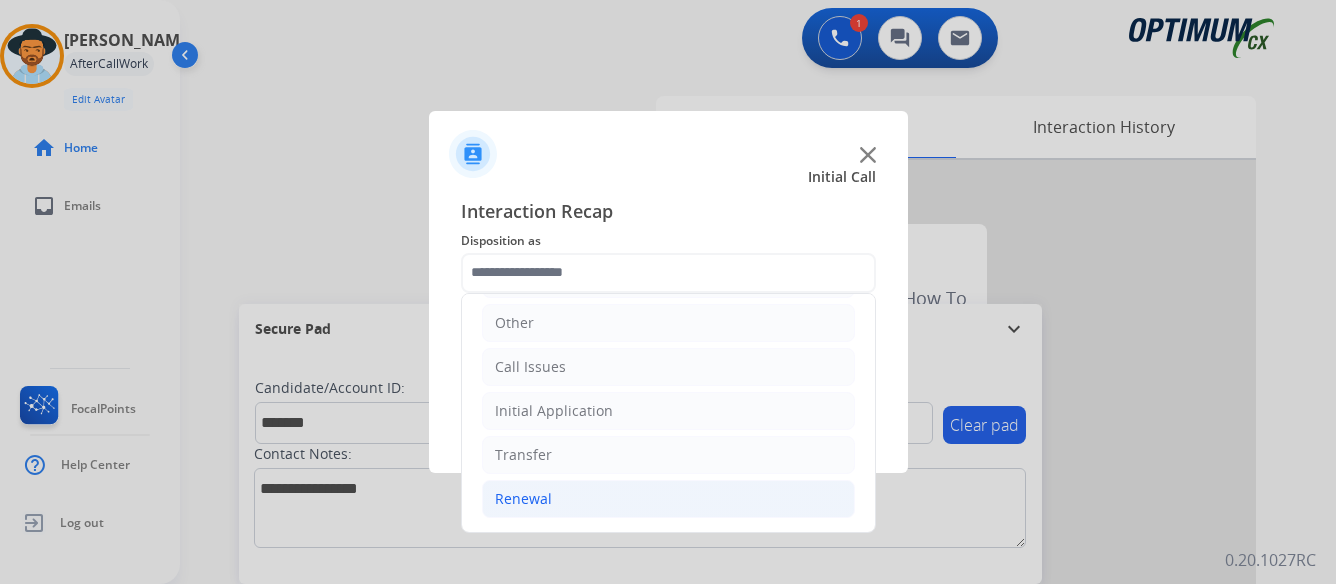 click on "Renewal" 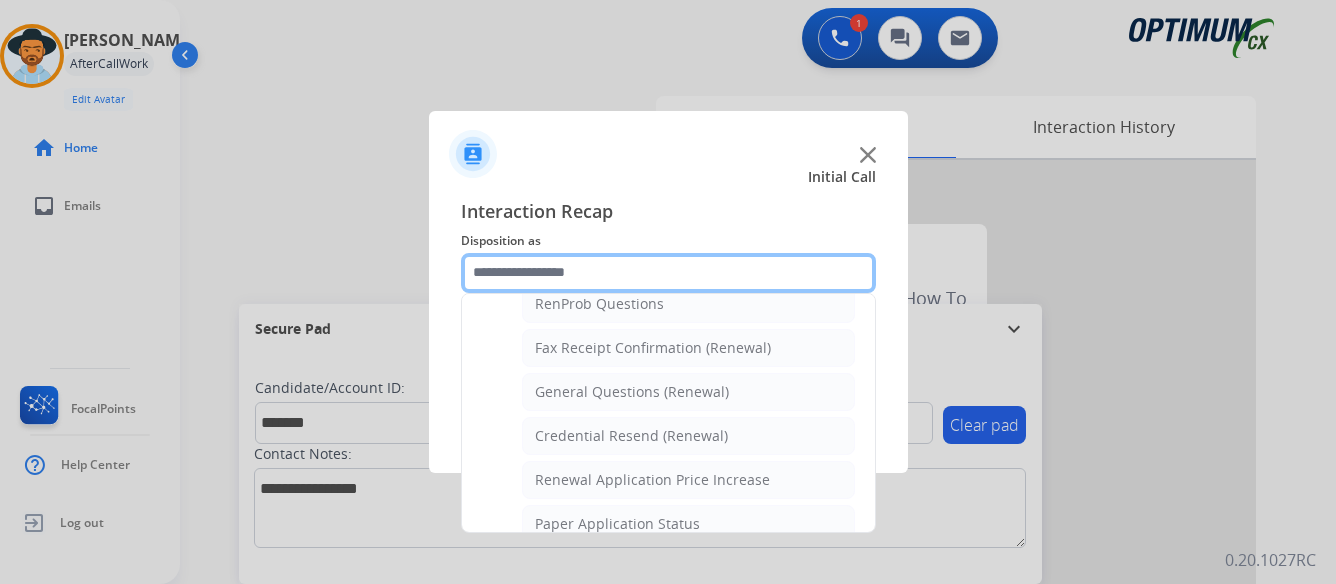 scroll, scrollTop: 536, scrollLeft: 0, axis: vertical 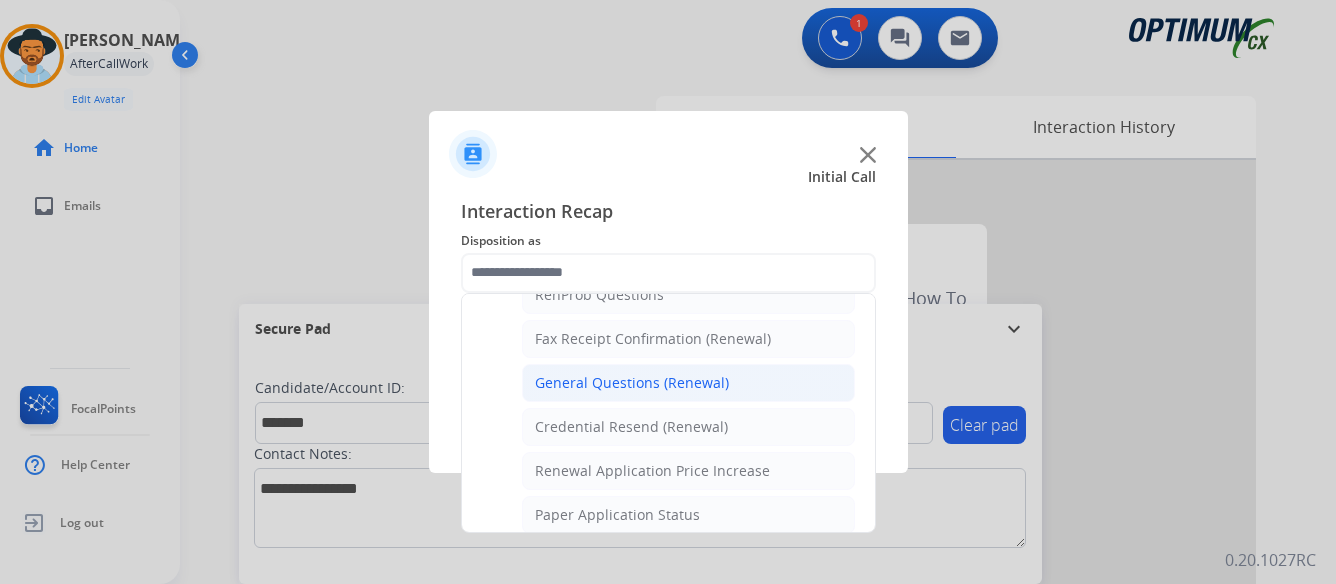 click on "General Questions (Renewal)" 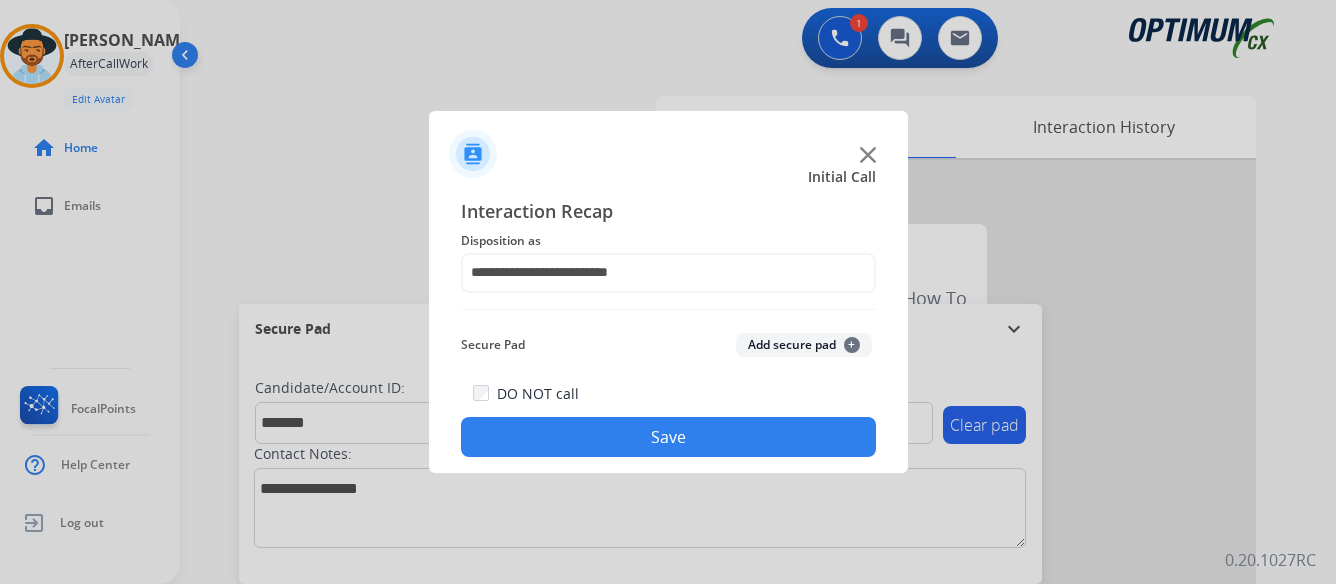 click on "Save" 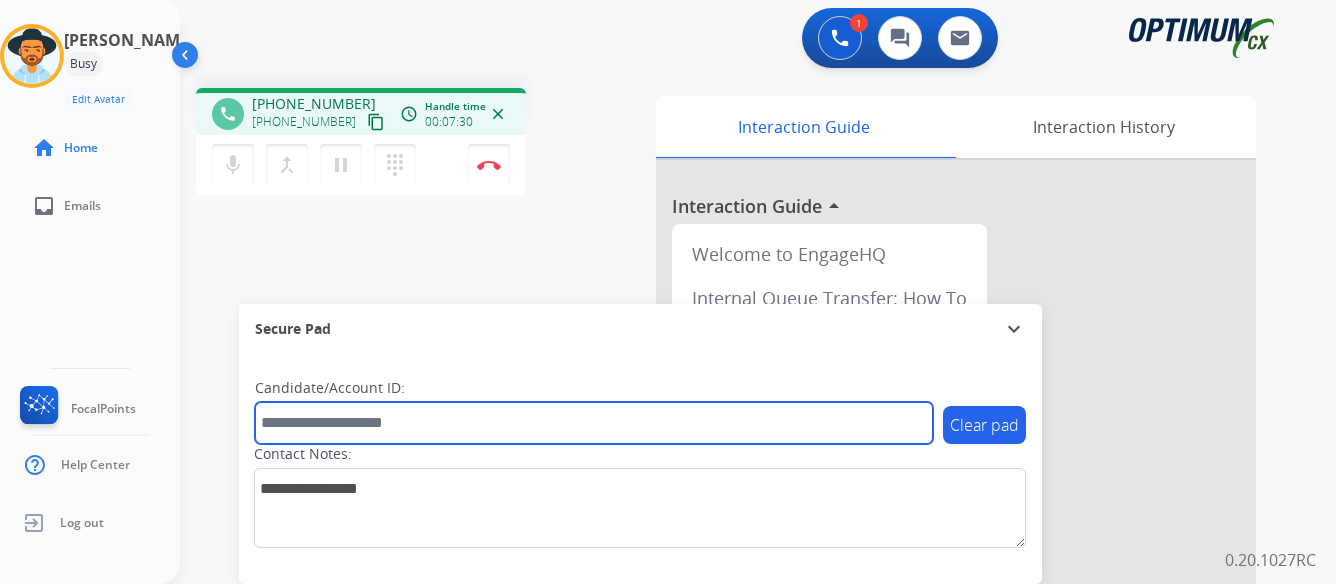 click at bounding box center (594, 423) 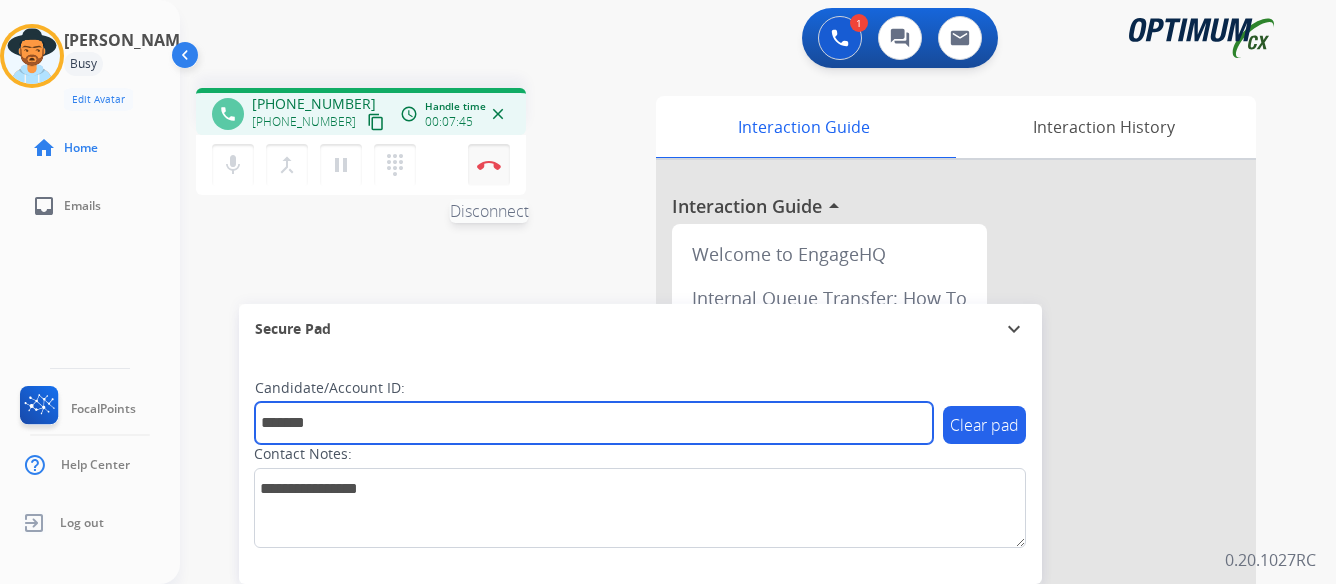 type on "*******" 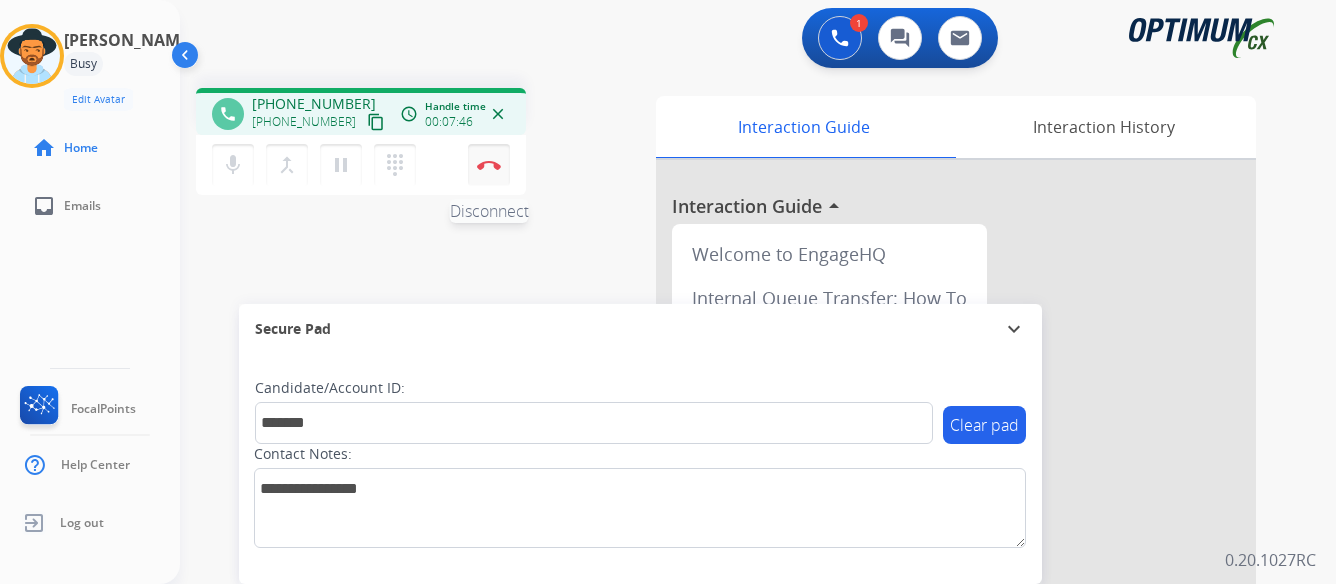 click at bounding box center [489, 165] 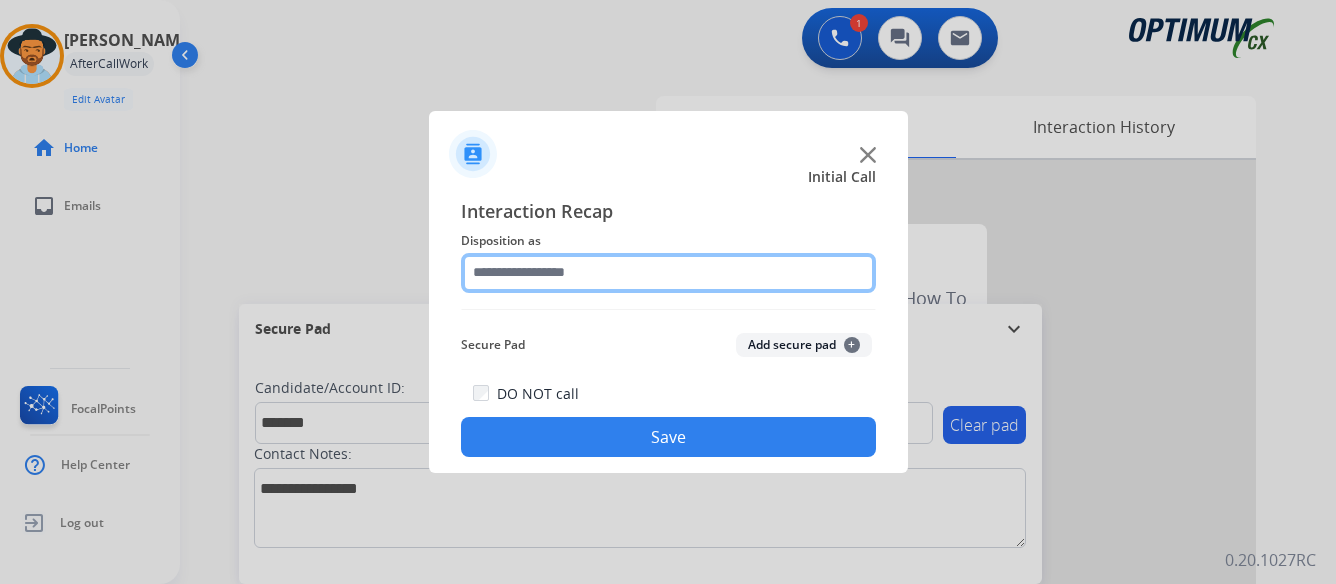 click 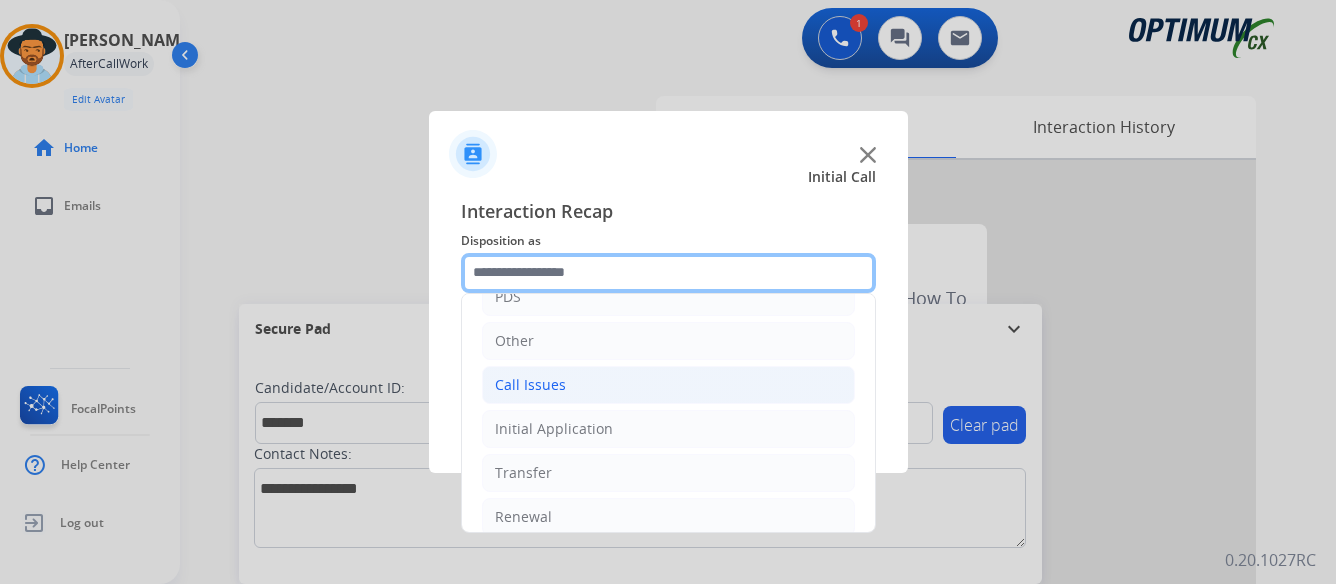 scroll, scrollTop: 136, scrollLeft: 0, axis: vertical 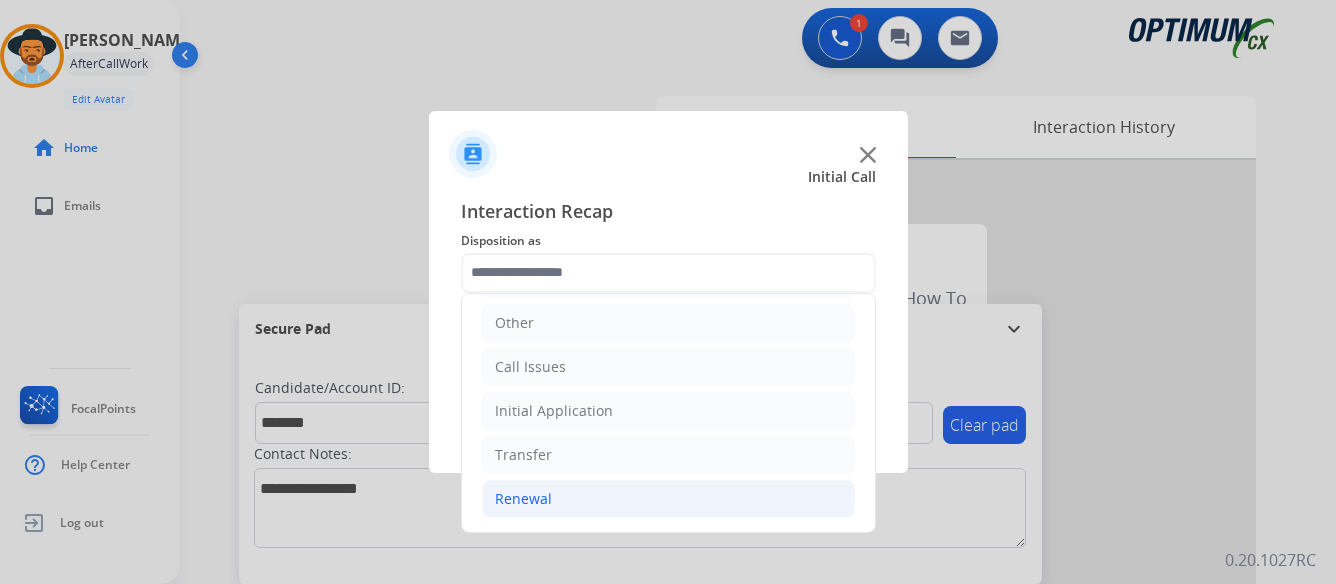 click on "Renewal" 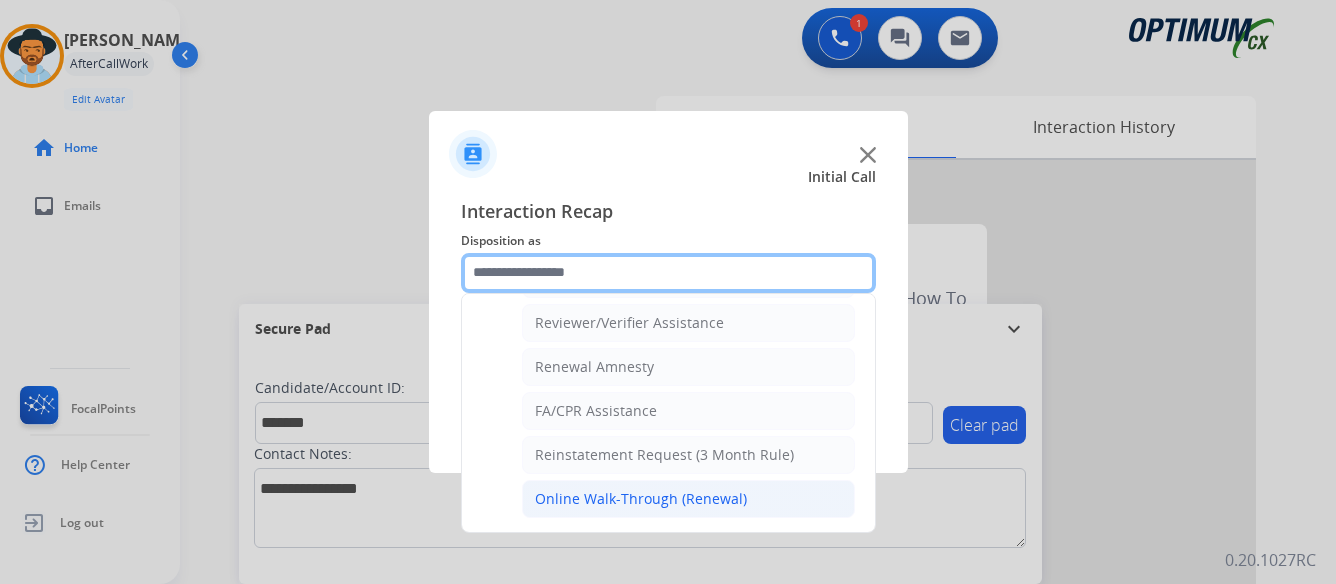scroll, scrollTop: 672, scrollLeft: 0, axis: vertical 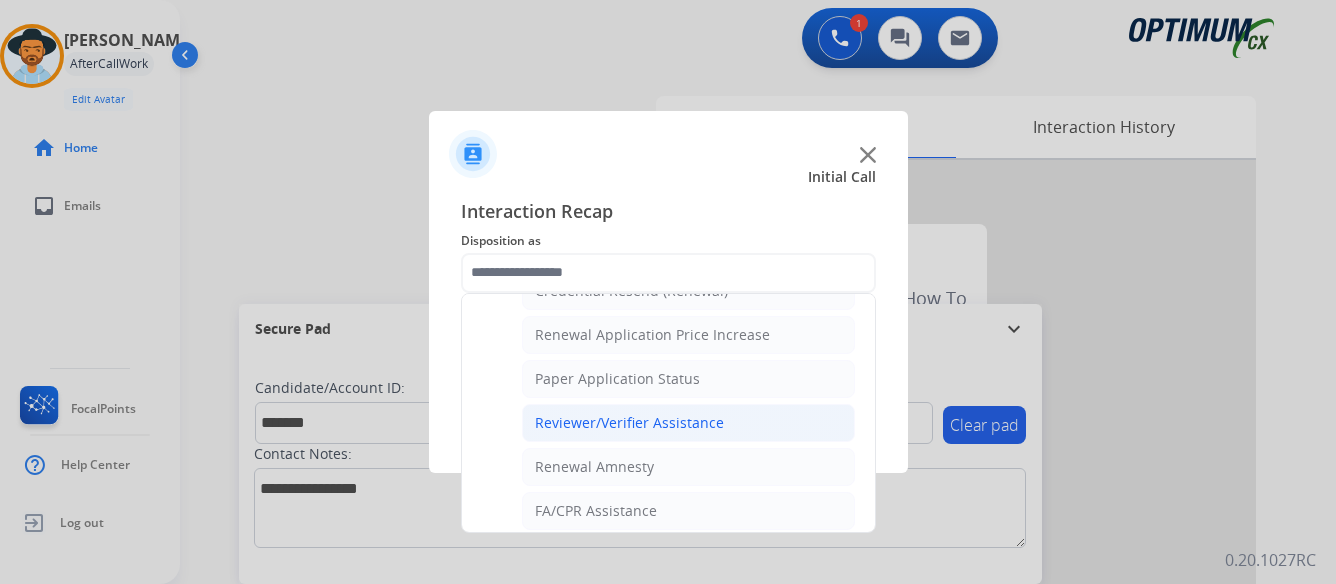 click on "Reviewer/Verifier Assistance" 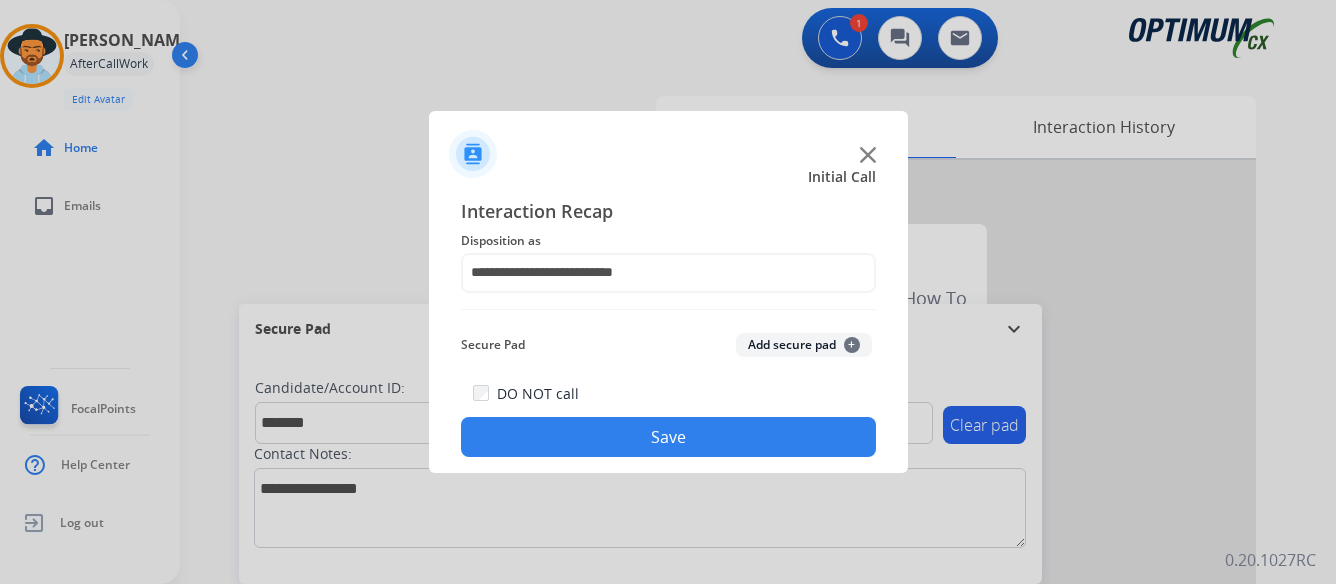click on "Save" 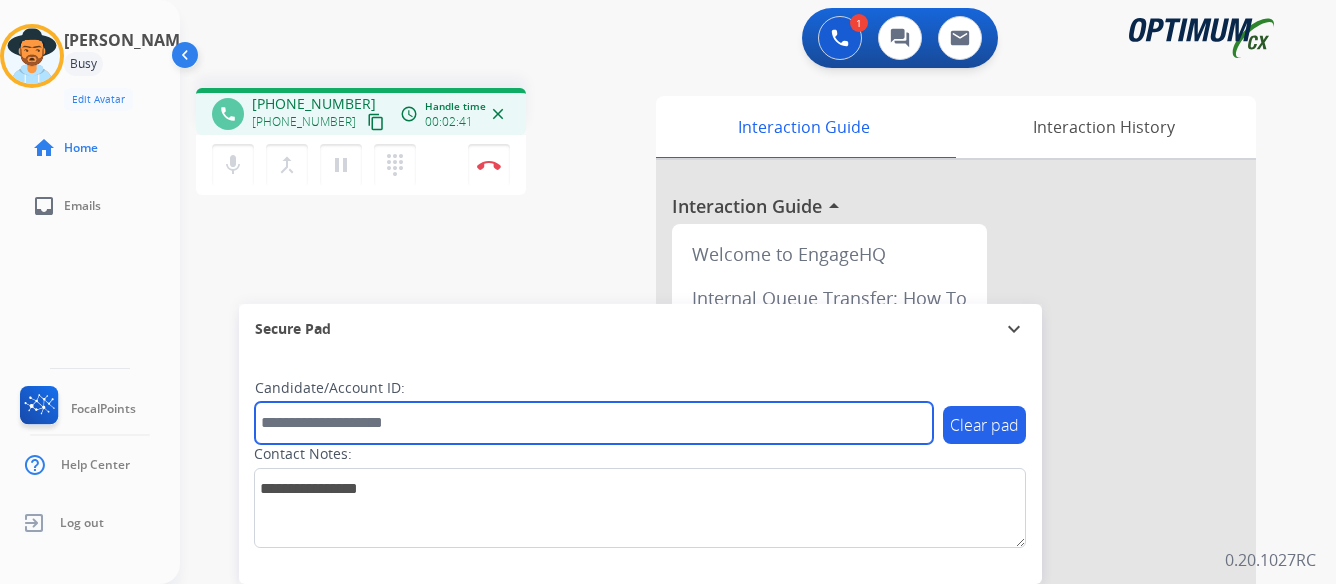 click at bounding box center [594, 423] 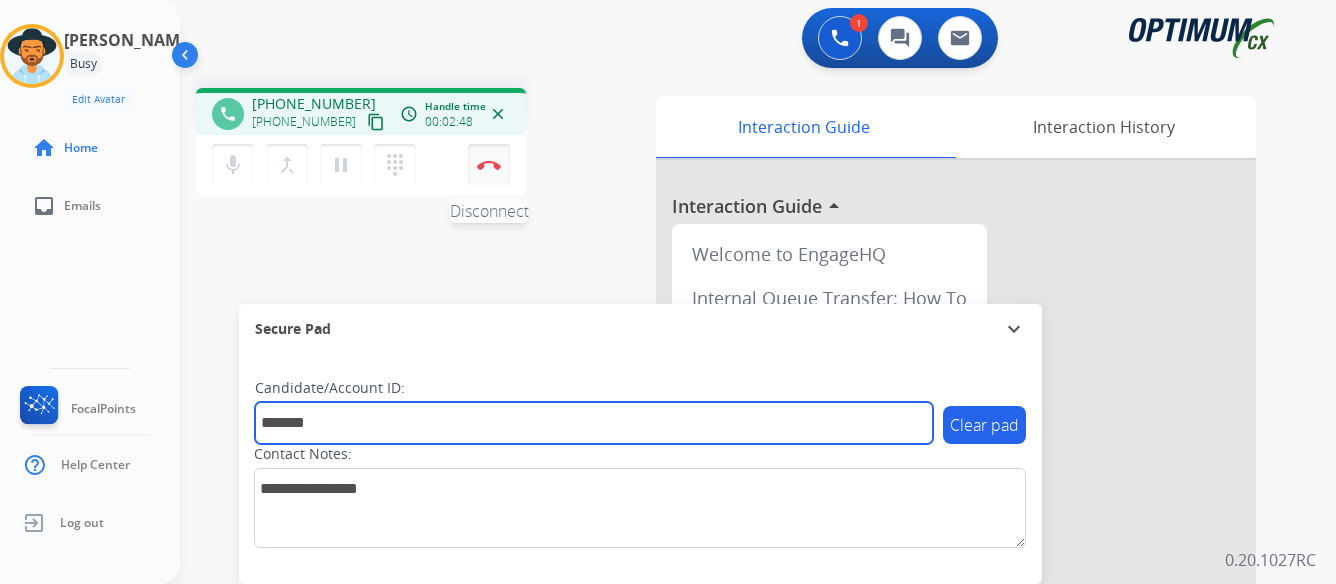 type on "*******" 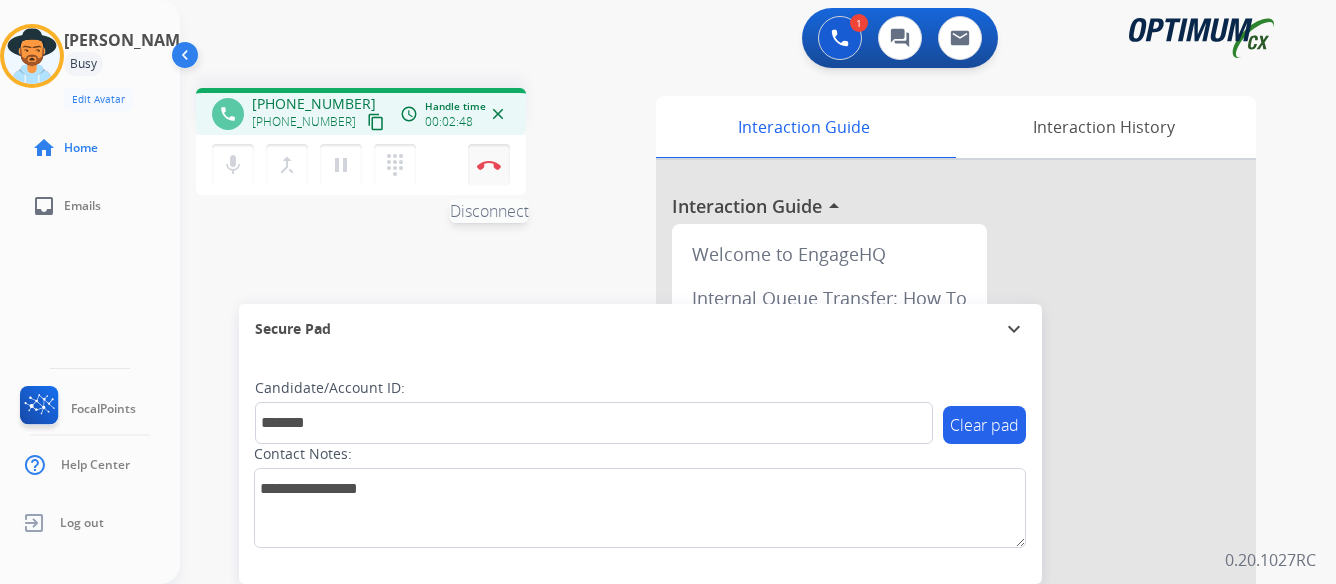click at bounding box center (489, 165) 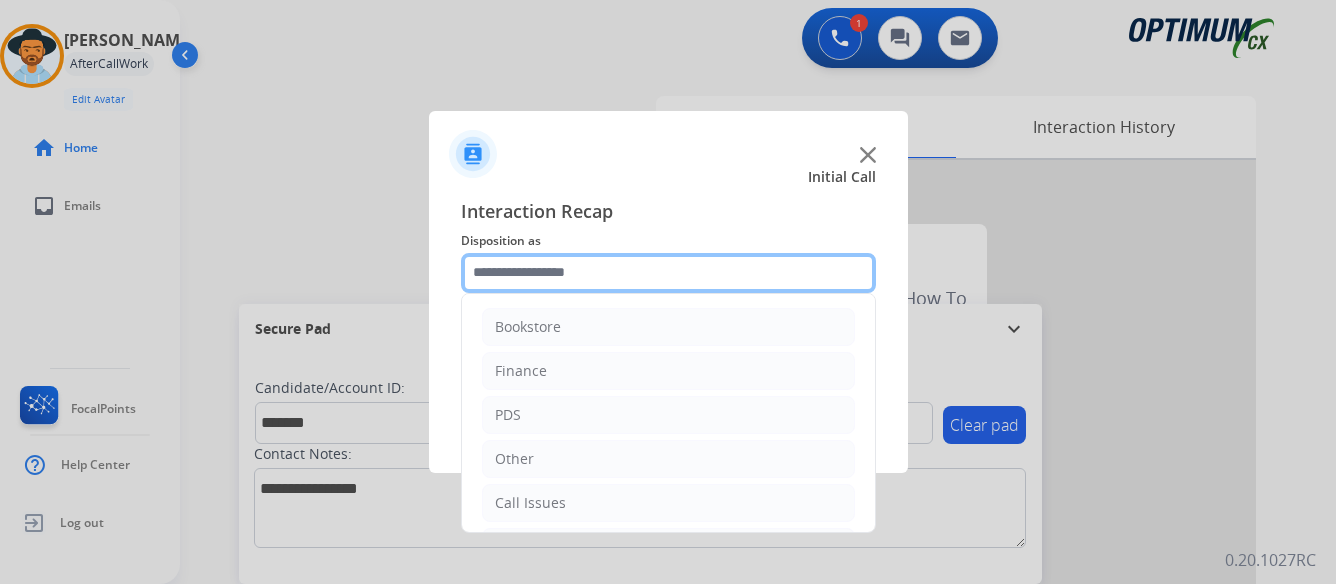 click 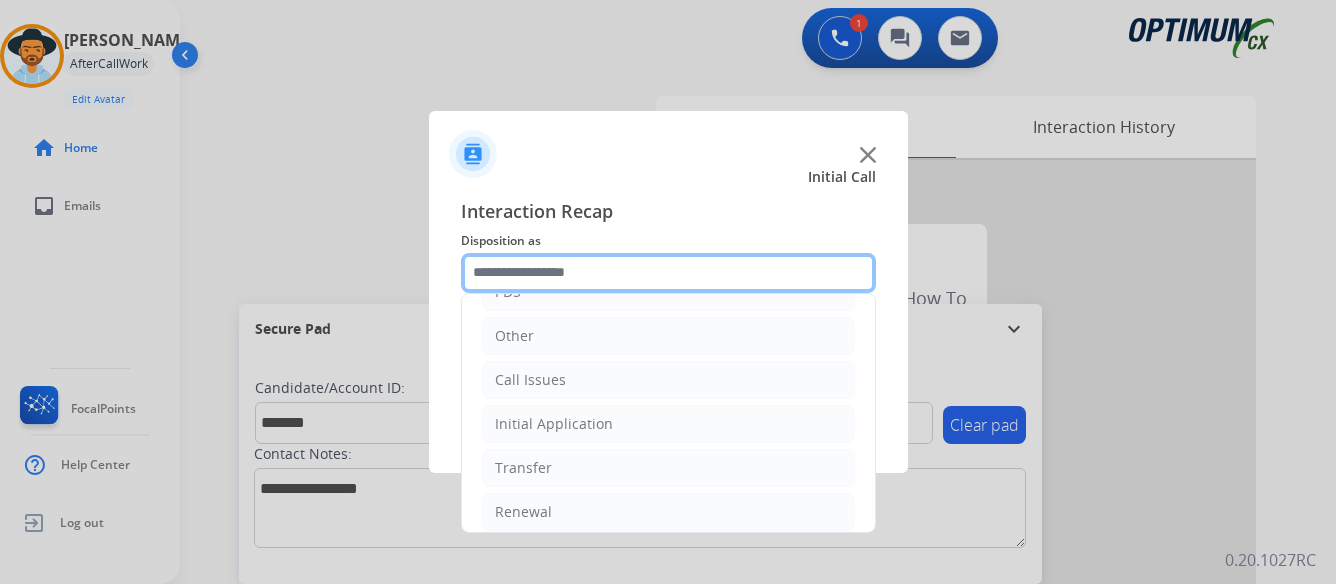 scroll, scrollTop: 136, scrollLeft: 0, axis: vertical 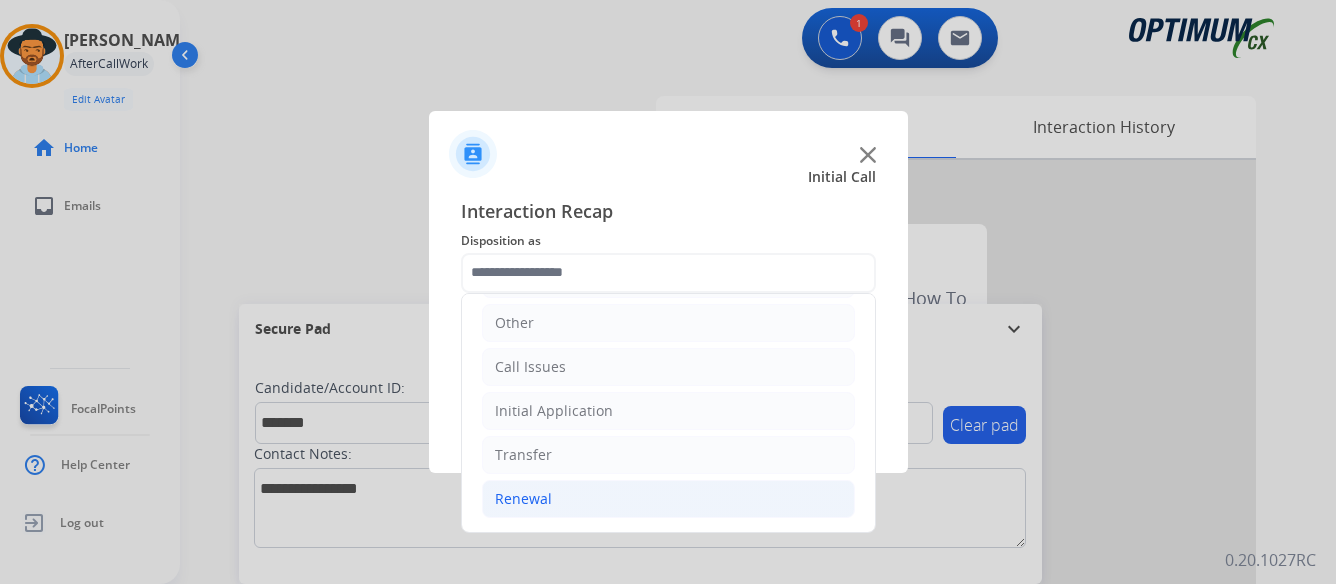 click on "Renewal" 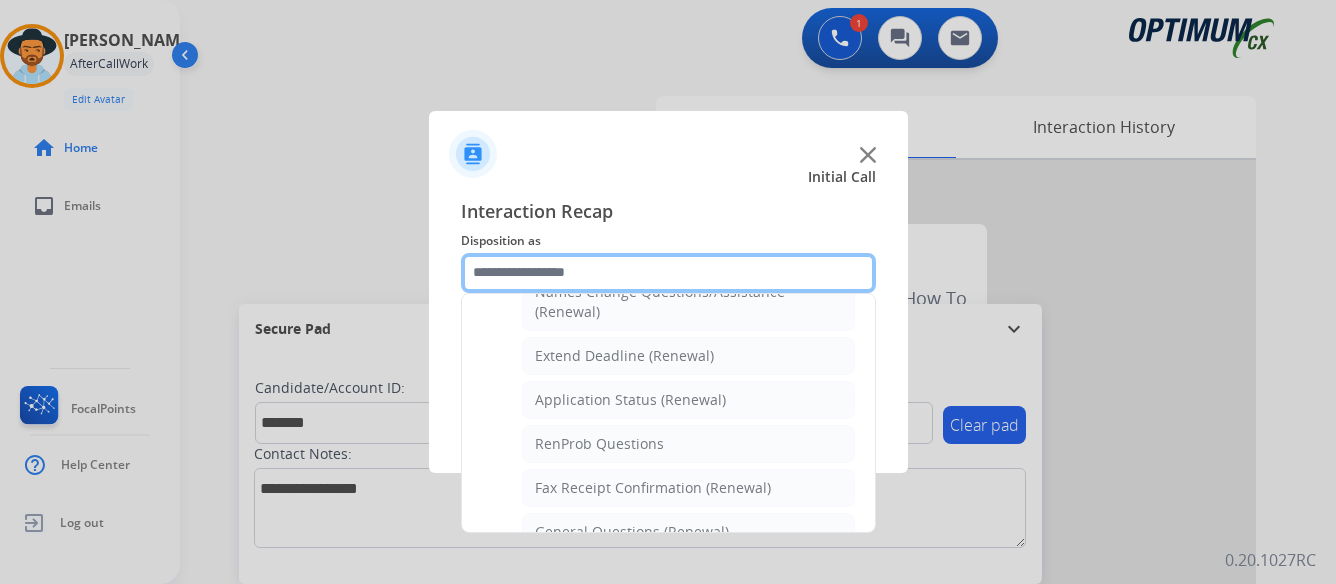 scroll, scrollTop: 436, scrollLeft: 0, axis: vertical 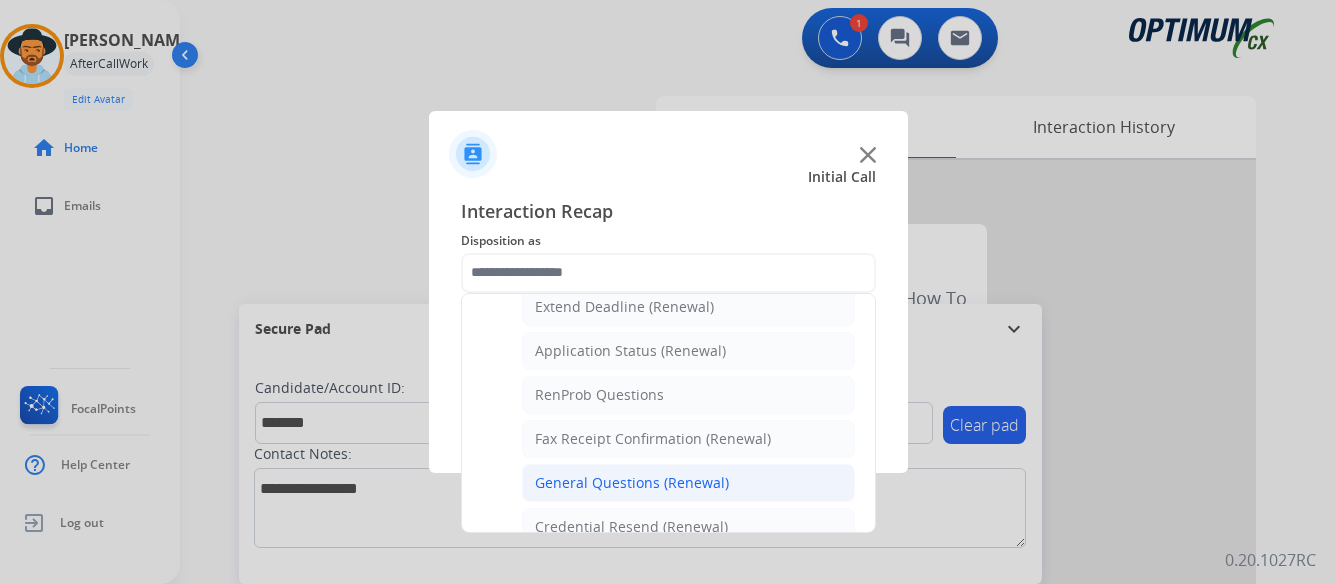 click on "General Questions (Renewal)" 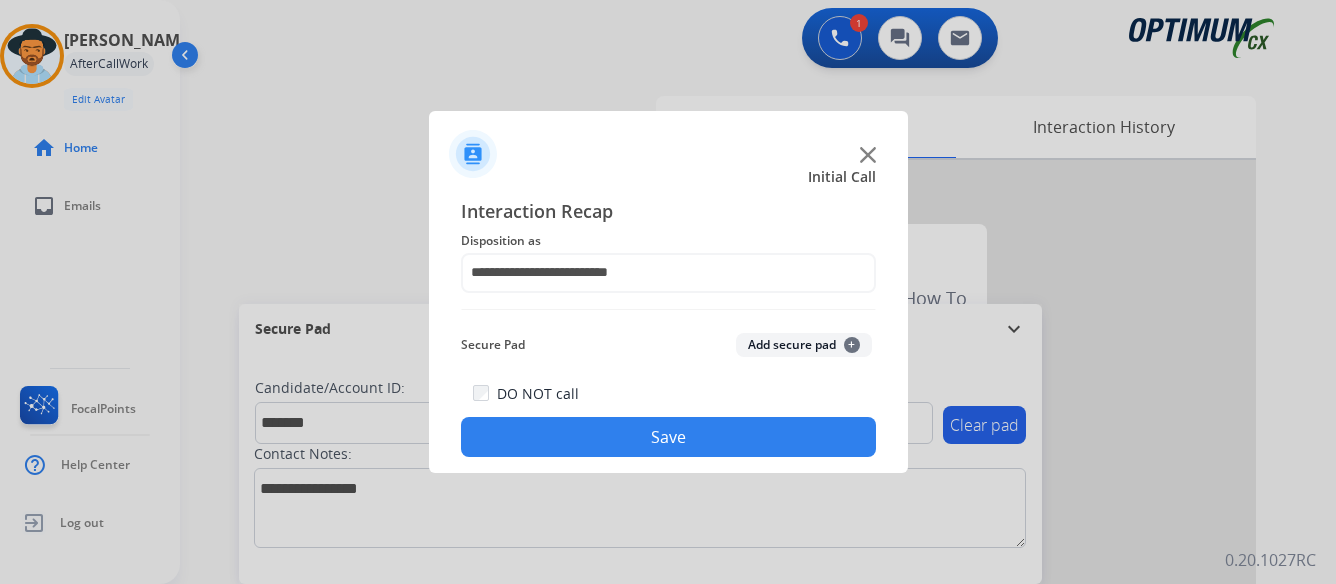 click on "Save" 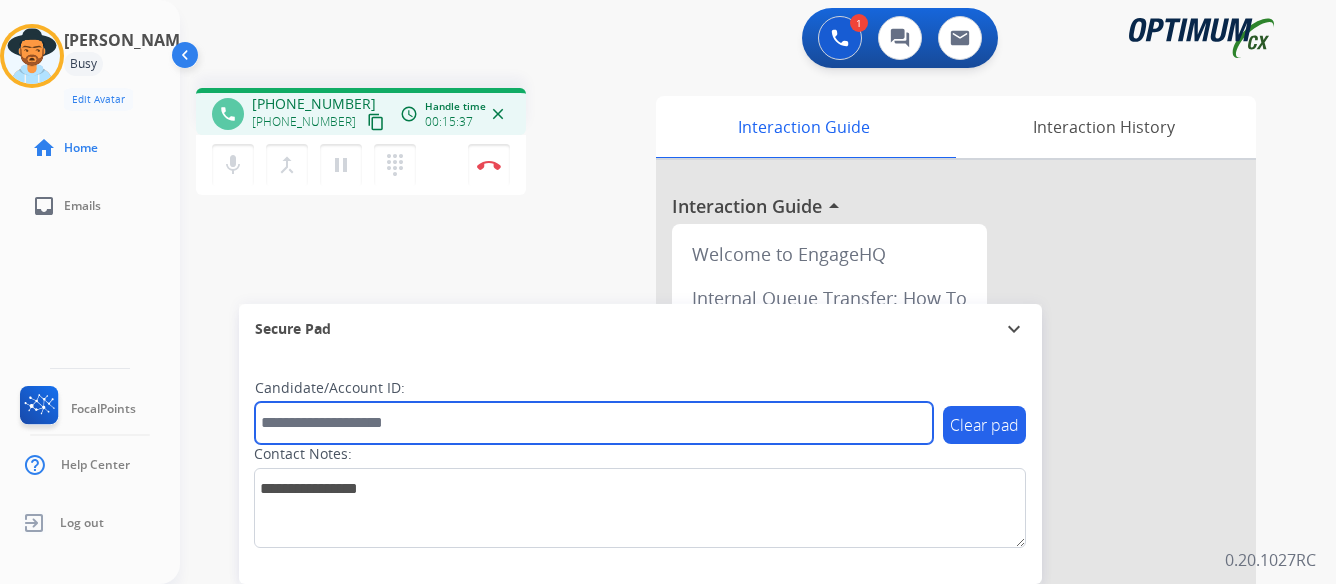 paste on "*******" 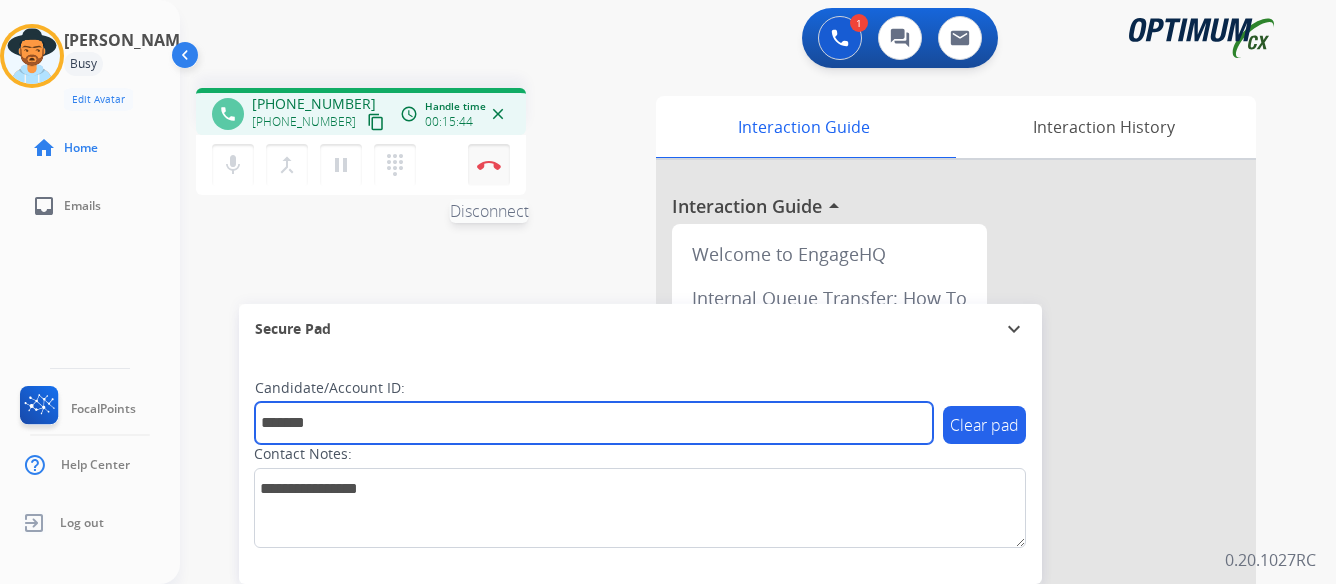 type on "*******" 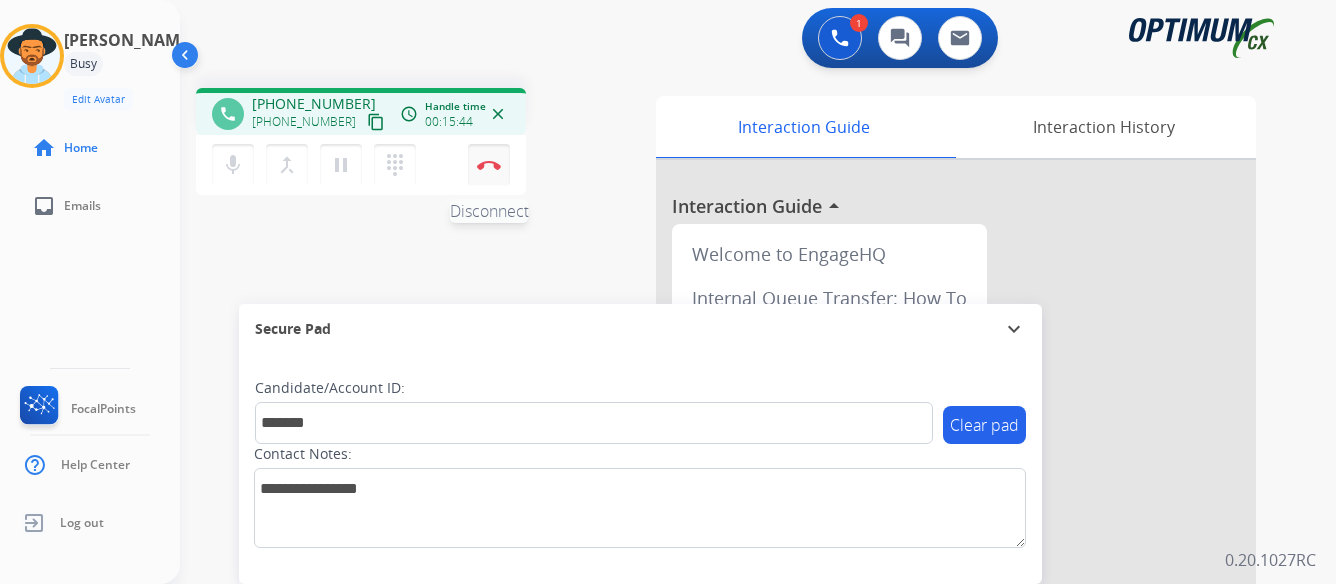 click at bounding box center (489, 165) 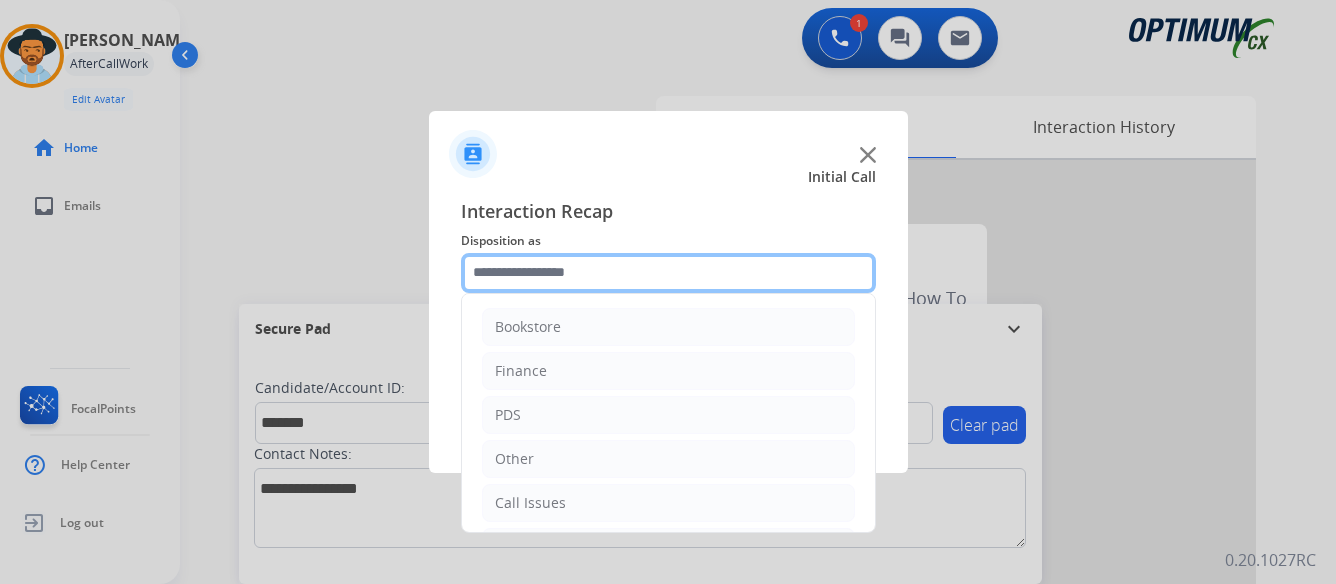 click 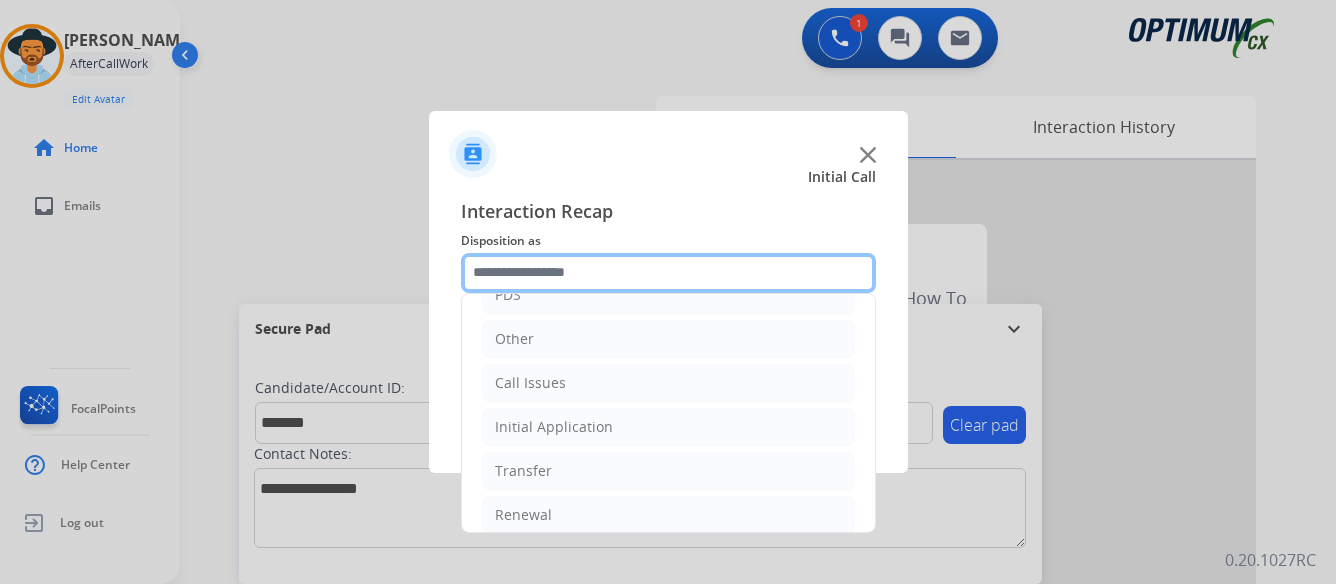 scroll, scrollTop: 136, scrollLeft: 0, axis: vertical 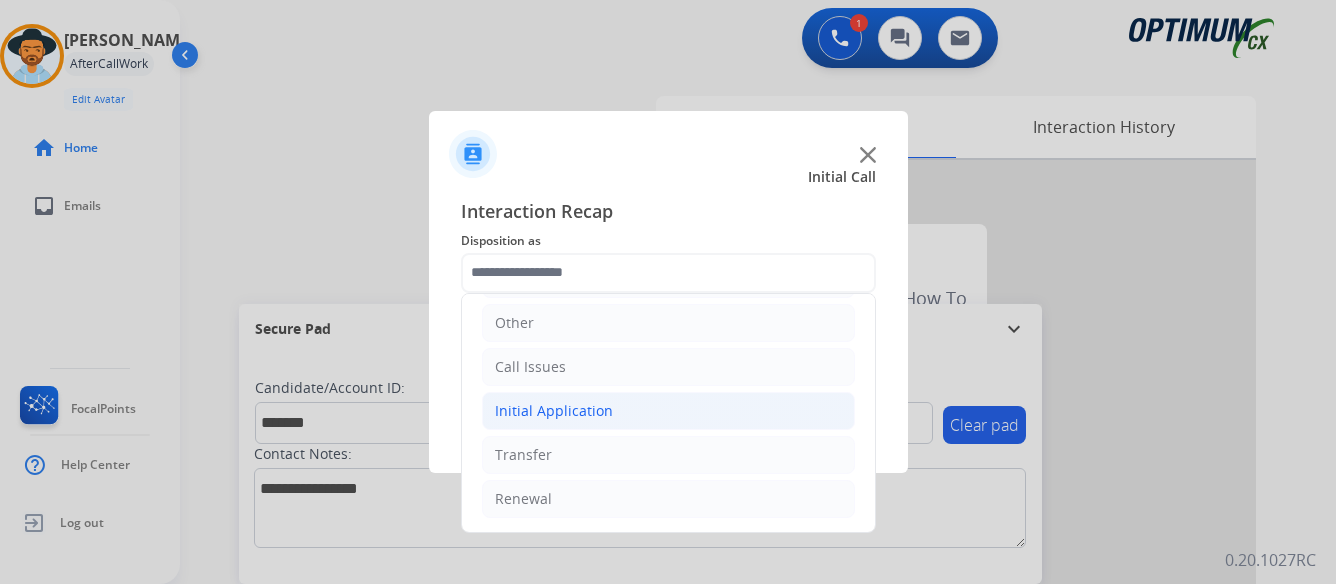 click on "Initial Application" 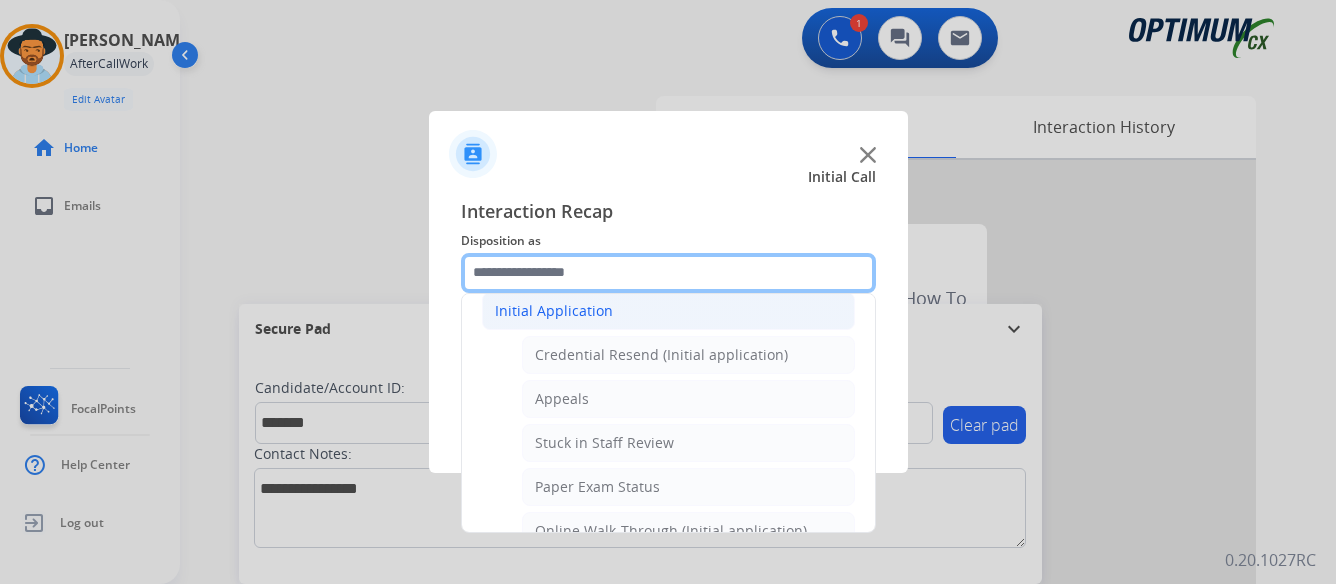 scroll, scrollTop: 336, scrollLeft: 0, axis: vertical 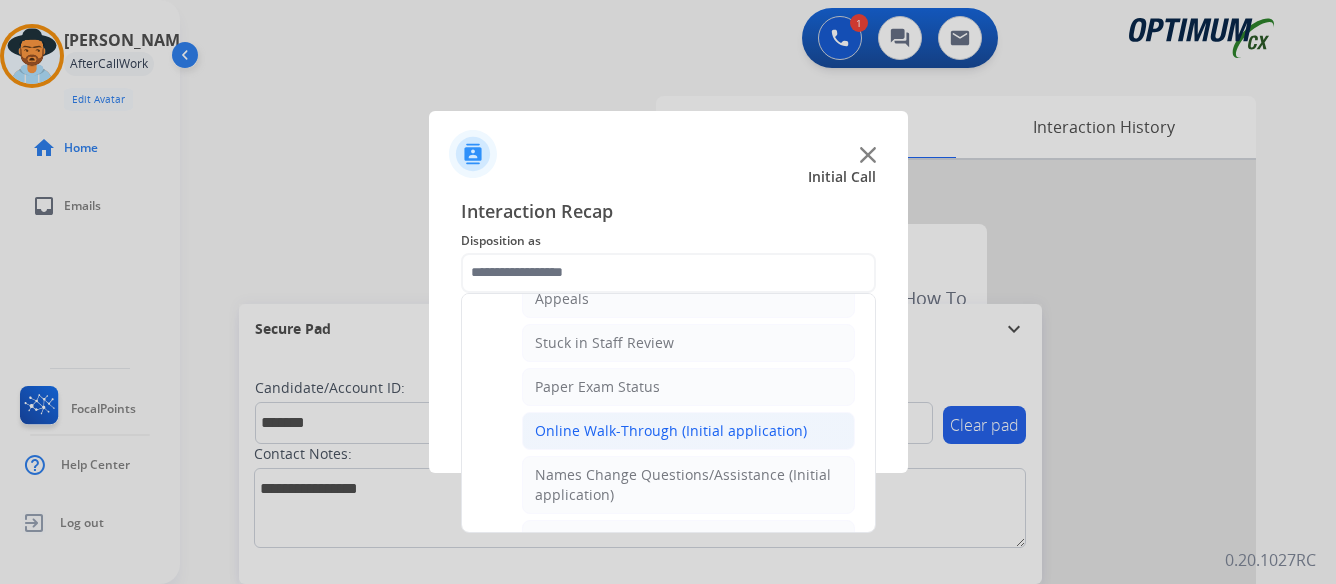 click on "Online Walk-Through (Initial application)" 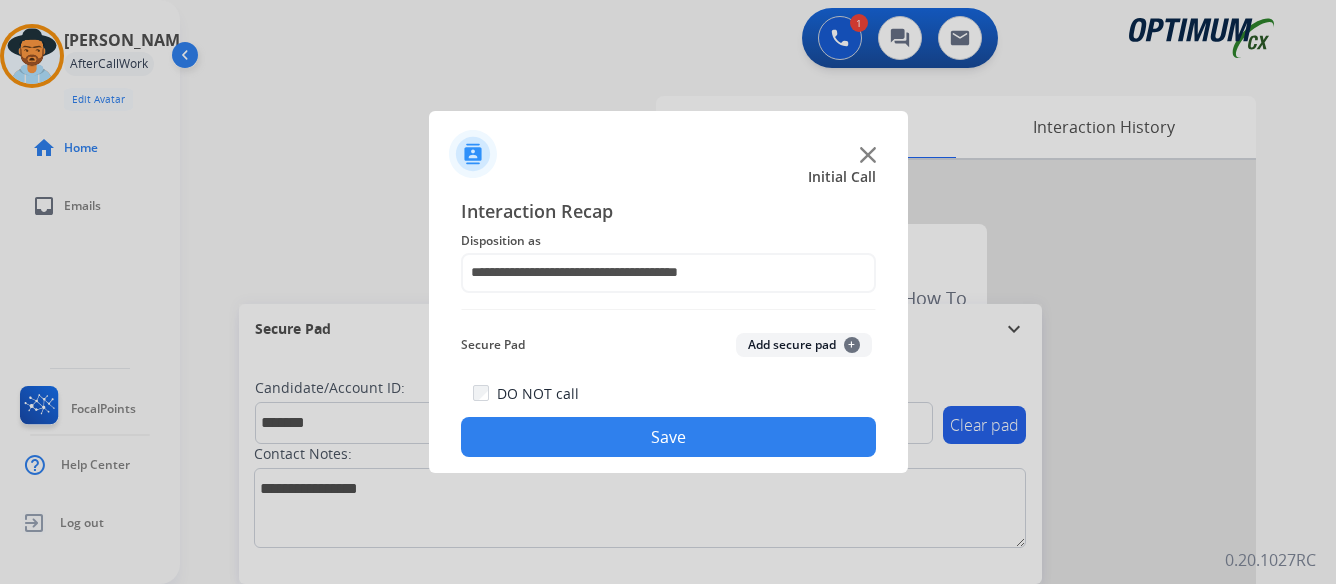 click on "Save" 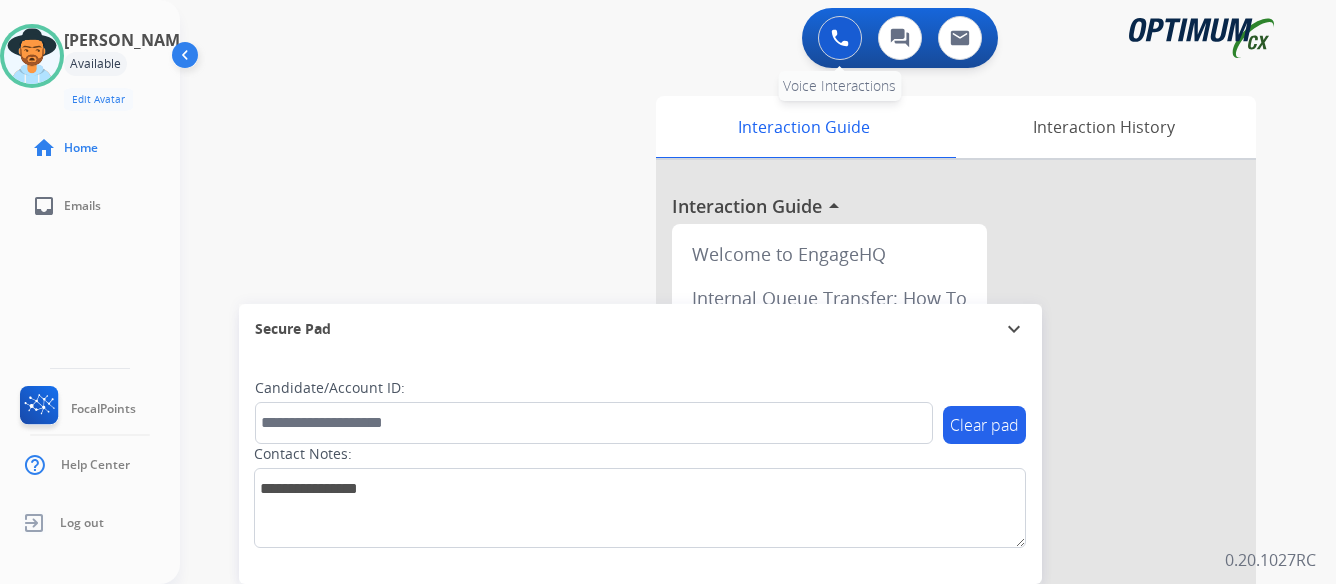click at bounding box center [840, 38] 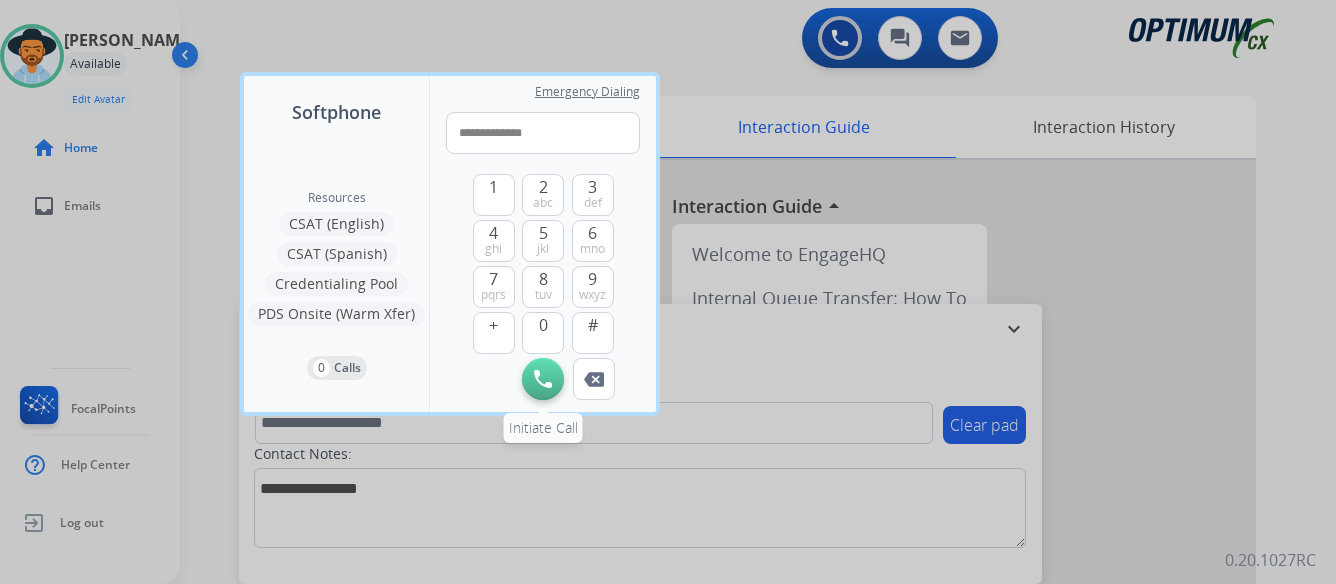 type on "**********" 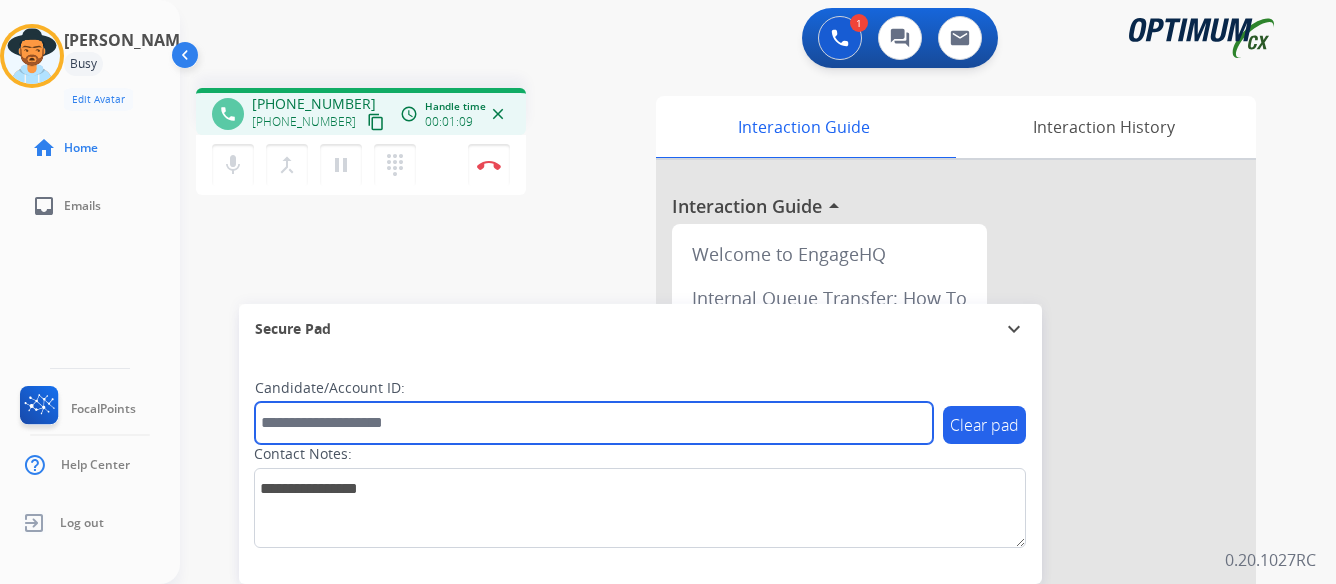 click at bounding box center (594, 423) 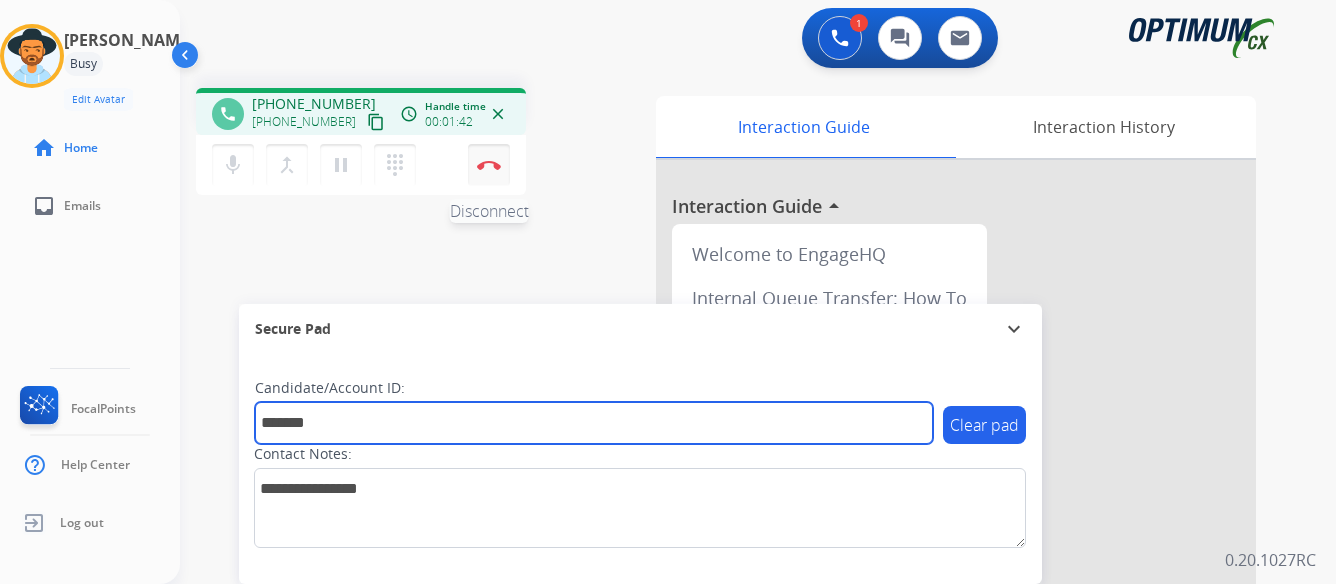 type on "*******" 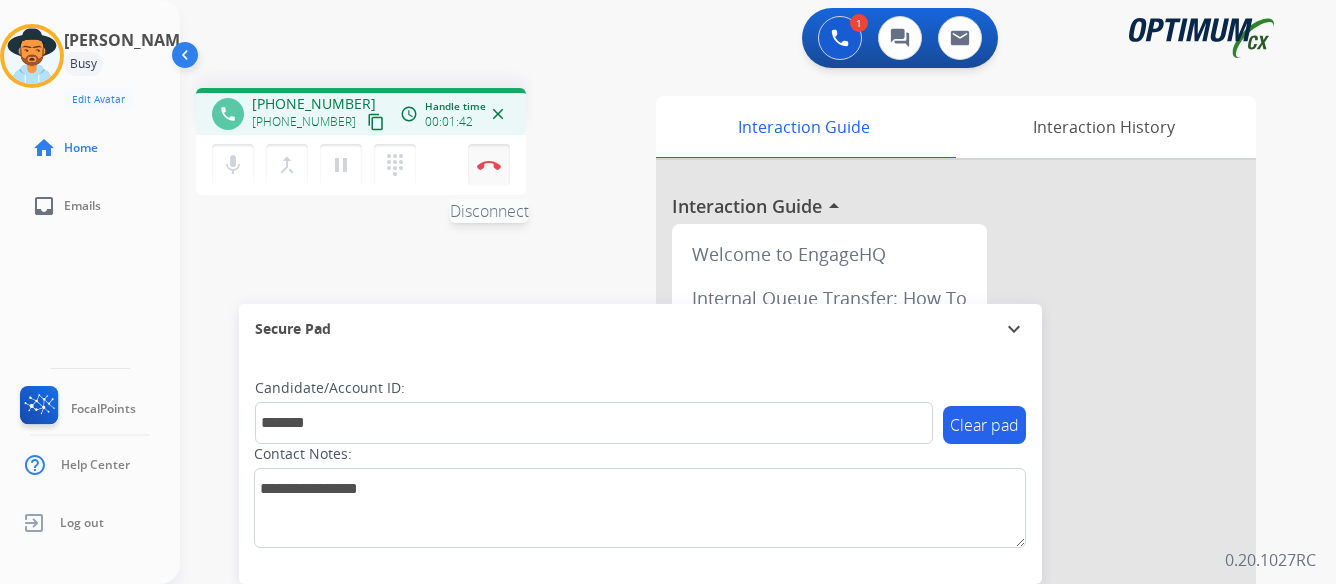 click at bounding box center (489, 165) 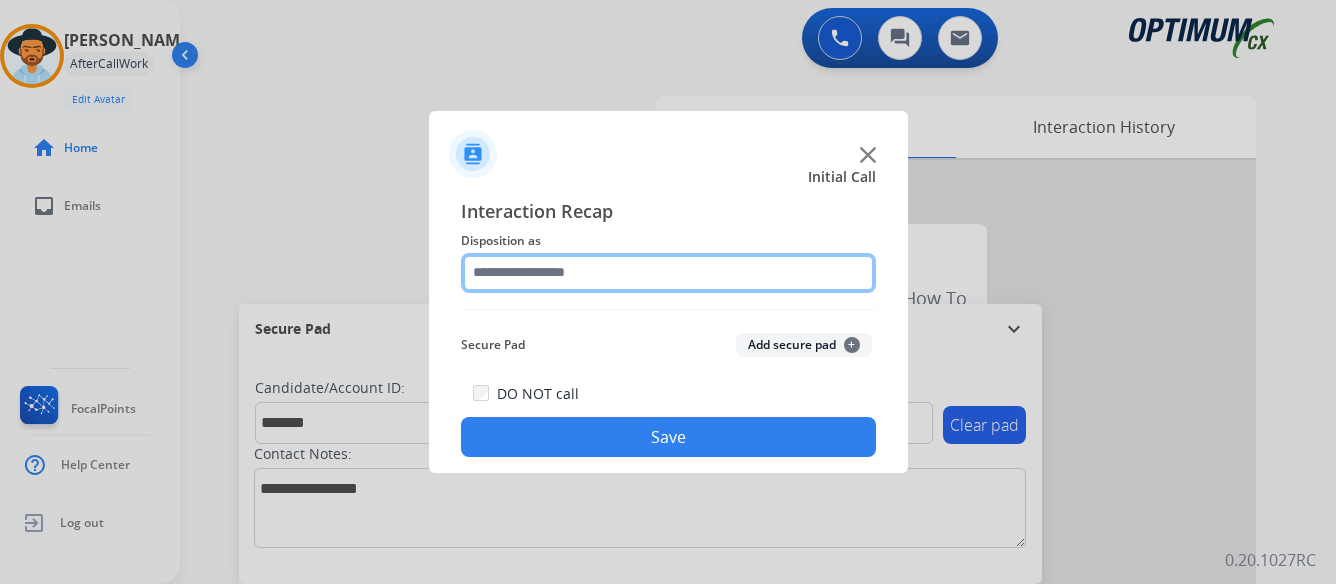 click 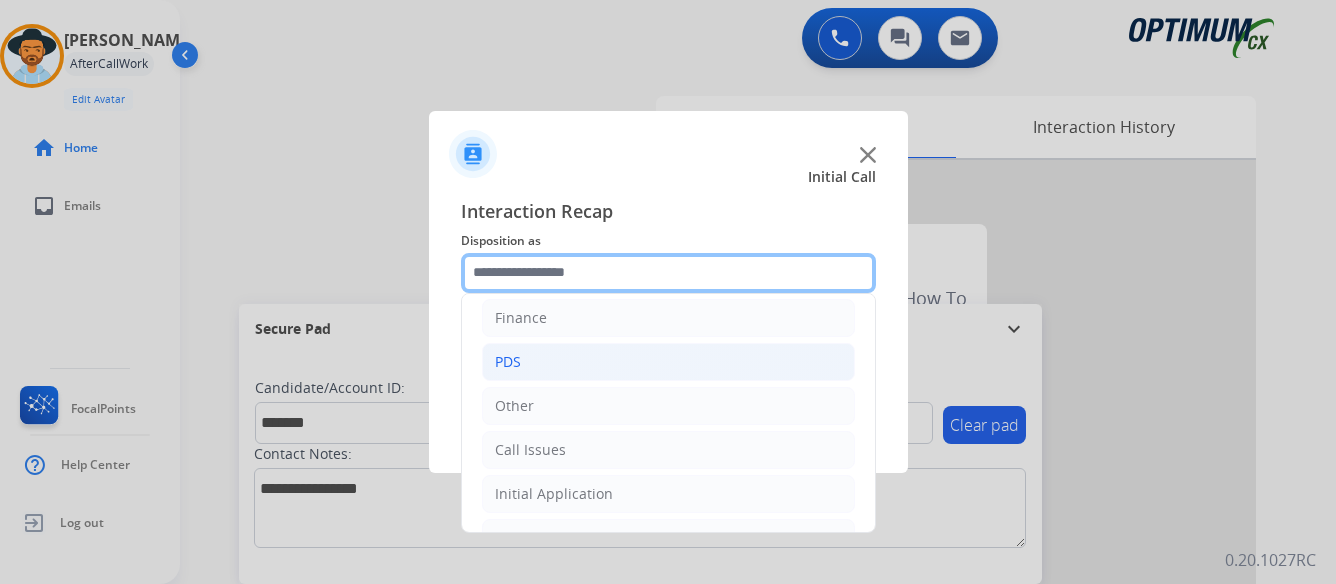 scroll, scrollTop: 136, scrollLeft: 0, axis: vertical 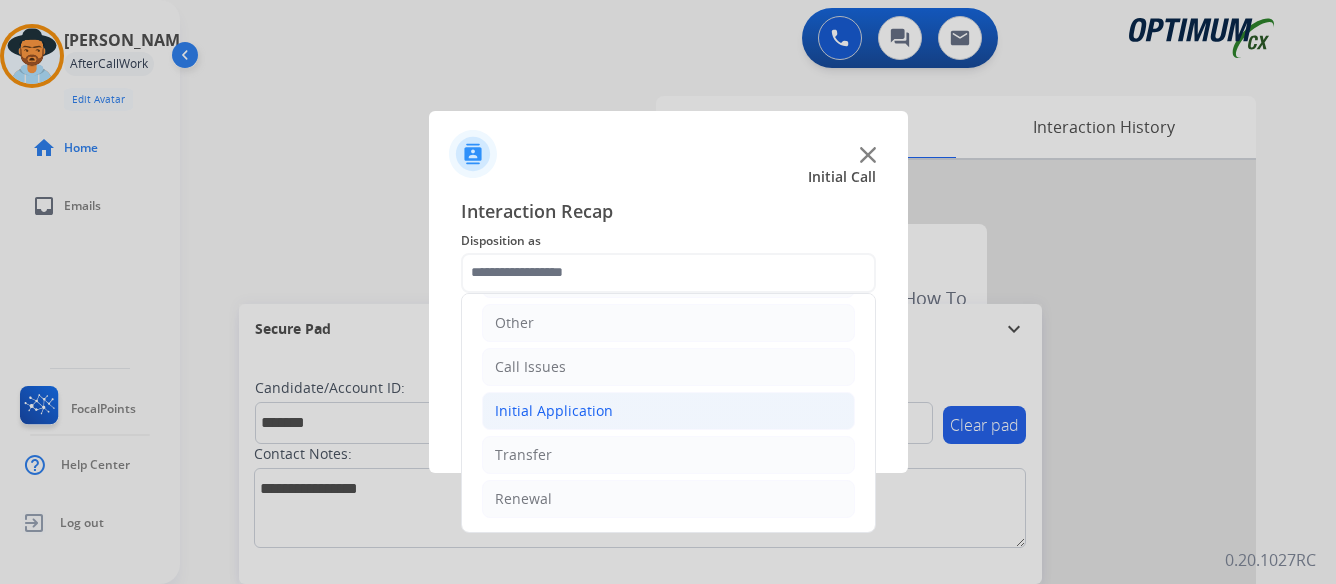 click on "Initial Application" 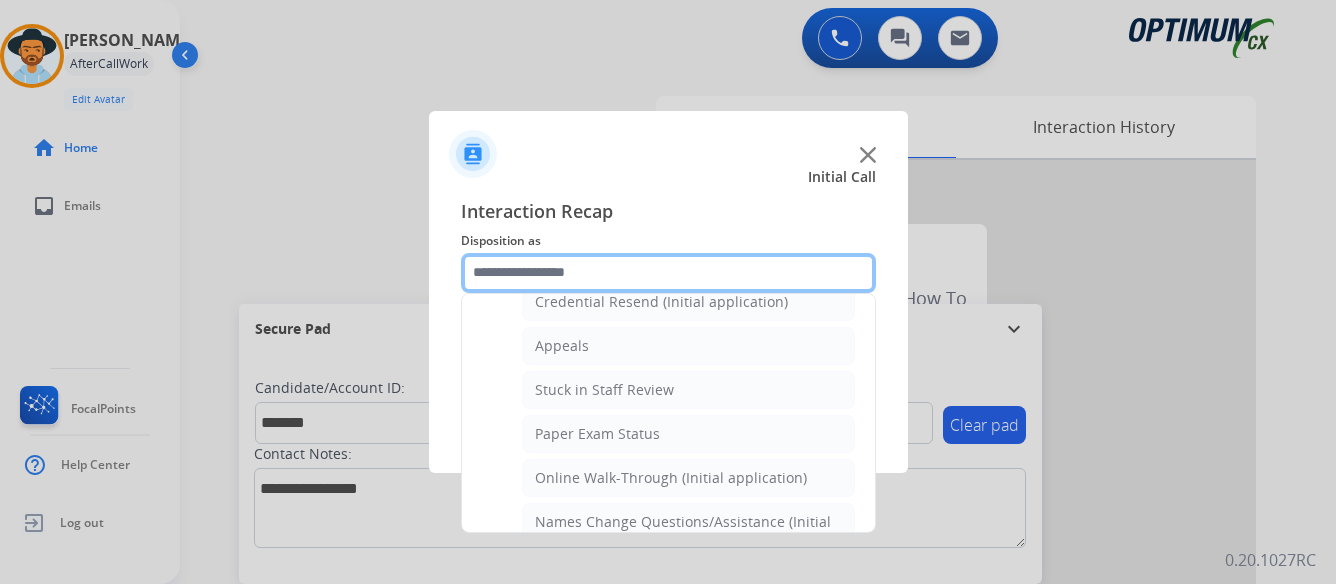 scroll, scrollTop: 336, scrollLeft: 0, axis: vertical 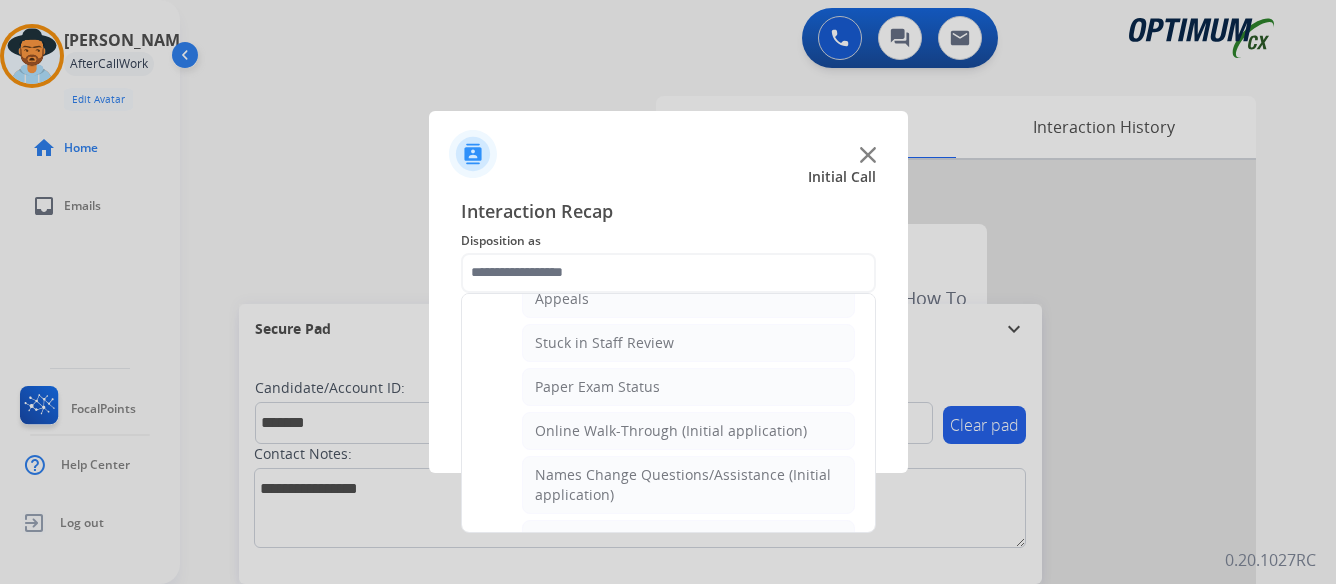 click on "Online Walk-Through (Initial application)" 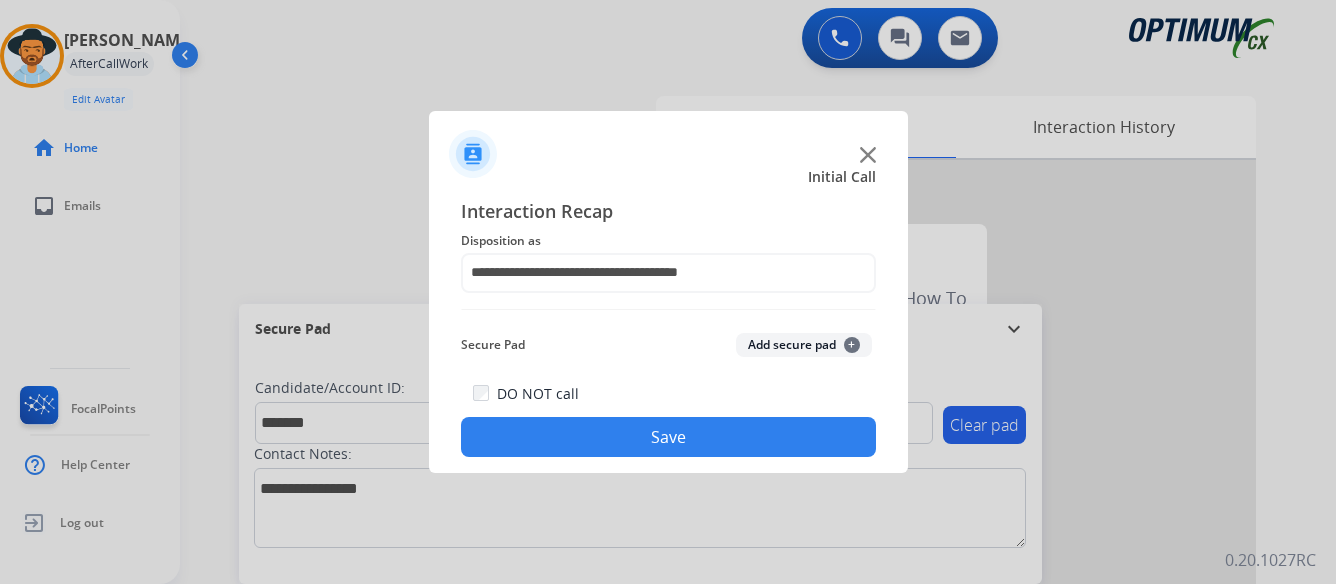 click on "Save" 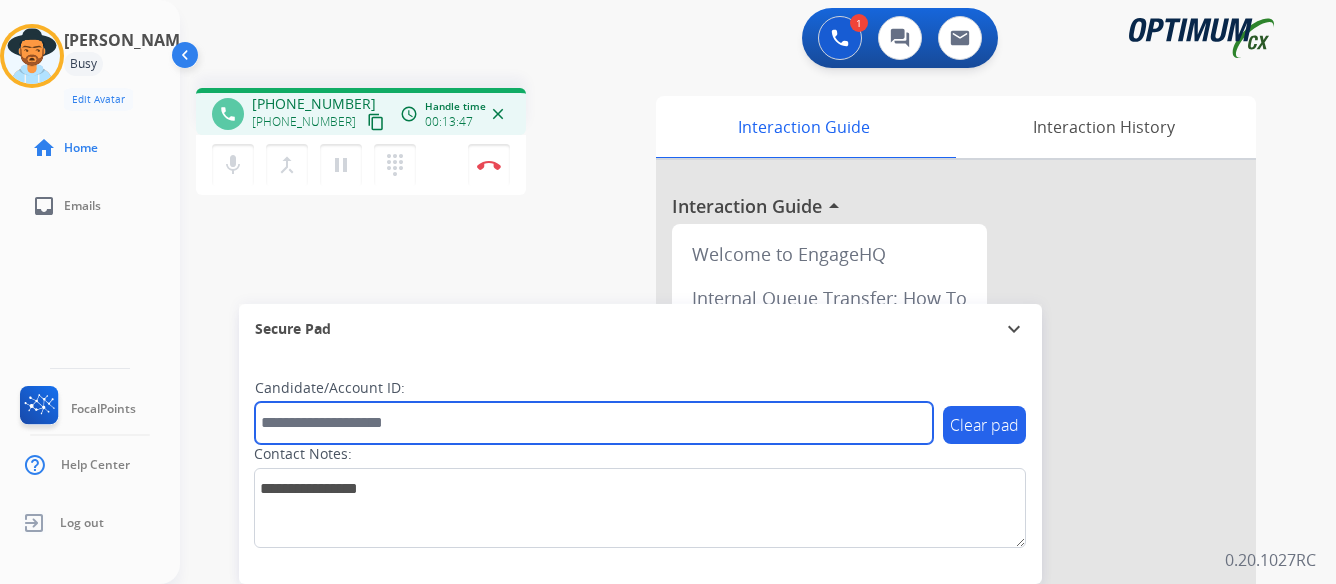 paste on "*******" 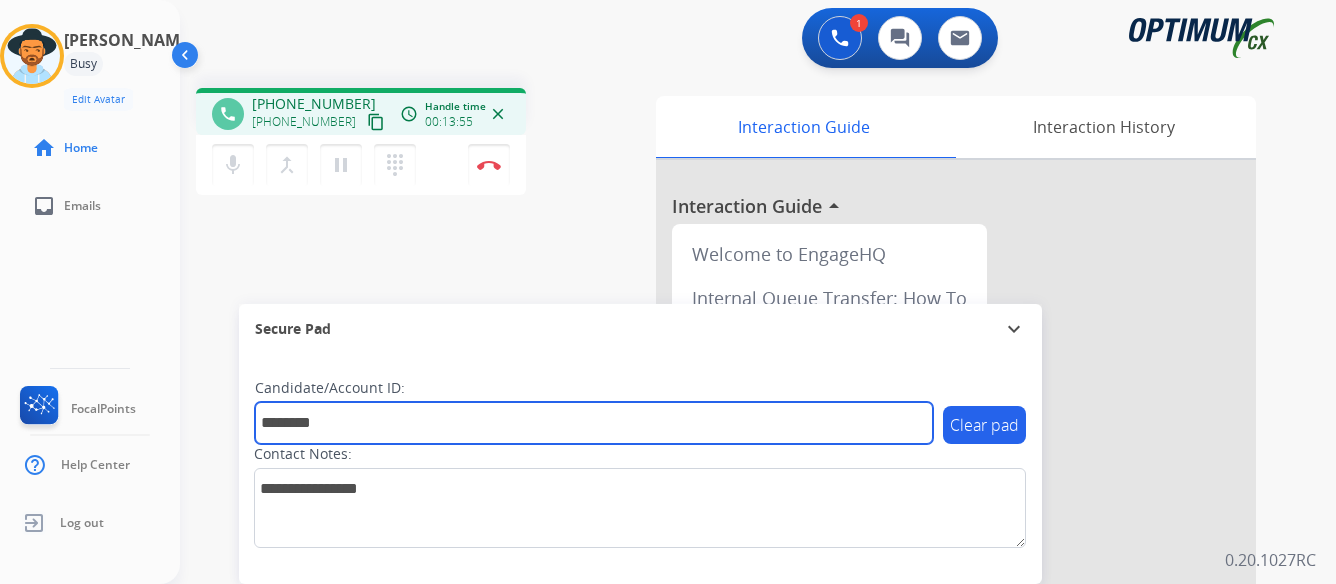 type on "*******" 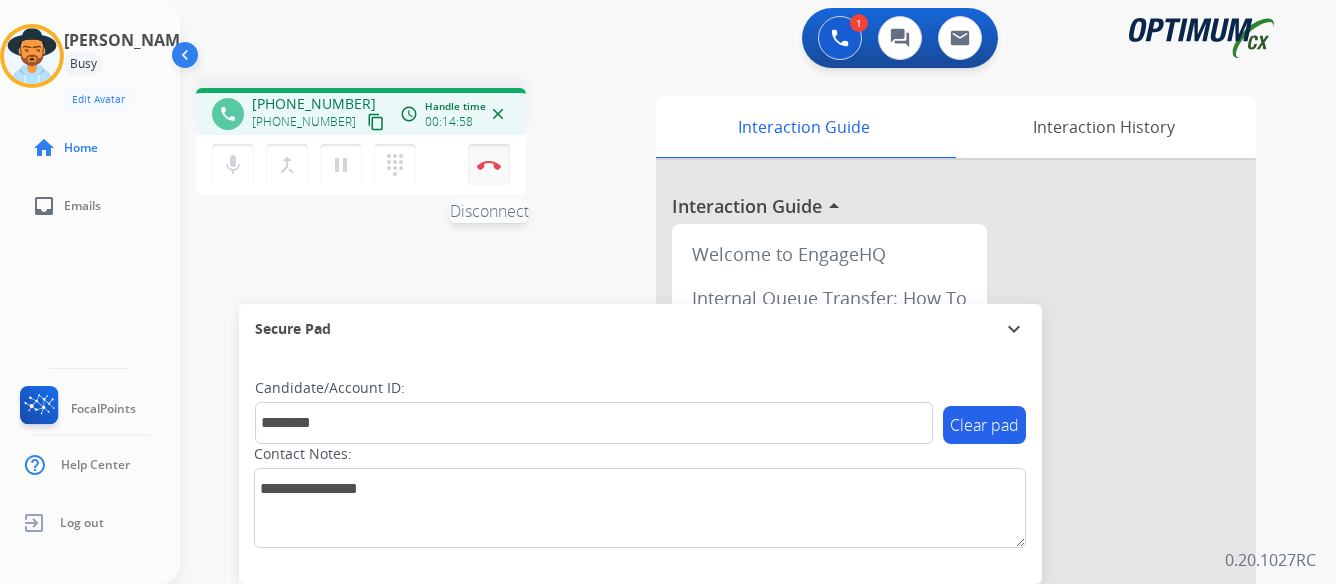 click at bounding box center [489, 165] 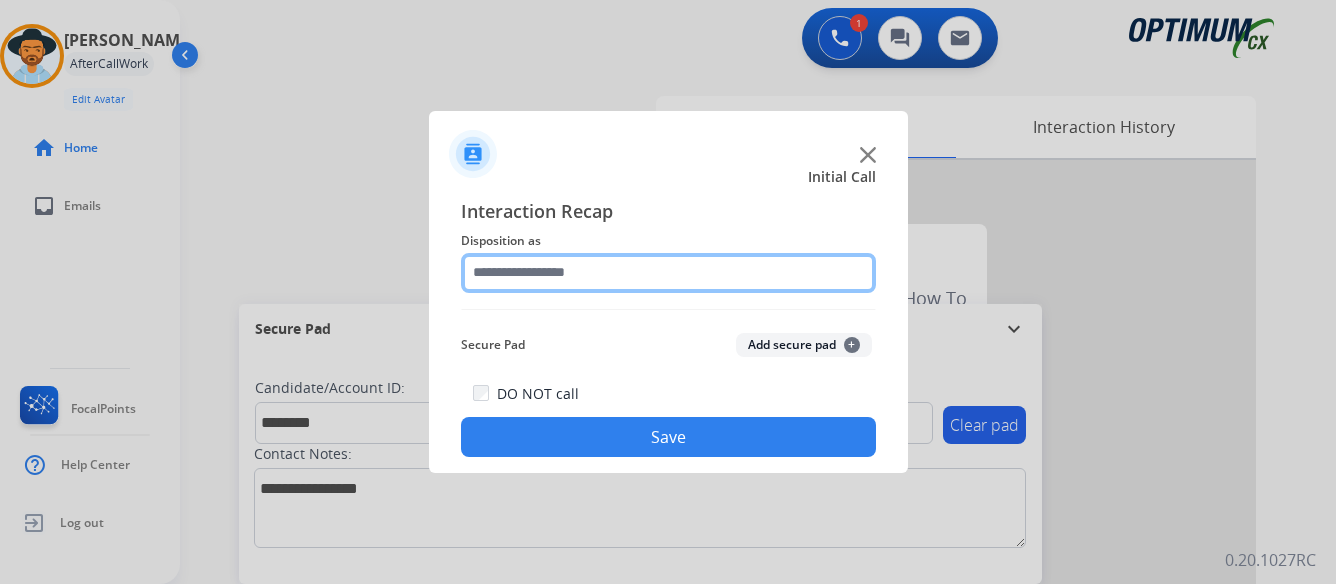 click 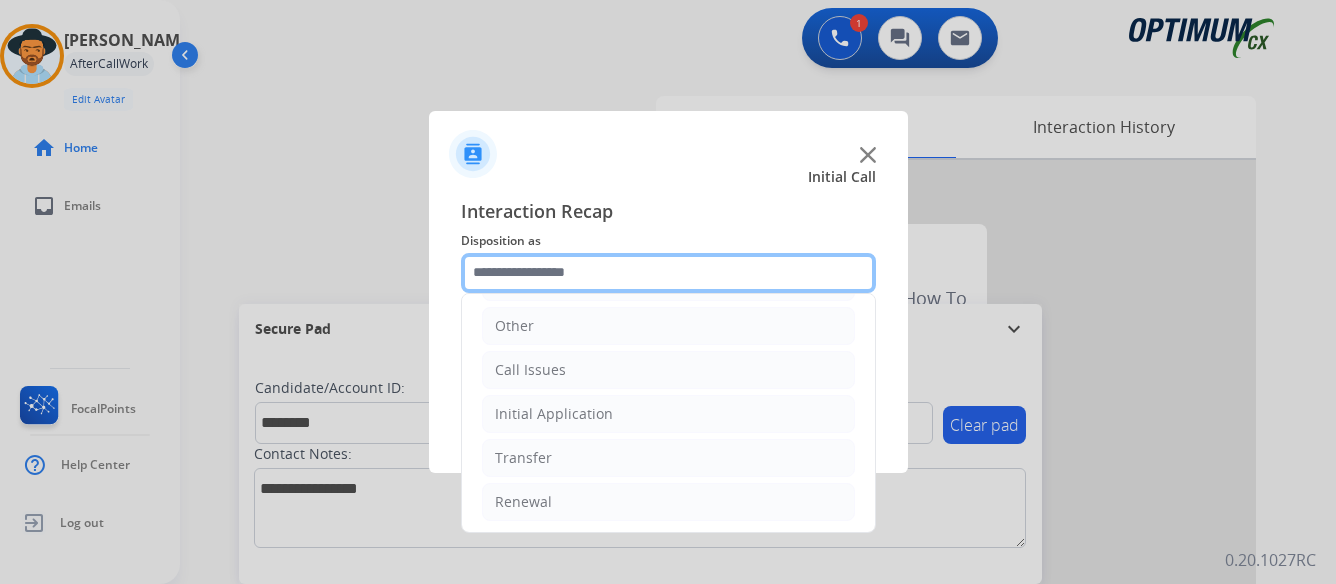 scroll, scrollTop: 136, scrollLeft: 0, axis: vertical 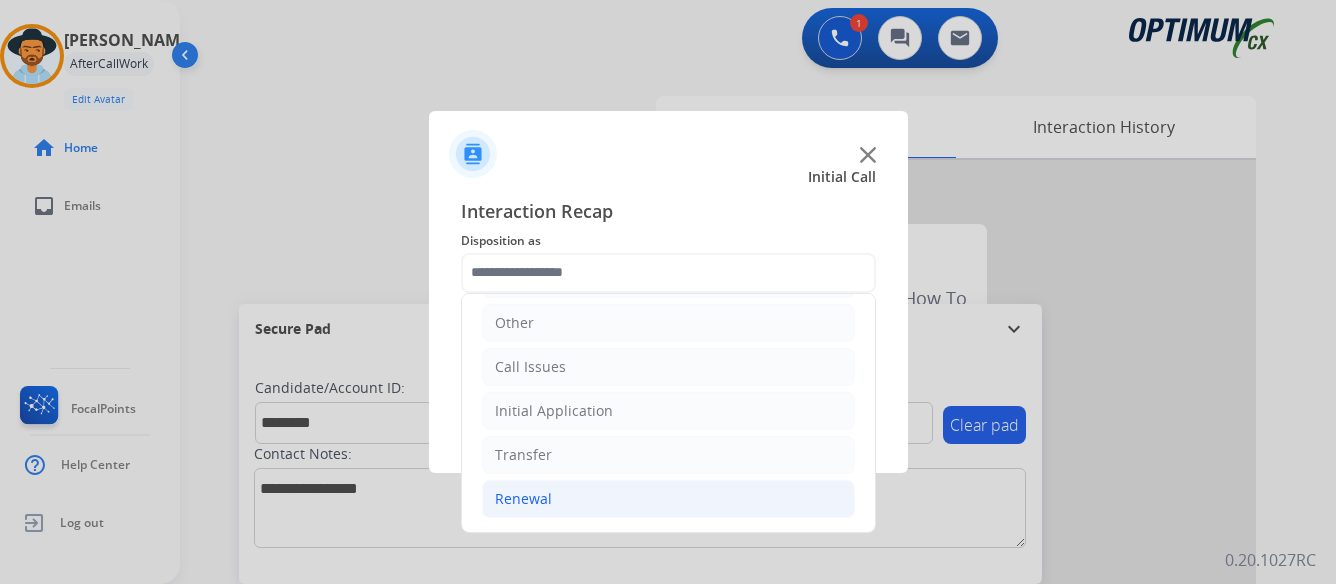 click on "Renewal" 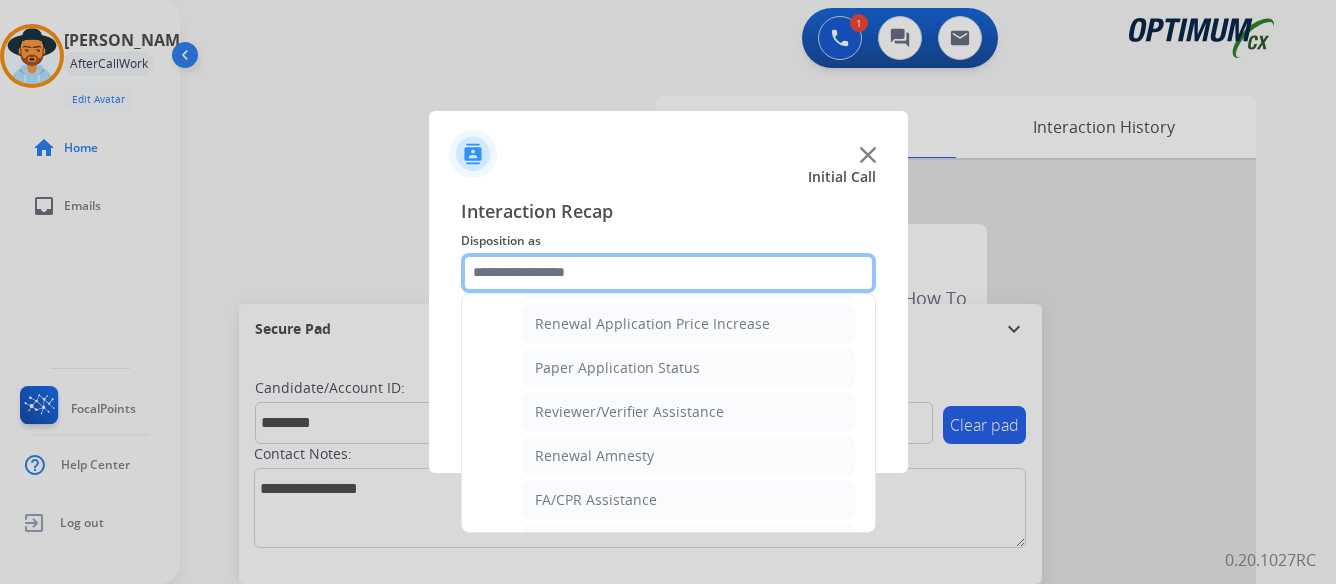 scroll, scrollTop: 736, scrollLeft: 0, axis: vertical 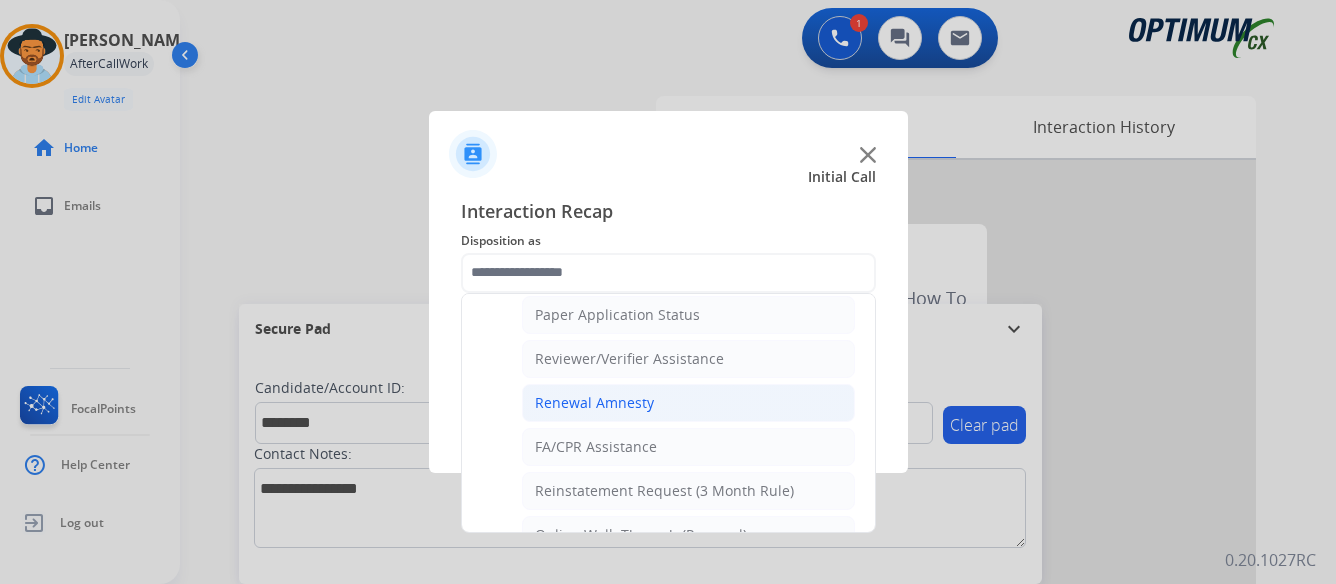 click on "Renewal Amnesty" 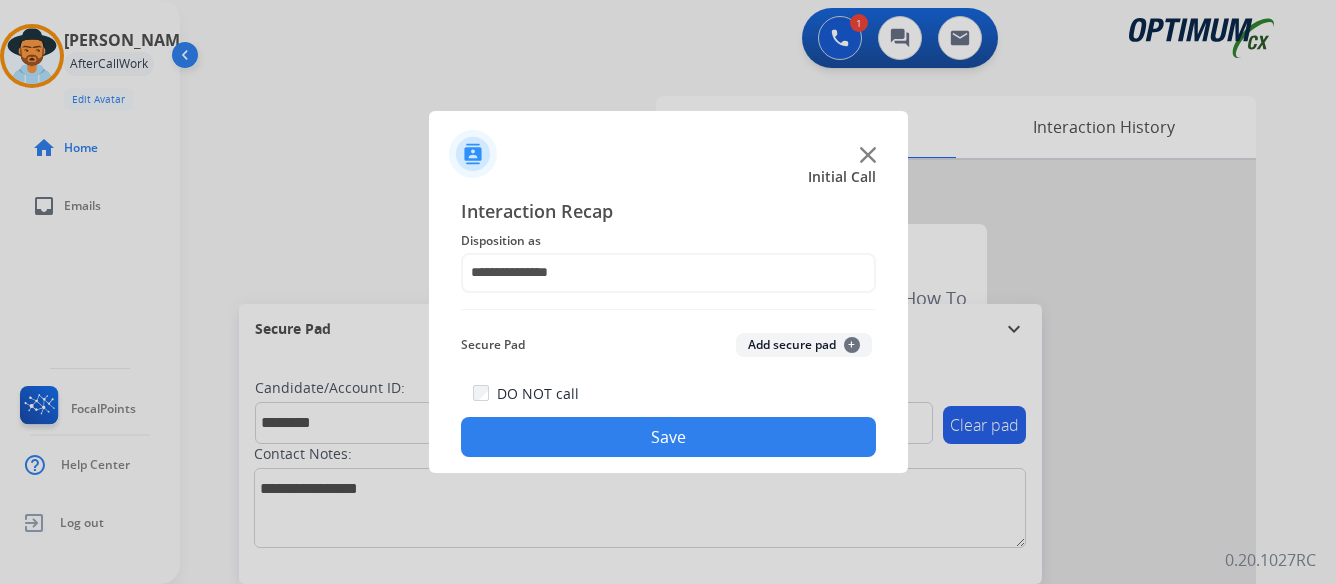 click on "Save" 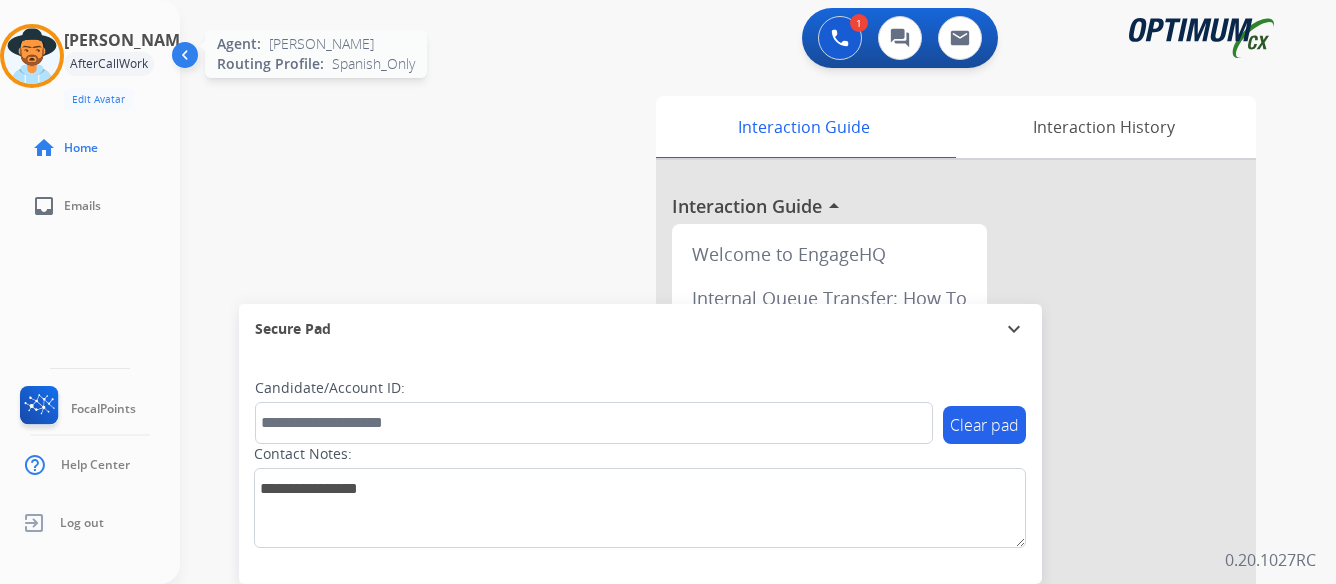 click at bounding box center [32, 56] 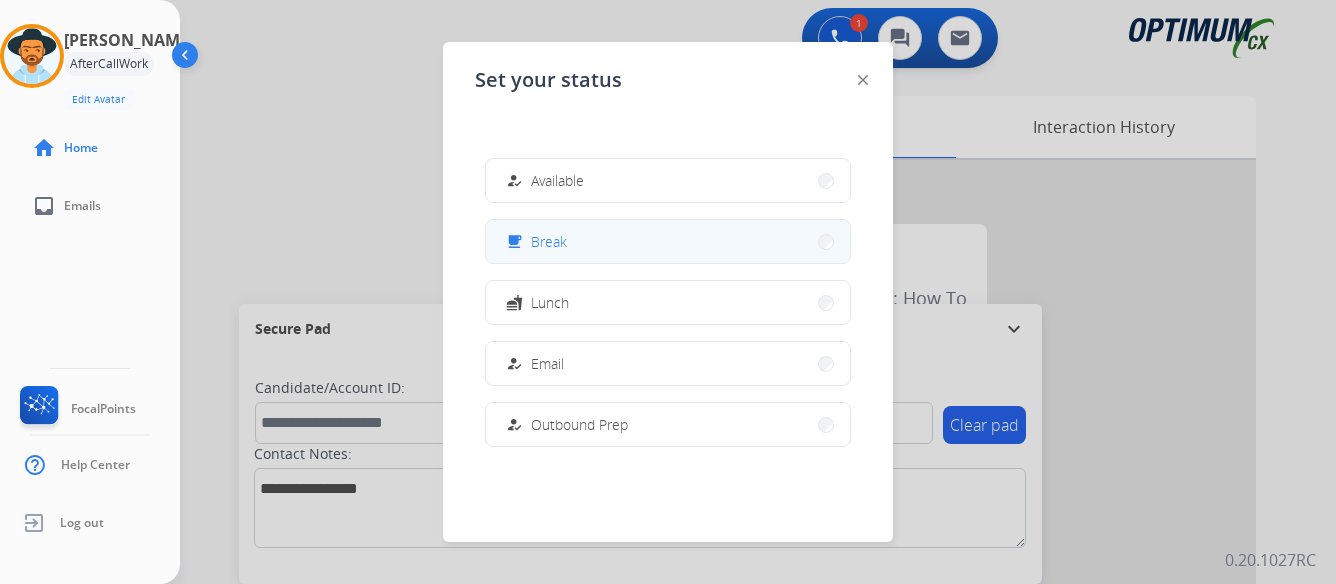 click on "free_breakfast Break" at bounding box center (668, 241) 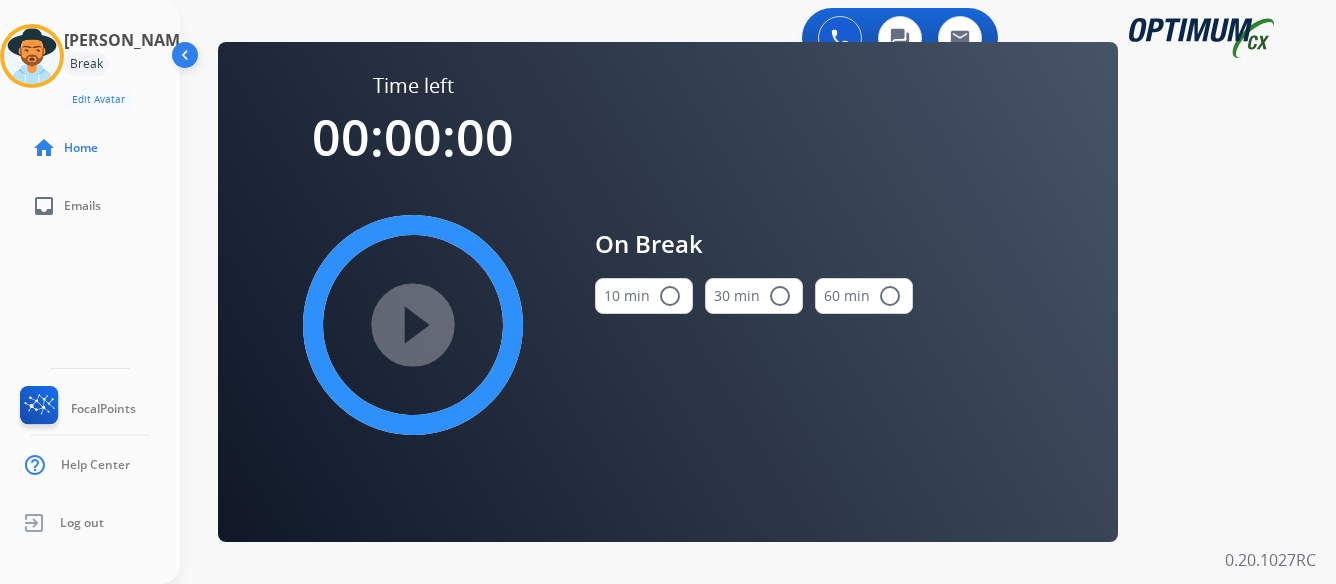 click on "radio_button_unchecked" at bounding box center (670, 296) 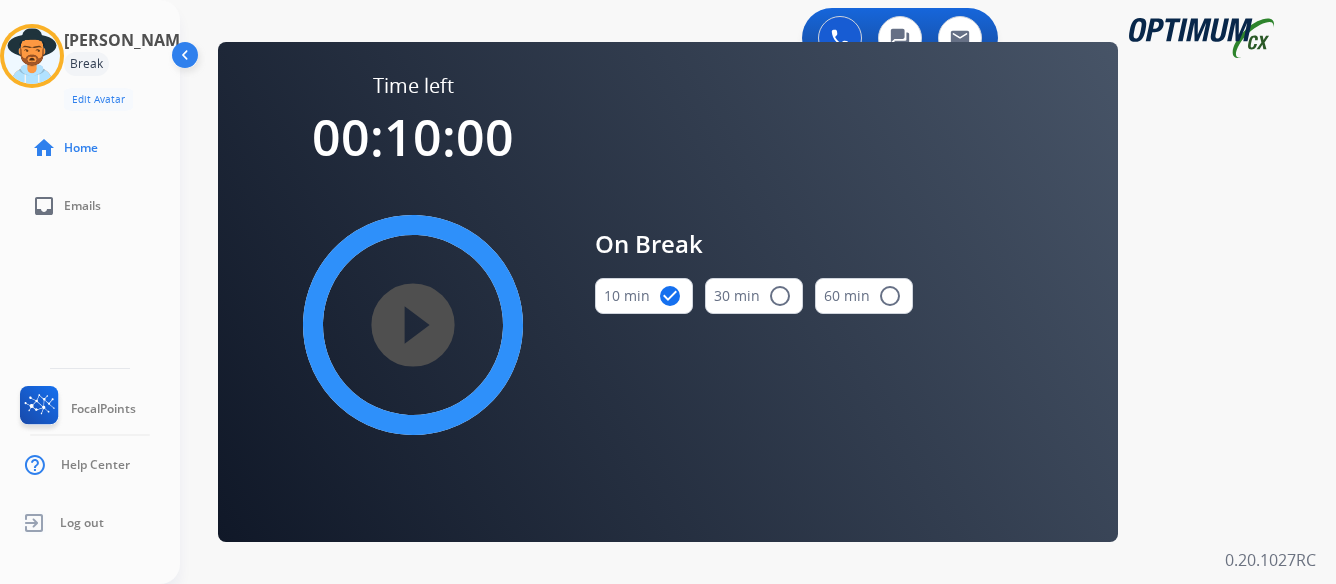 click on "play_circle_filled" at bounding box center (413, 325) 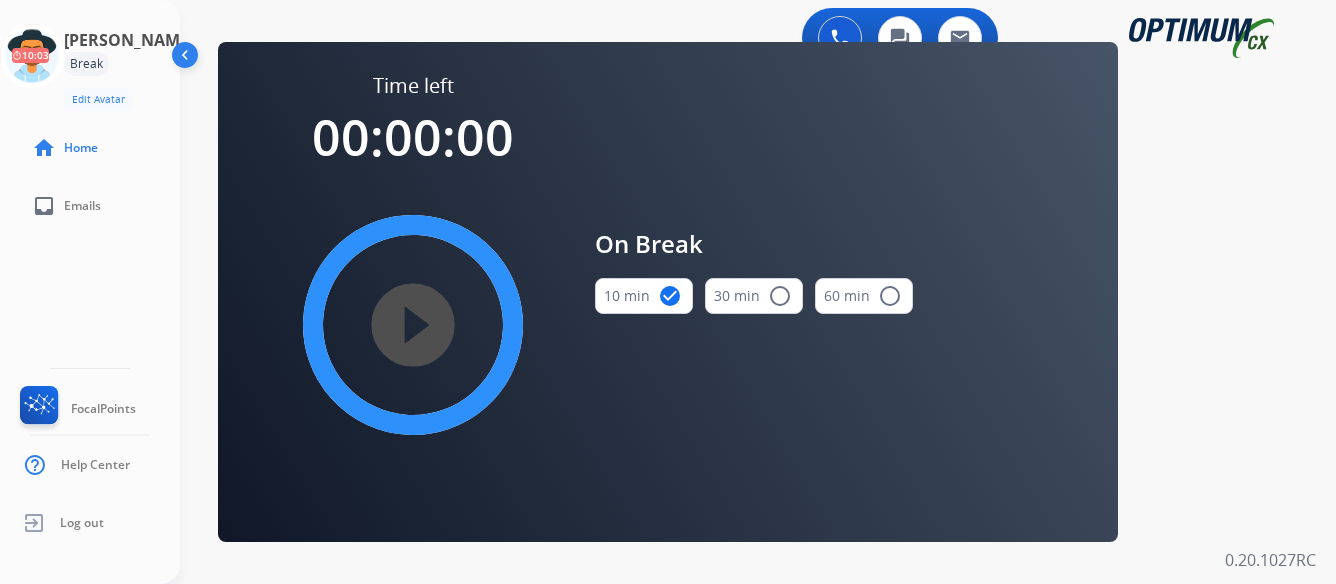 click on "Break" at bounding box center [86, 64] 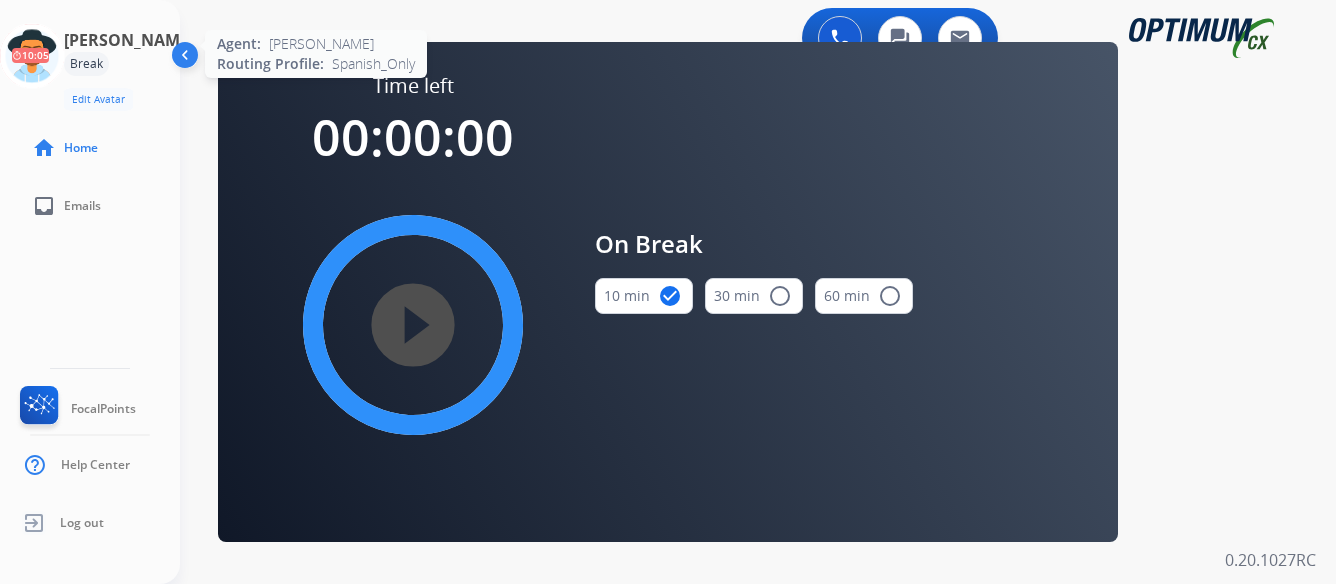 click 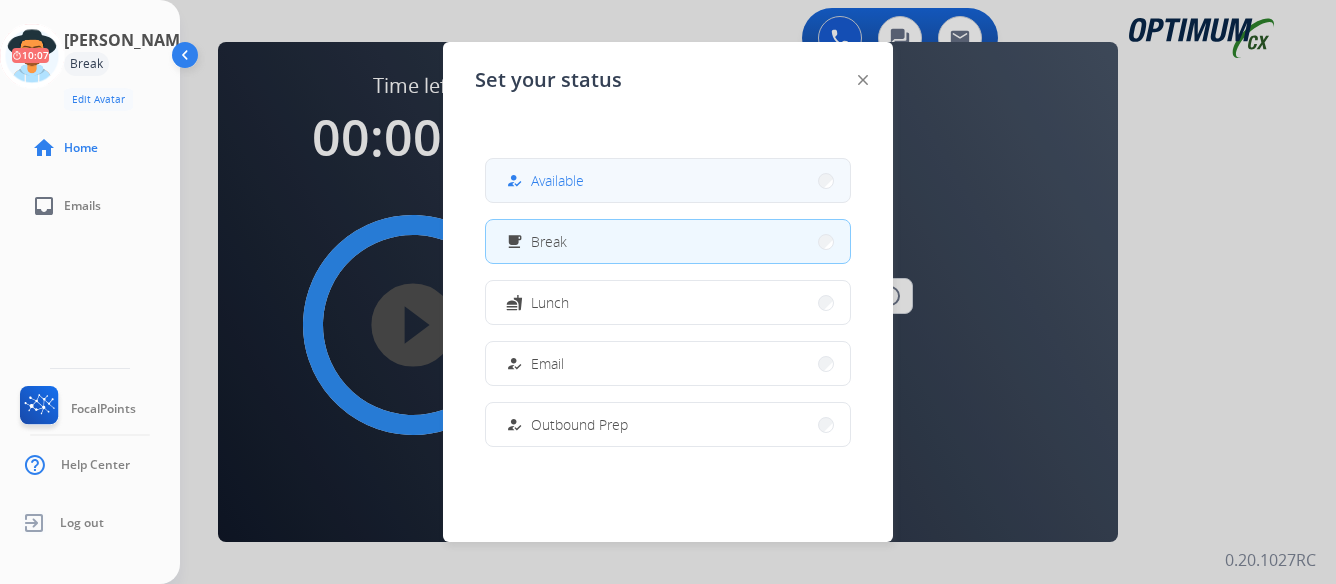 click on "how_to_reg Available" at bounding box center (668, 180) 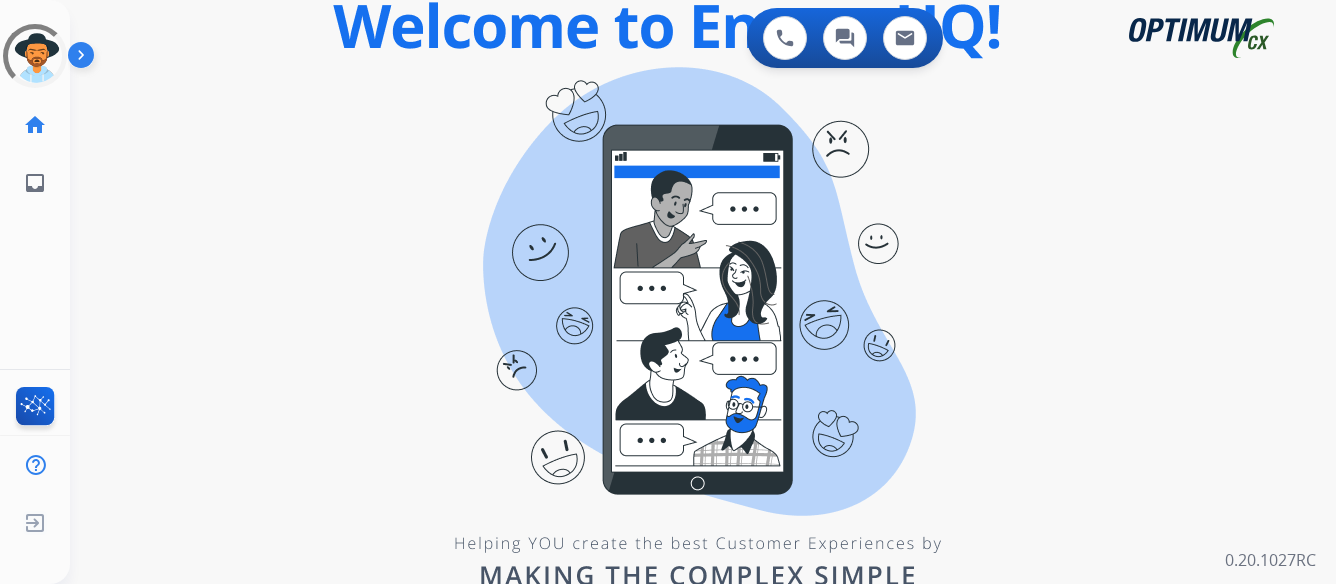 scroll, scrollTop: 0, scrollLeft: 0, axis: both 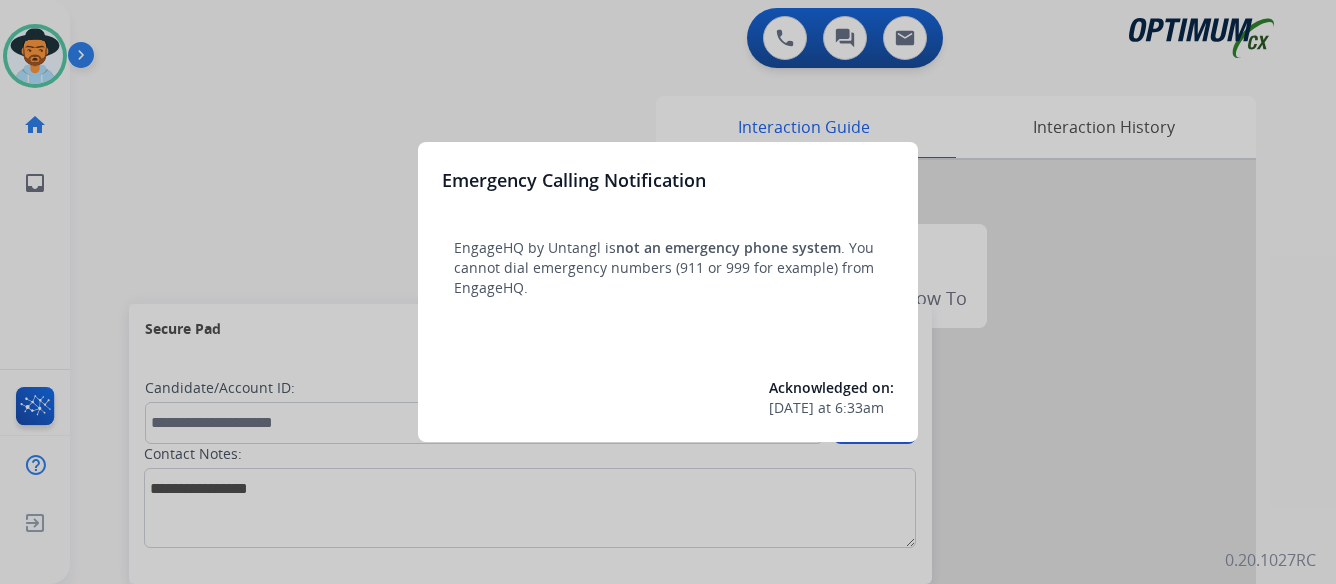 click at bounding box center (668, 292) 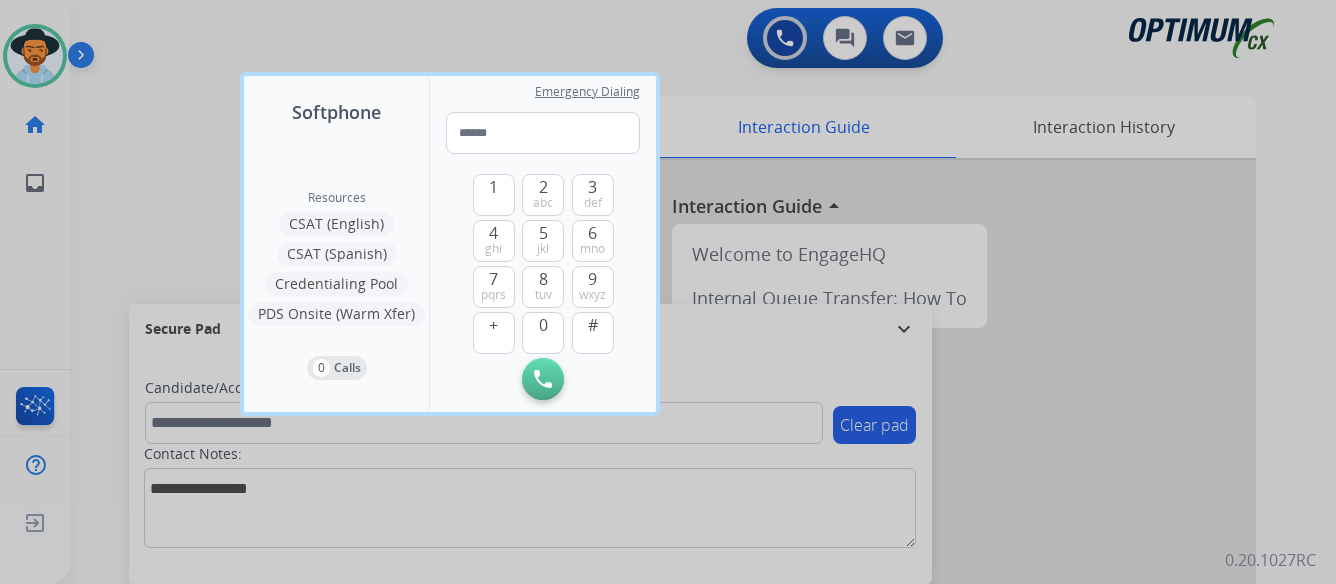 click at bounding box center (668, 292) 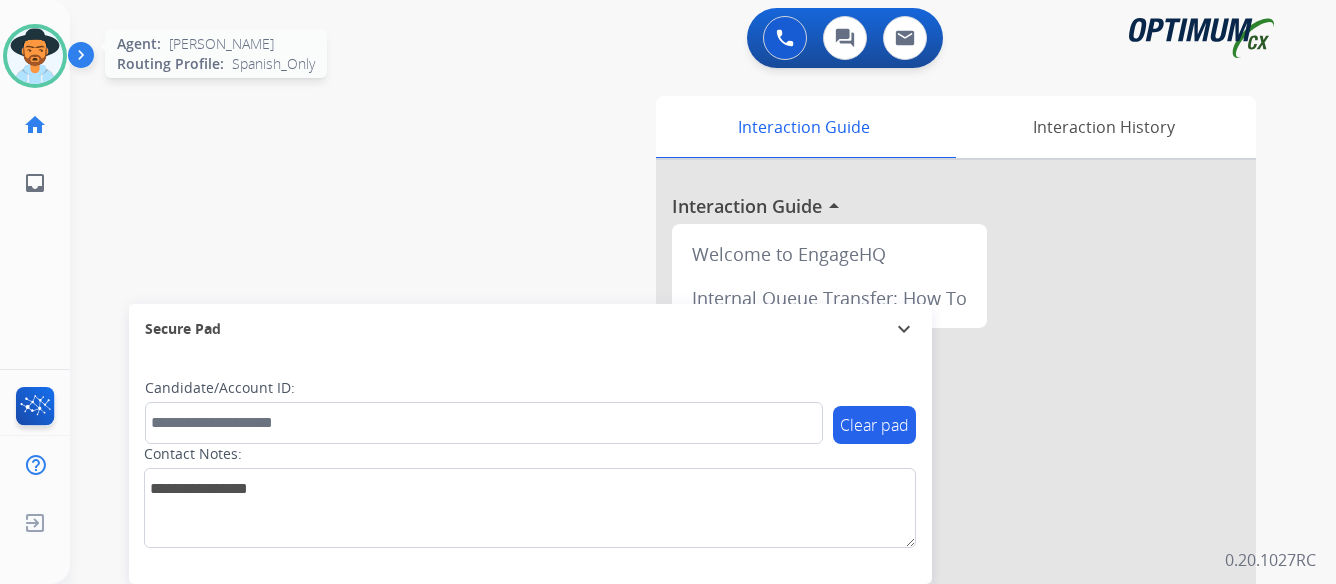 click at bounding box center (35, 56) 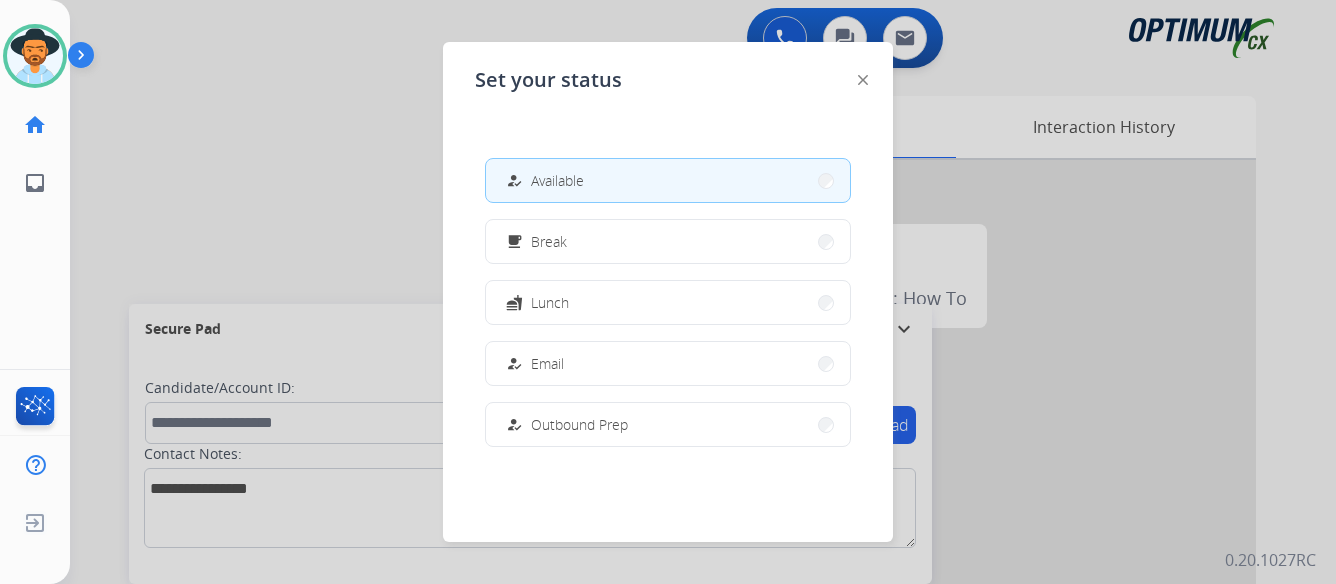 click at bounding box center (85, 59) 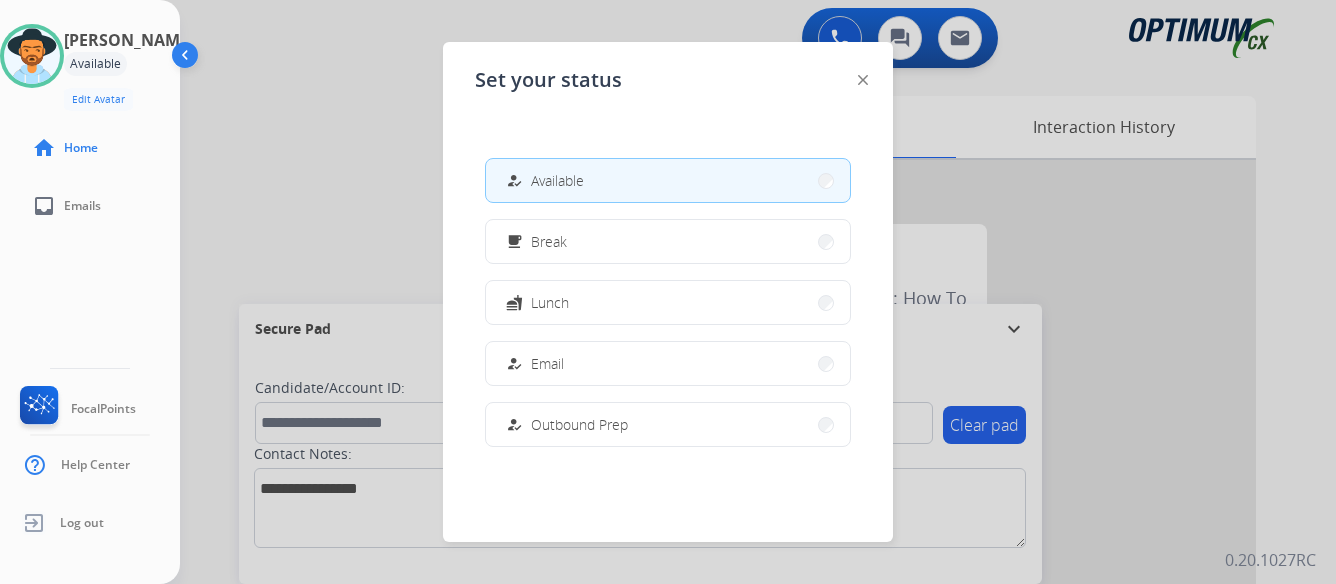 click at bounding box center (668, 292) 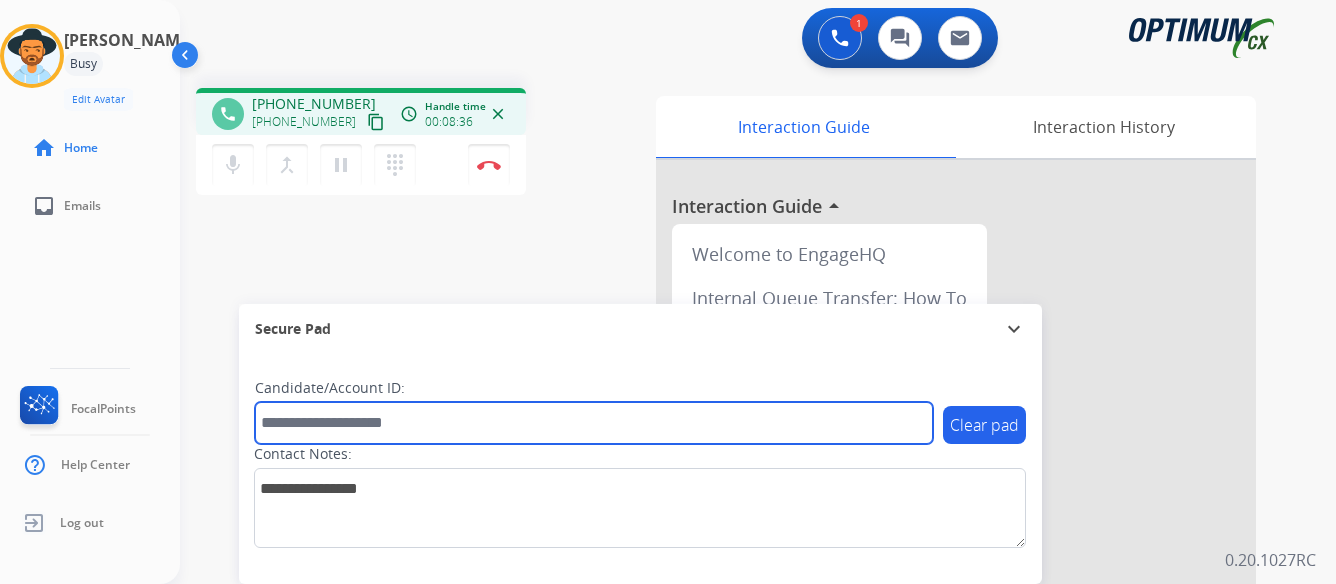paste on "*******" 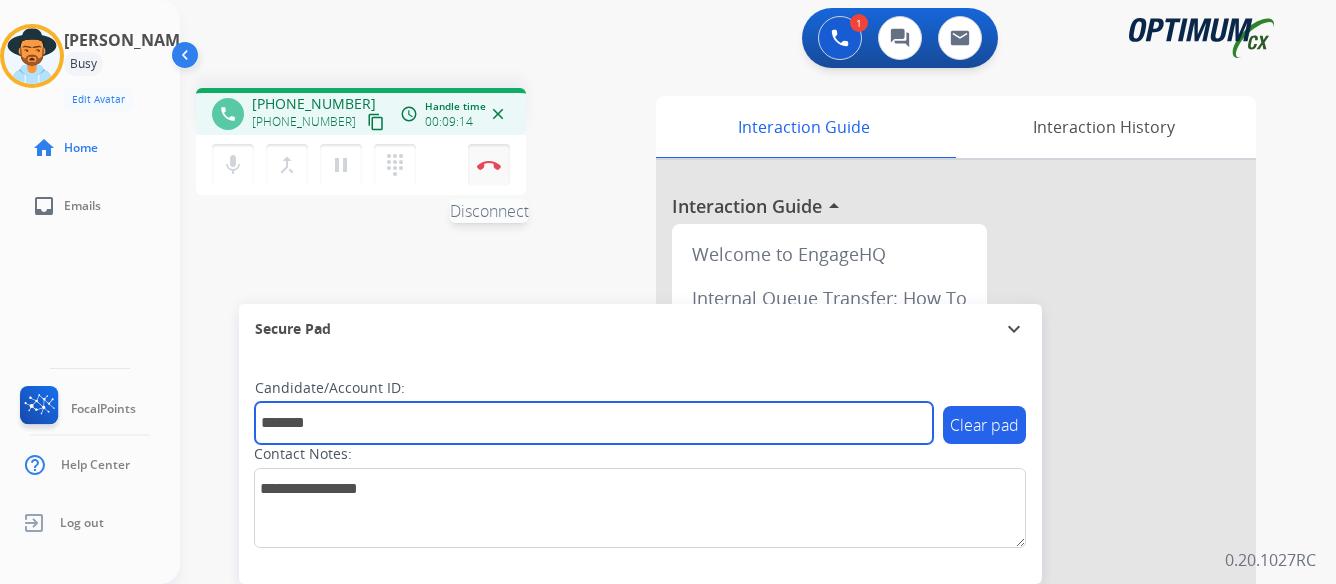 type on "*******" 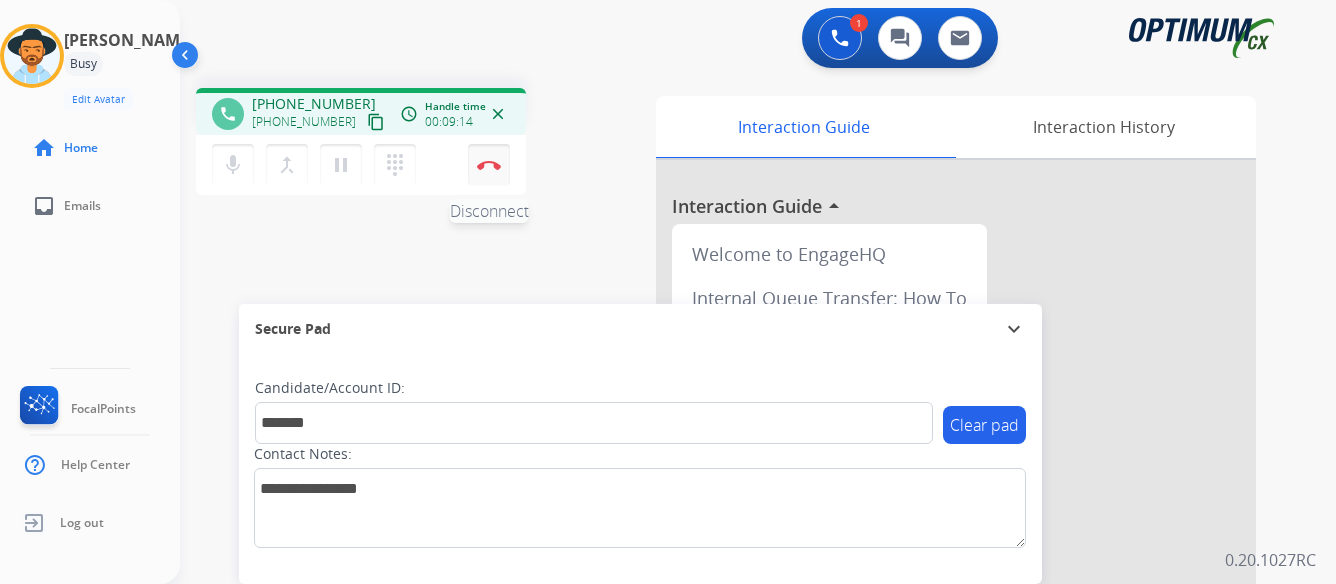 click at bounding box center (489, 165) 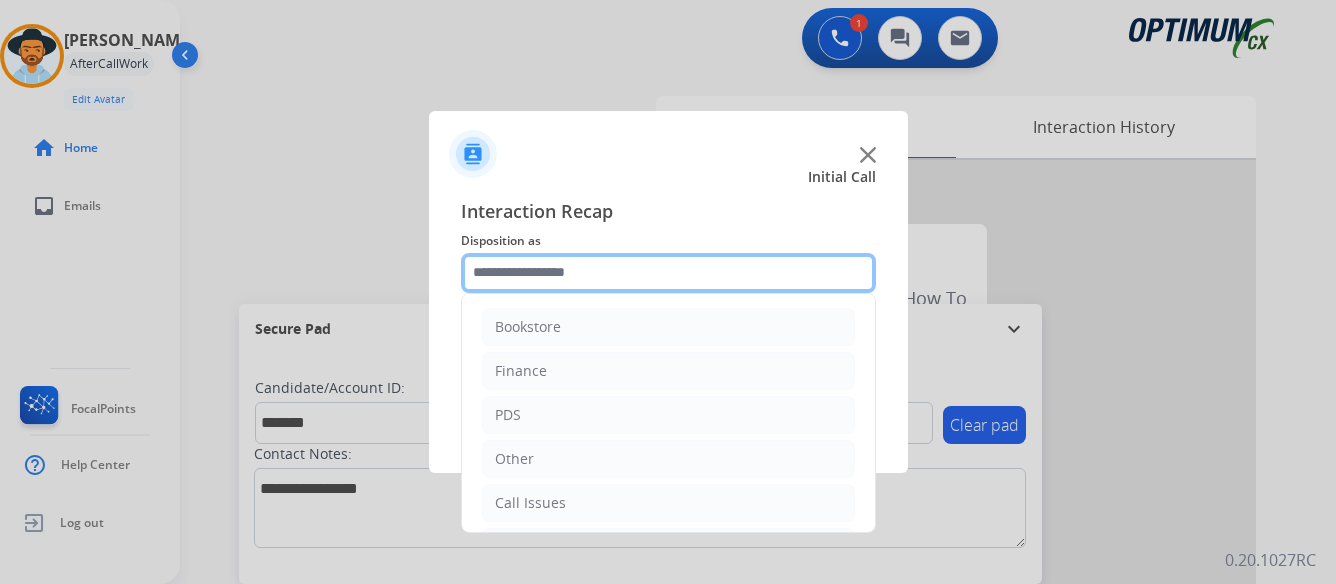 click 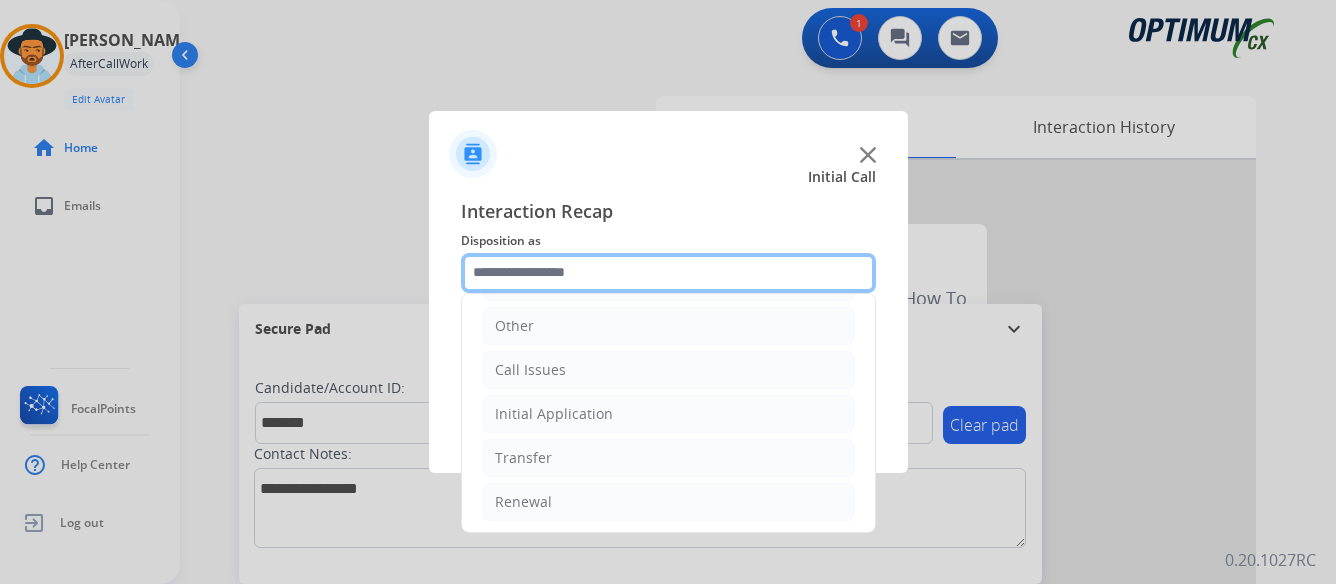 scroll, scrollTop: 136, scrollLeft: 0, axis: vertical 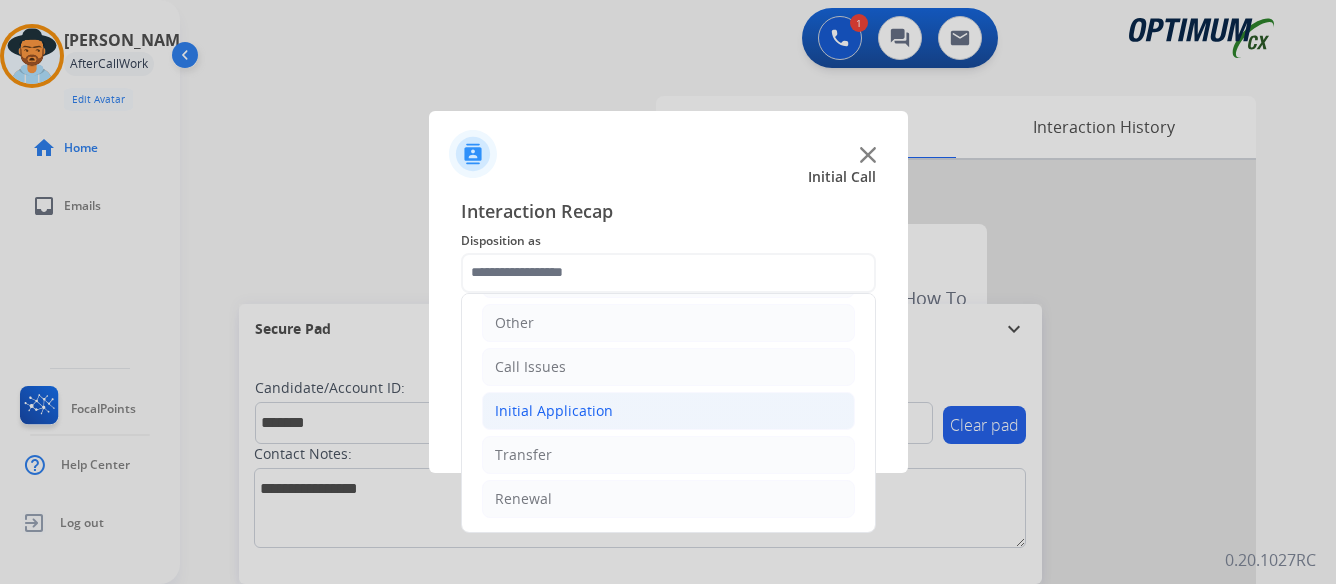 click on "Initial Application" 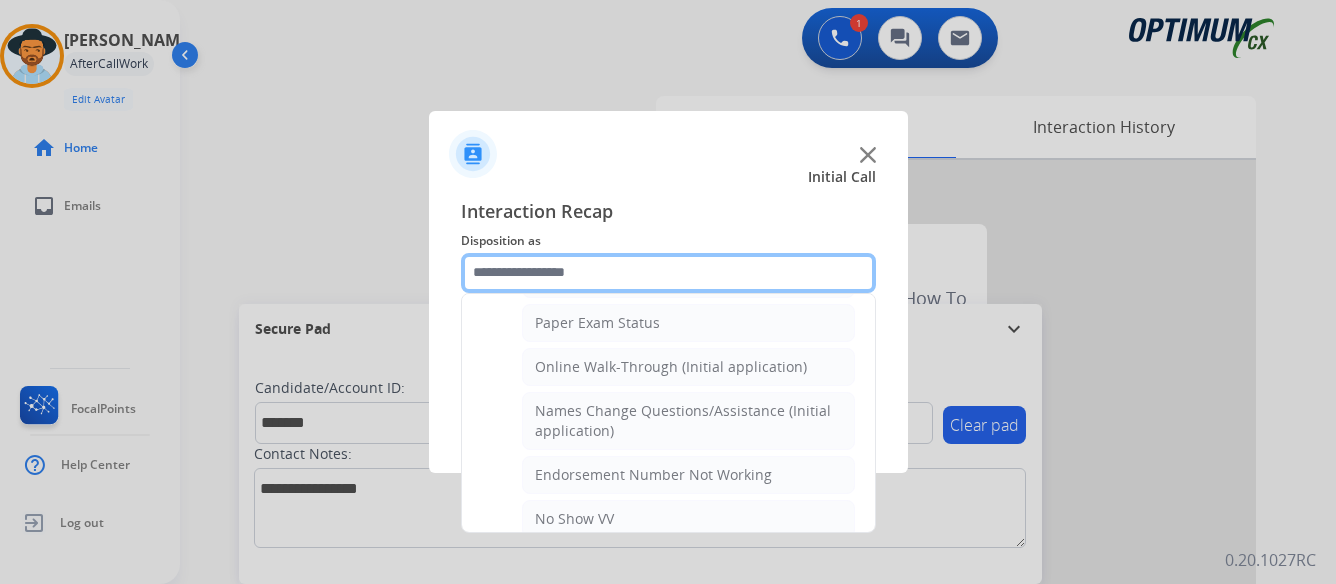 scroll, scrollTop: 436, scrollLeft: 0, axis: vertical 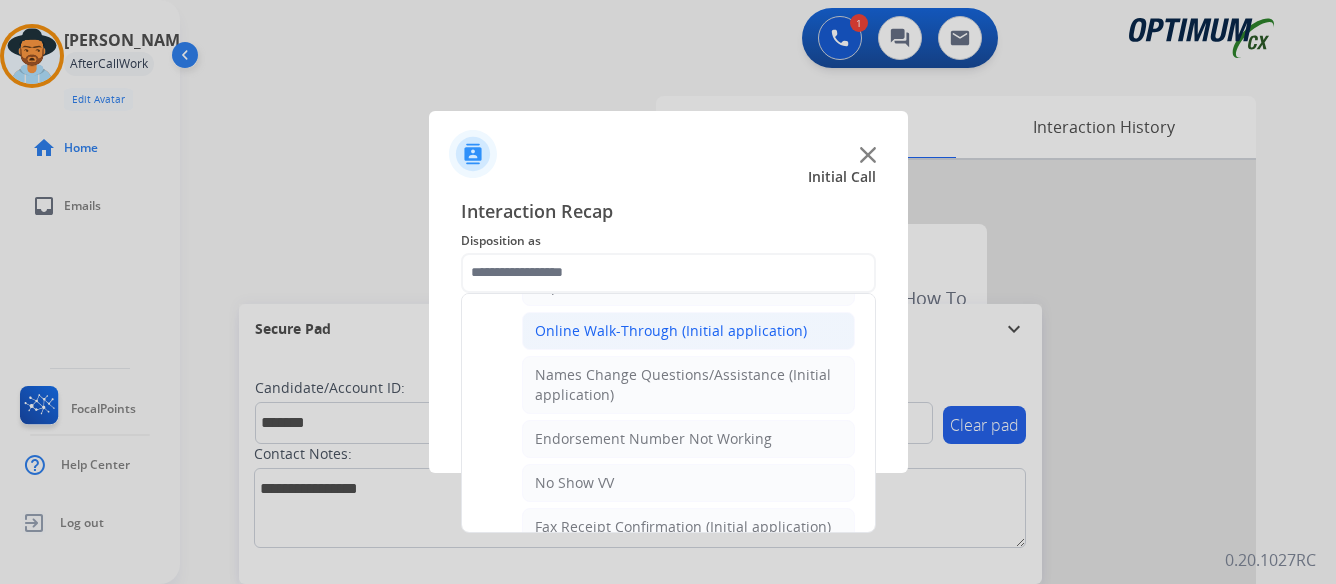 click on "Online Walk-Through (Initial application)" 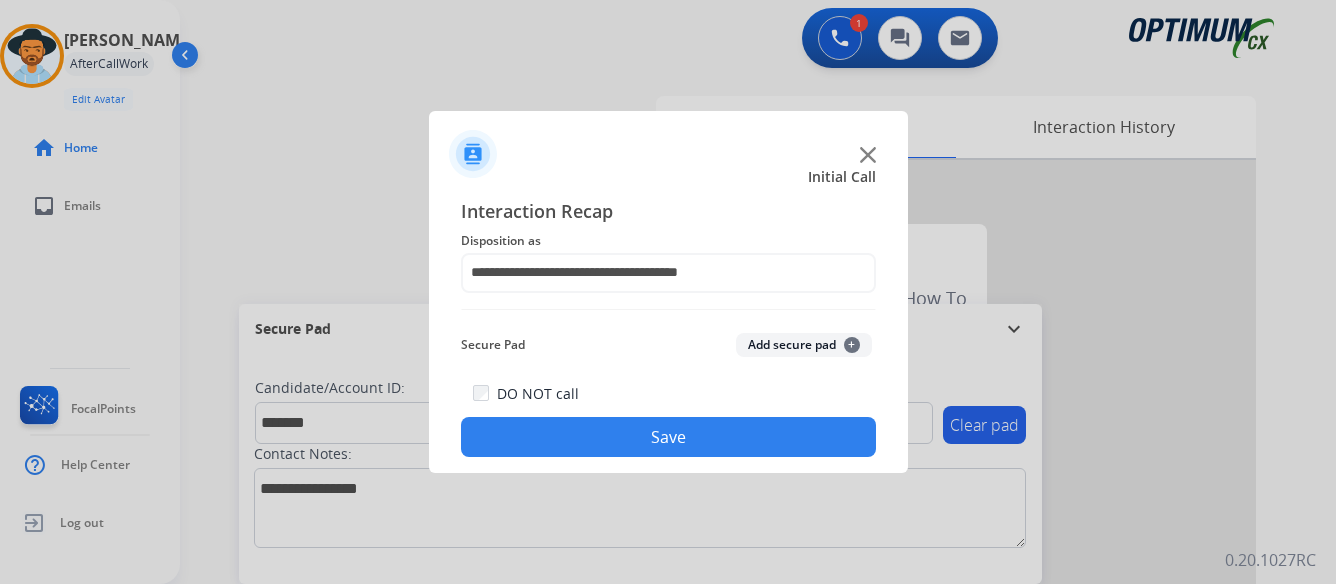click on "Save" 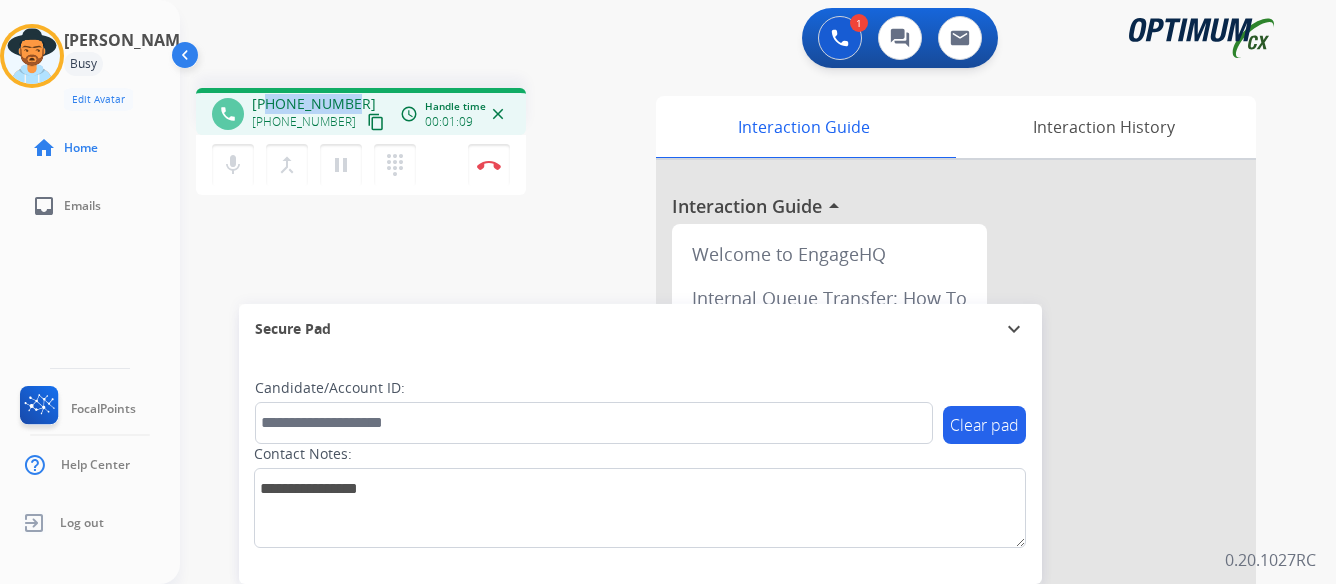 drag, startPoint x: 266, startPoint y: 105, endPoint x: 350, endPoint y: 92, distance: 85 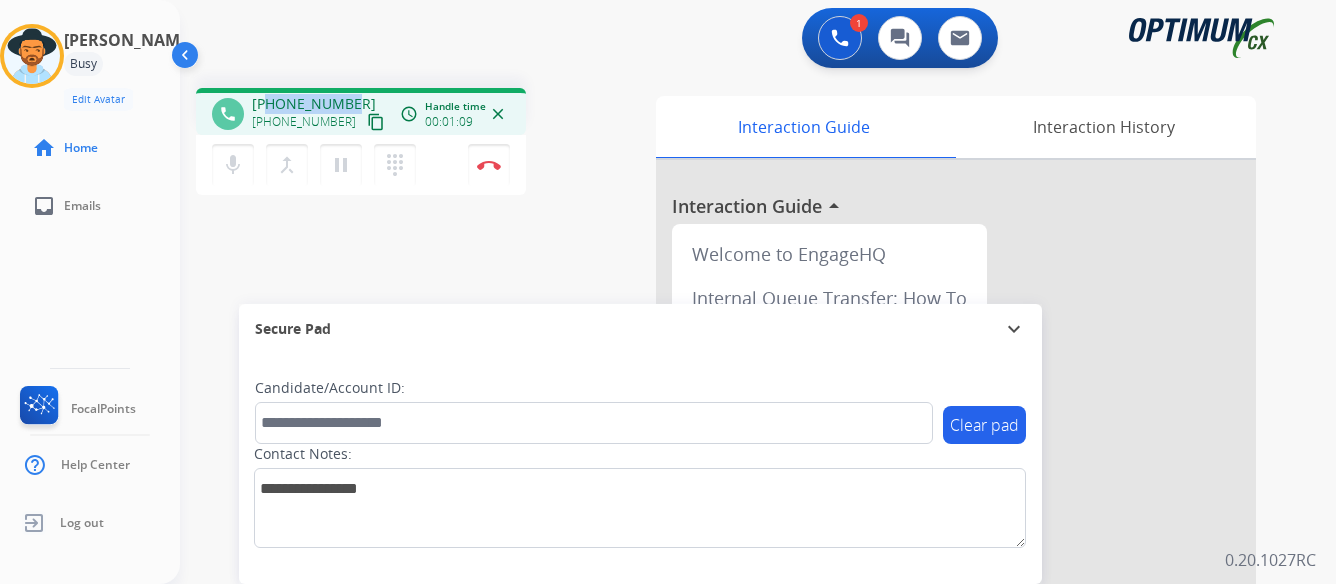 click on "phone +18604669233 +18604669233 content_copy access_time Call metrics Queue   00:07 Hold   00:00 Talk   01:10 Total   01:16 Handle time 00:01:09 close" at bounding box center (361, 111) 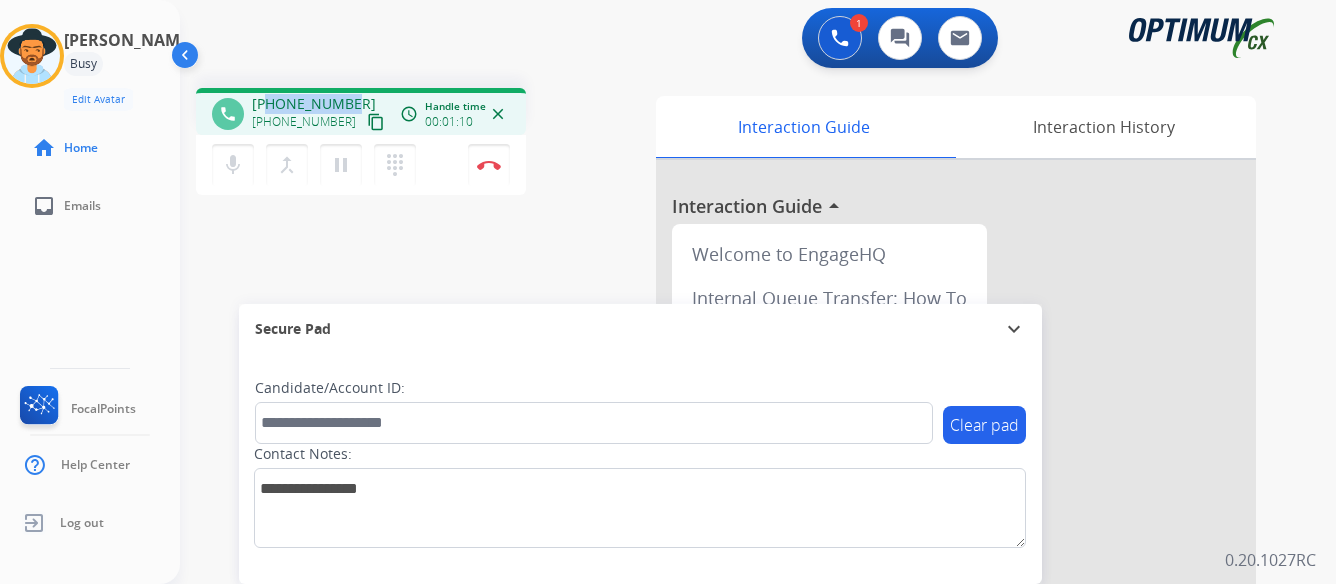 copy on "8604669233" 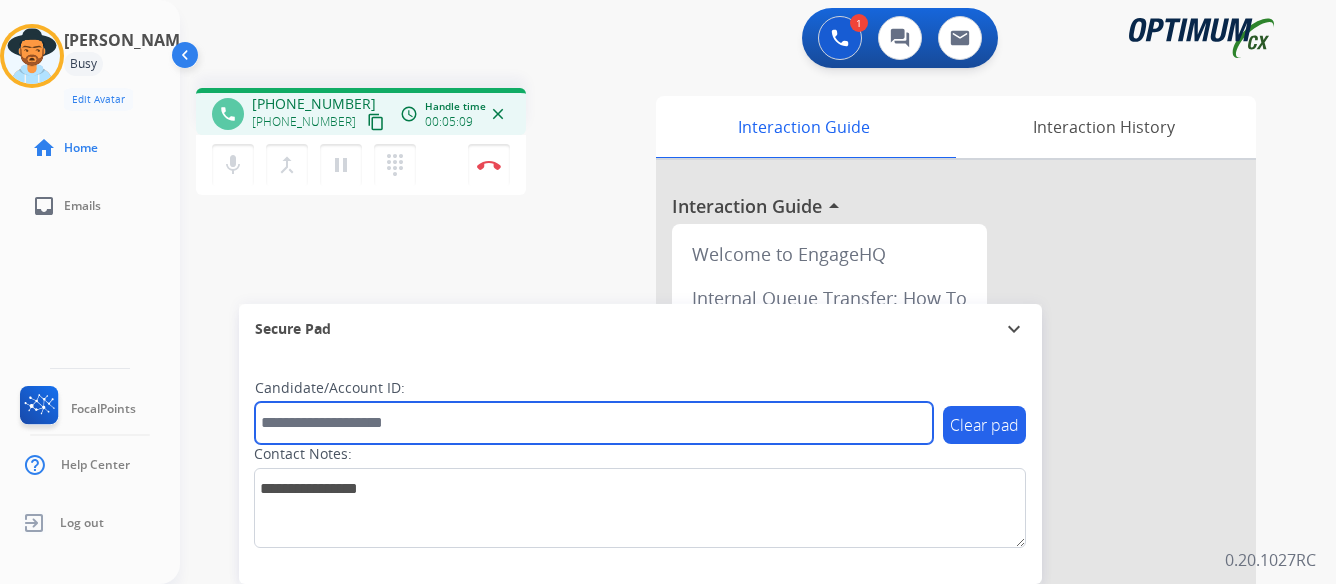 paste on "*******" 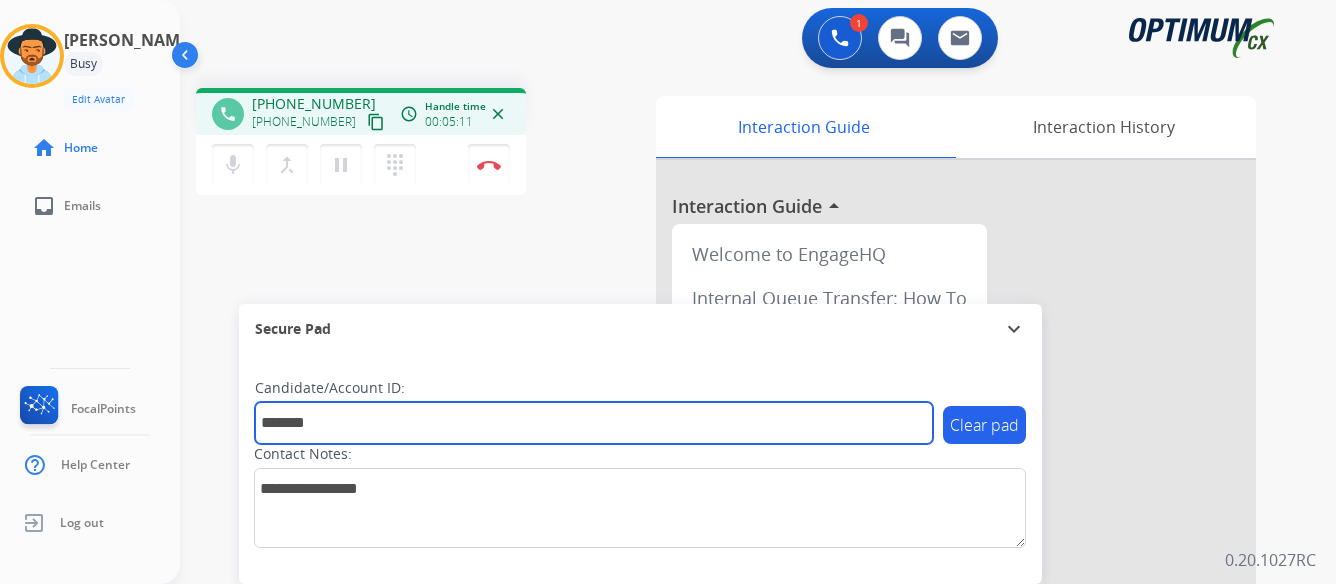 type on "*******" 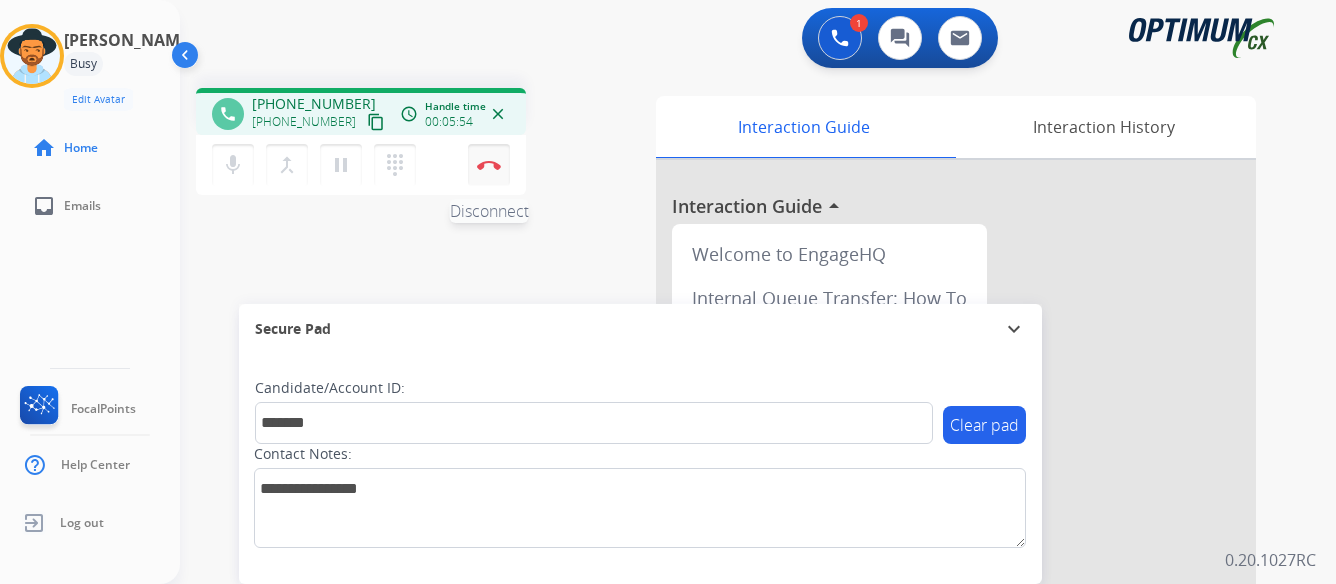click at bounding box center [489, 165] 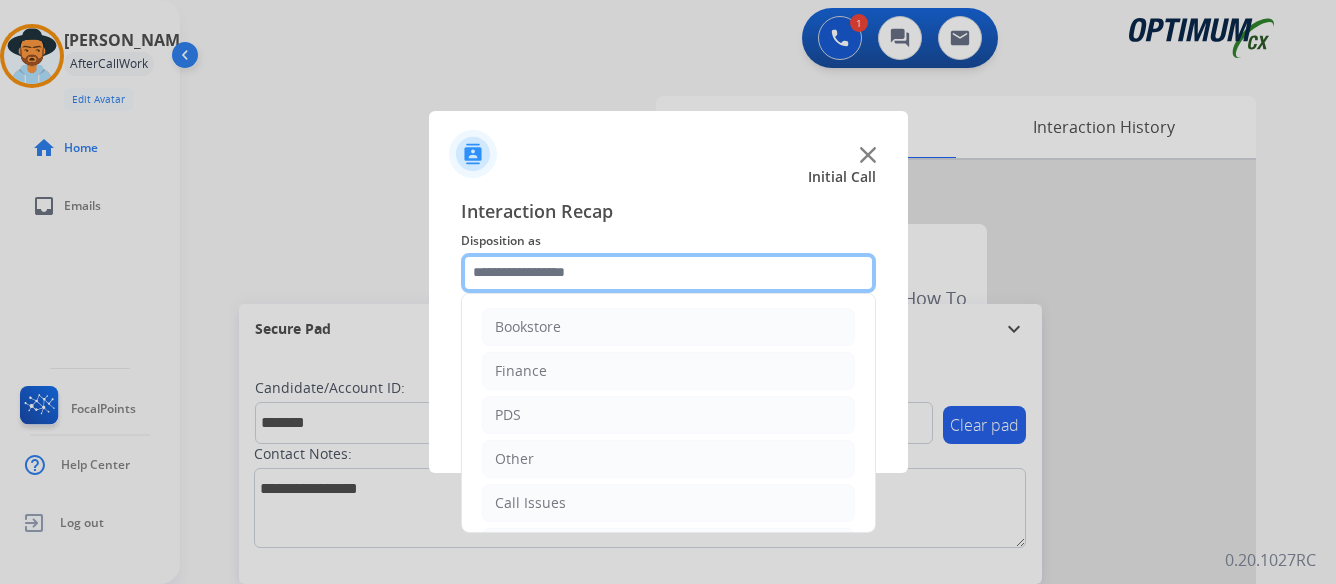 click 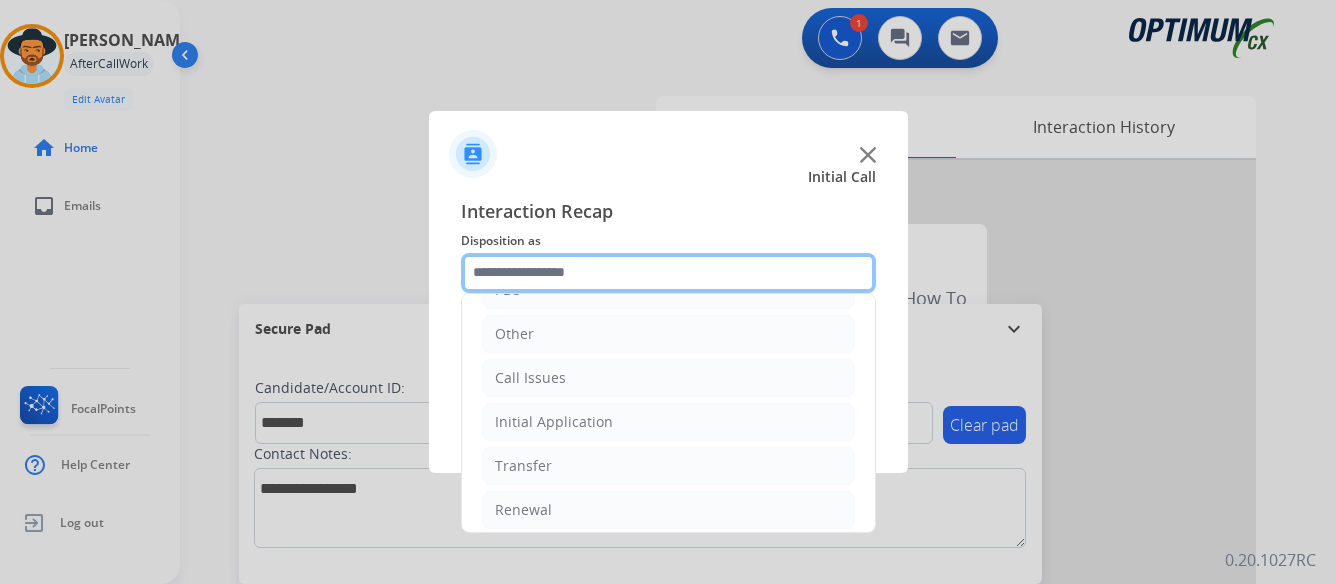 scroll, scrollTop: 136, scrollLeft: 0, axis: vertical 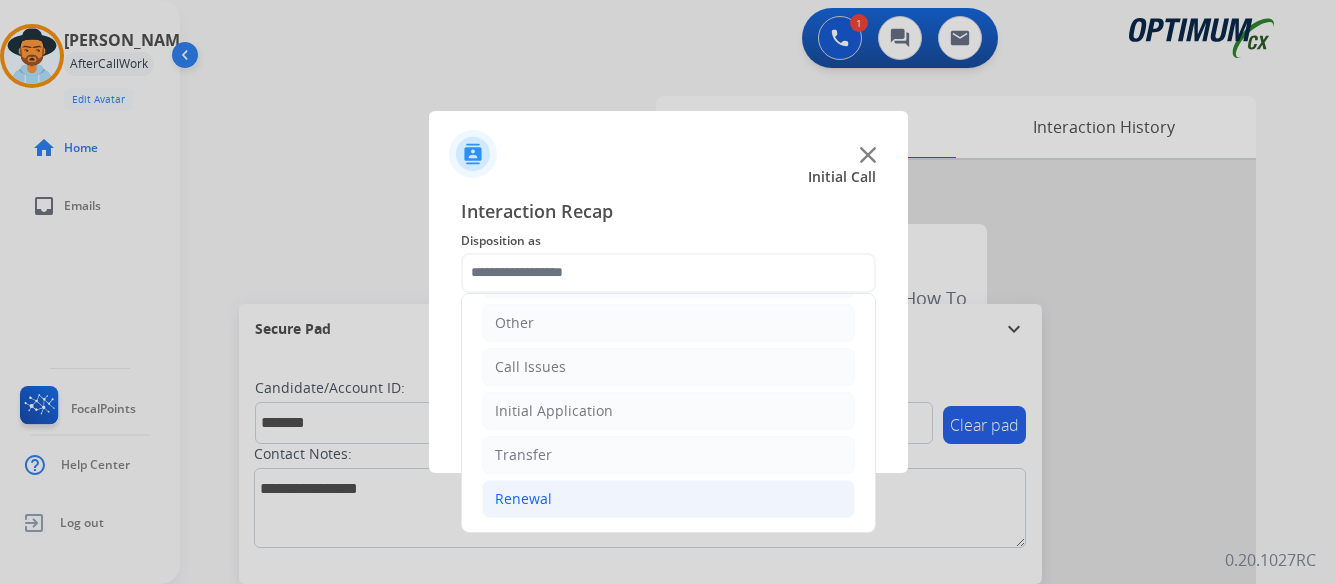 click on "Renewal" 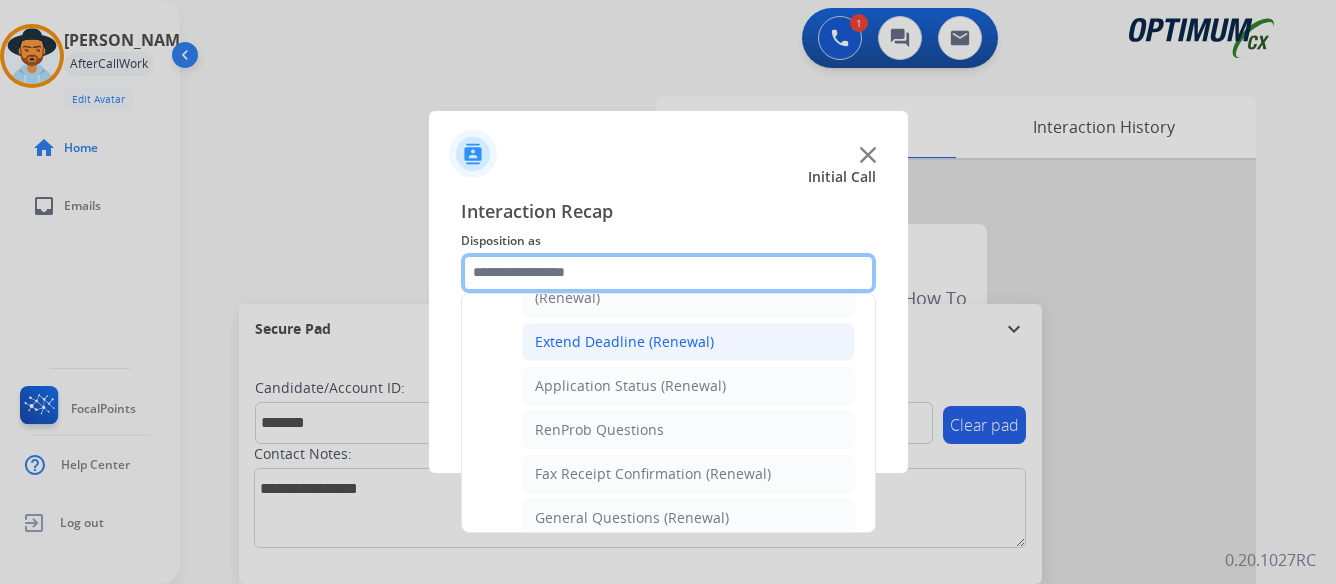 scroll, scrollTop: 436, scrollLeft: 0, axis: vertical 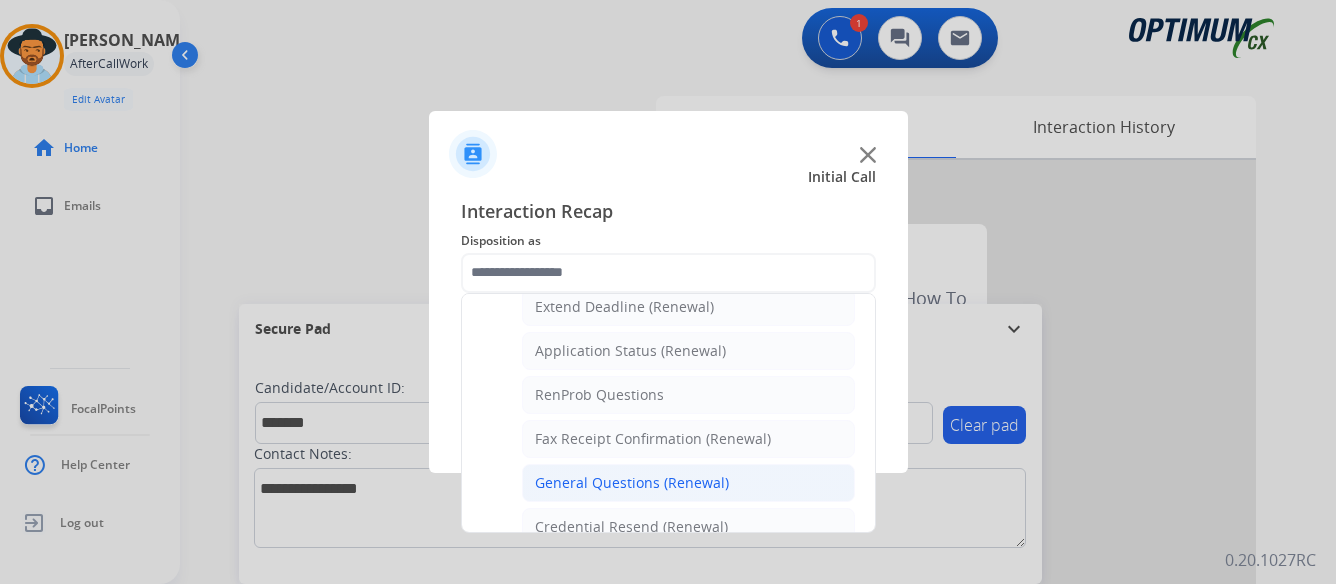 click on "General Questions (Renewal)" 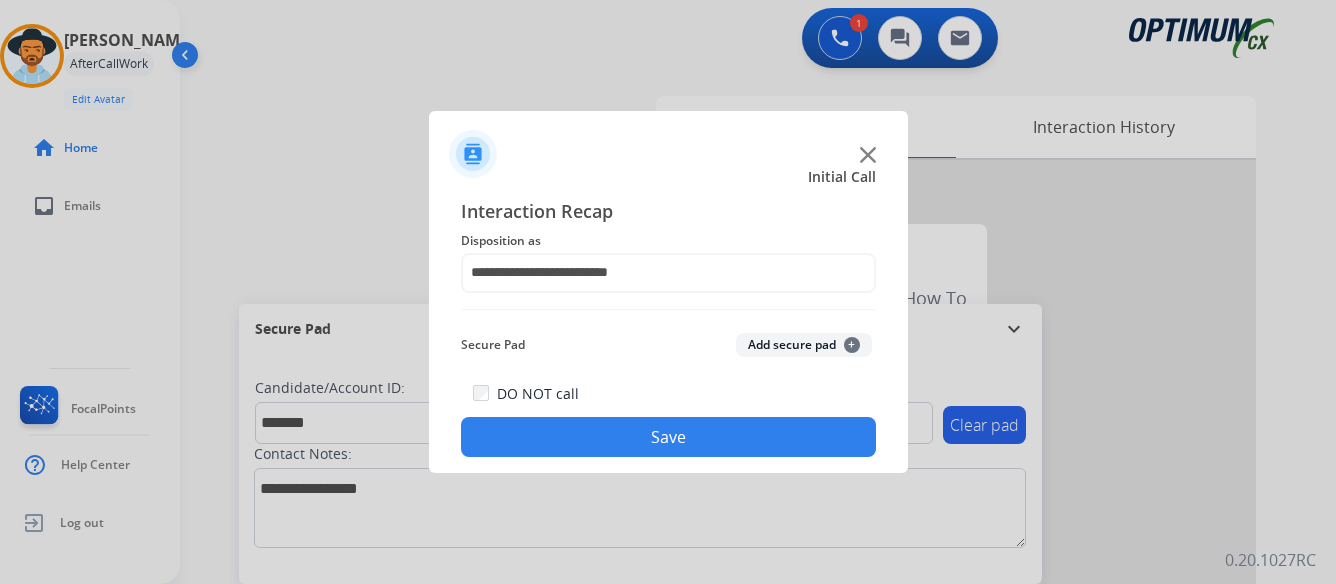 click on "Save" 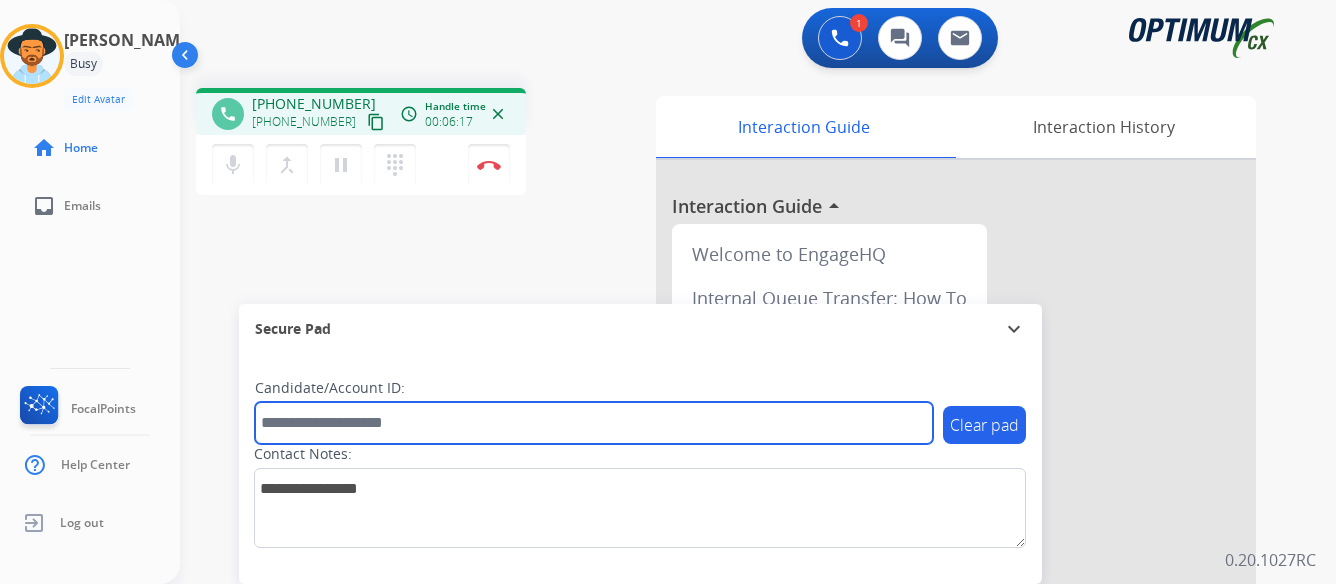 paste on "*******" 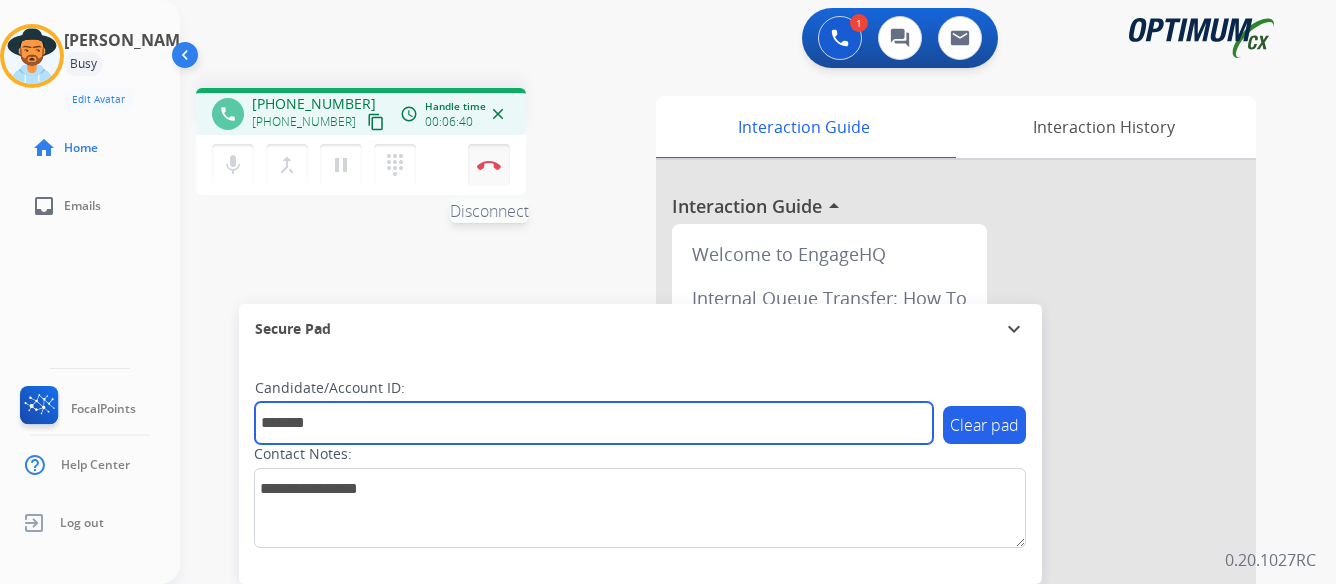 type on "*******" 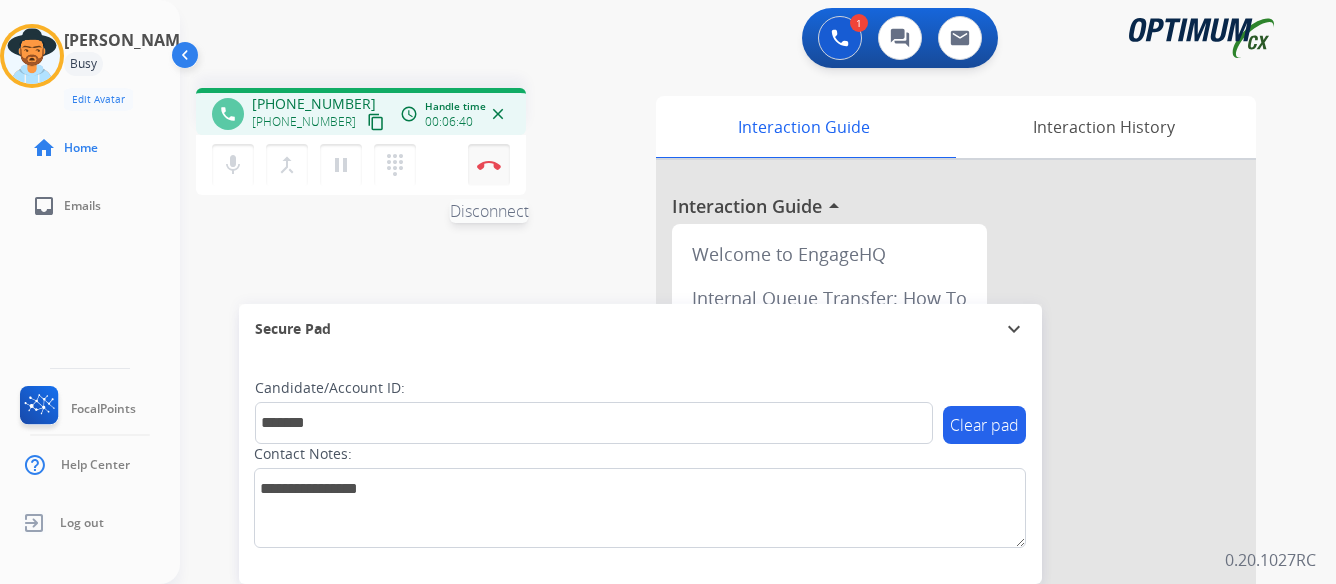click at bounding box center (489, 165) 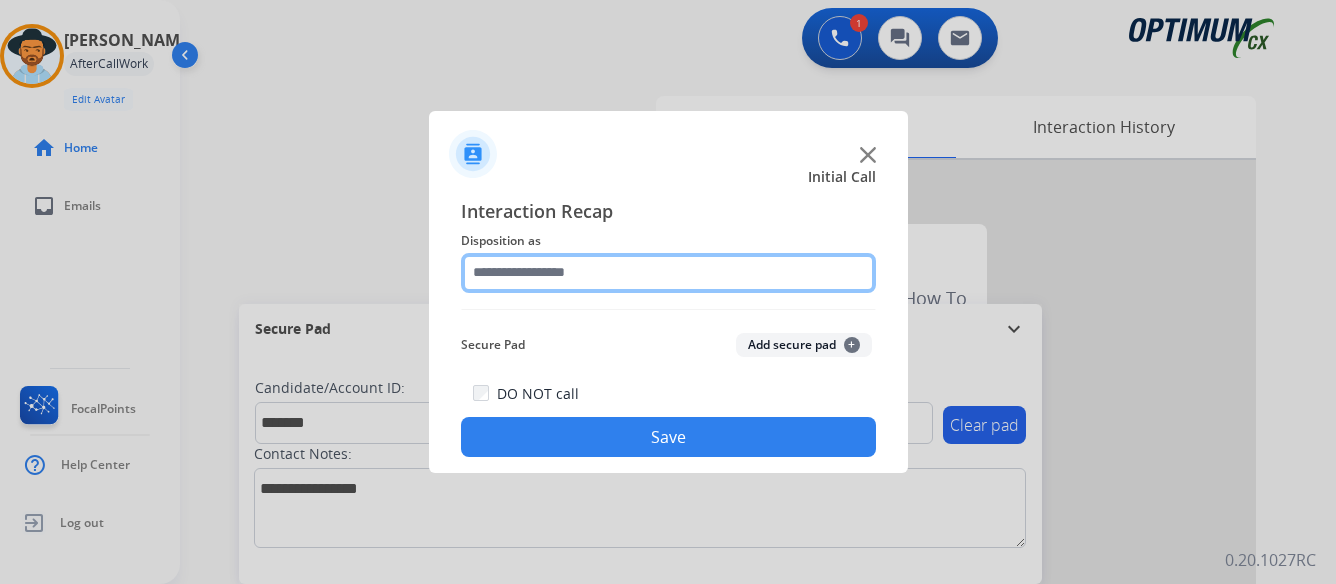 click 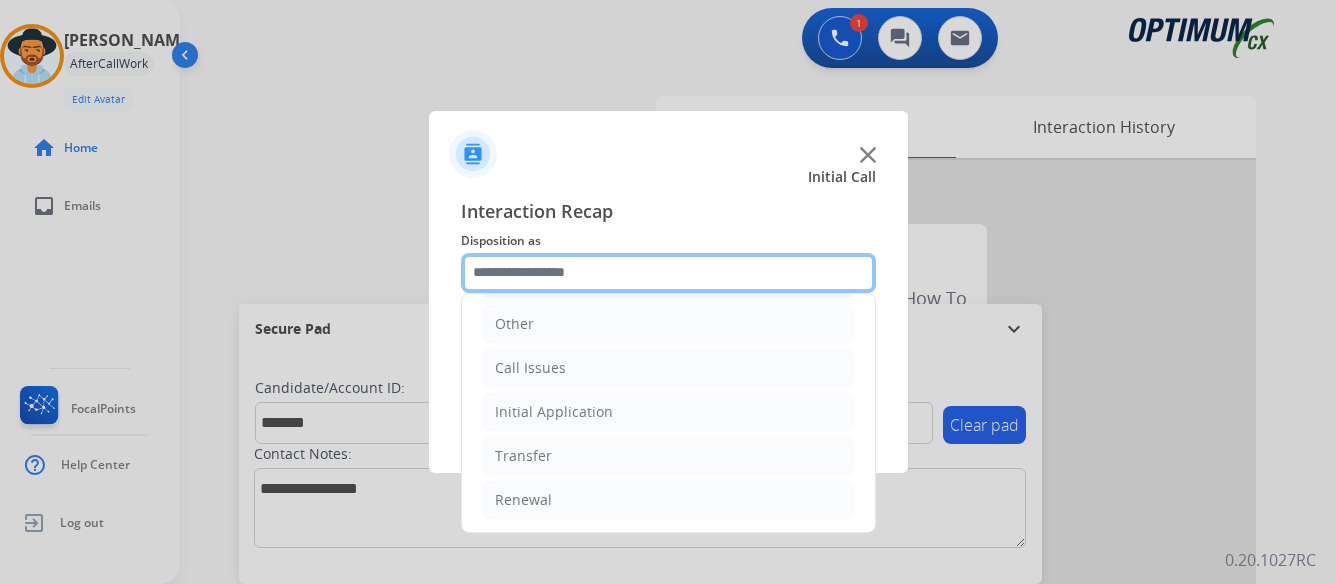 scroll, scrollTop: 136, scrollLeft: 0, axis: vertical 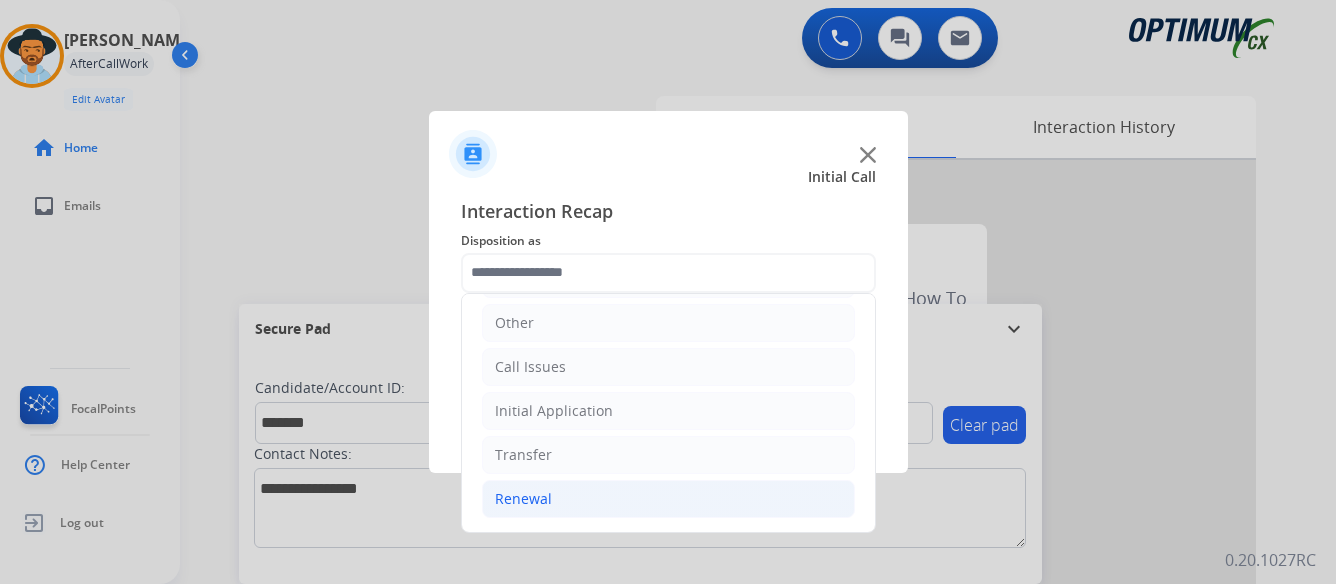 click on "Renewal" 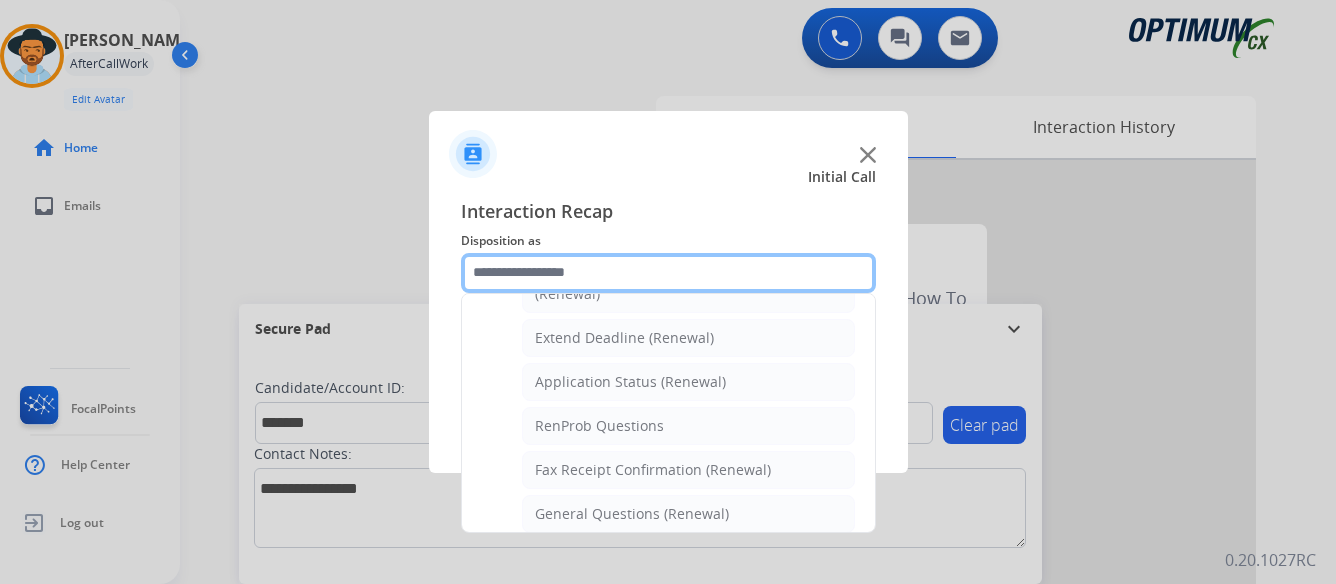 scroll, scrollTop: 436, scrollLeft: 0, axis: vertical 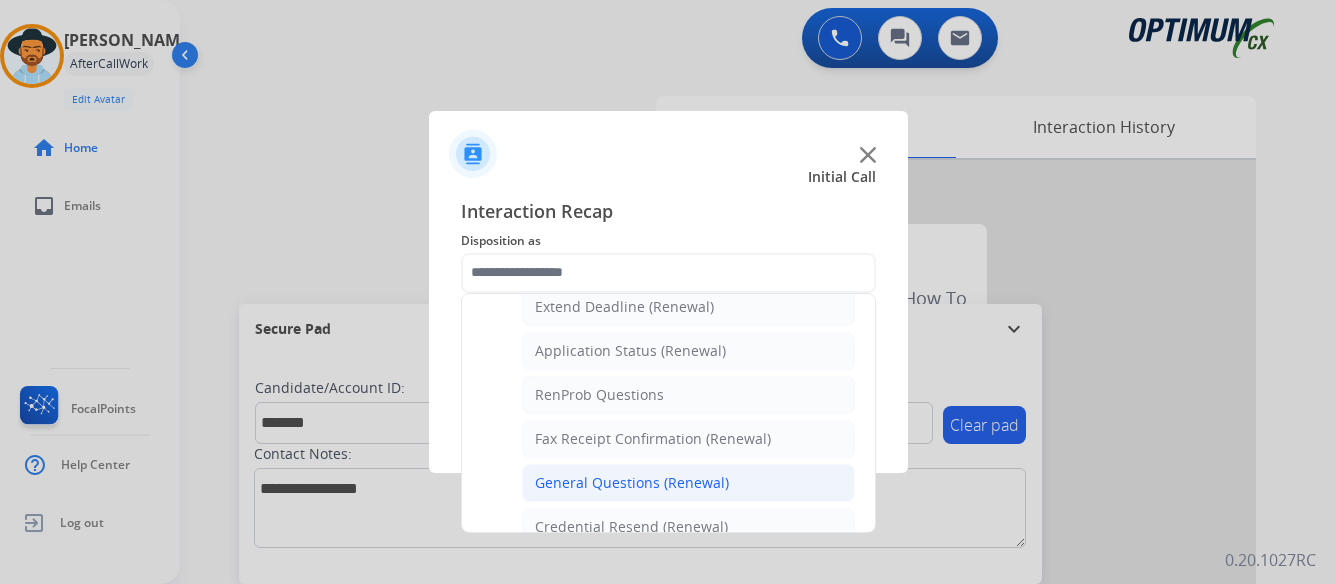 click on "General Questions (Renewal)" 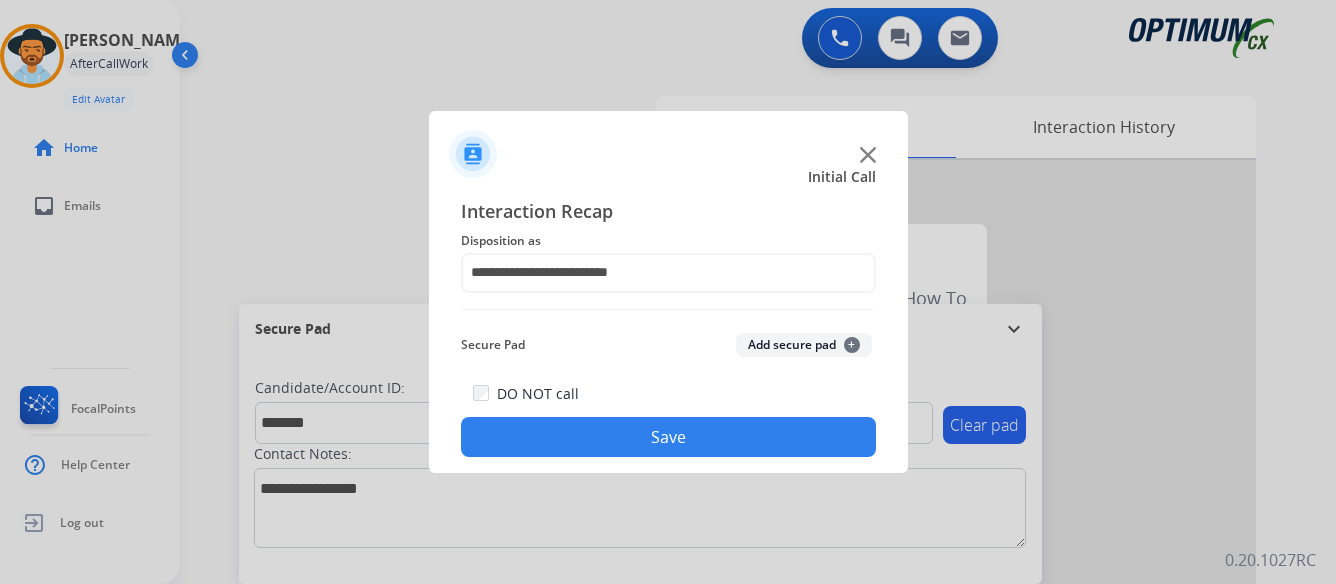 click on "Save" 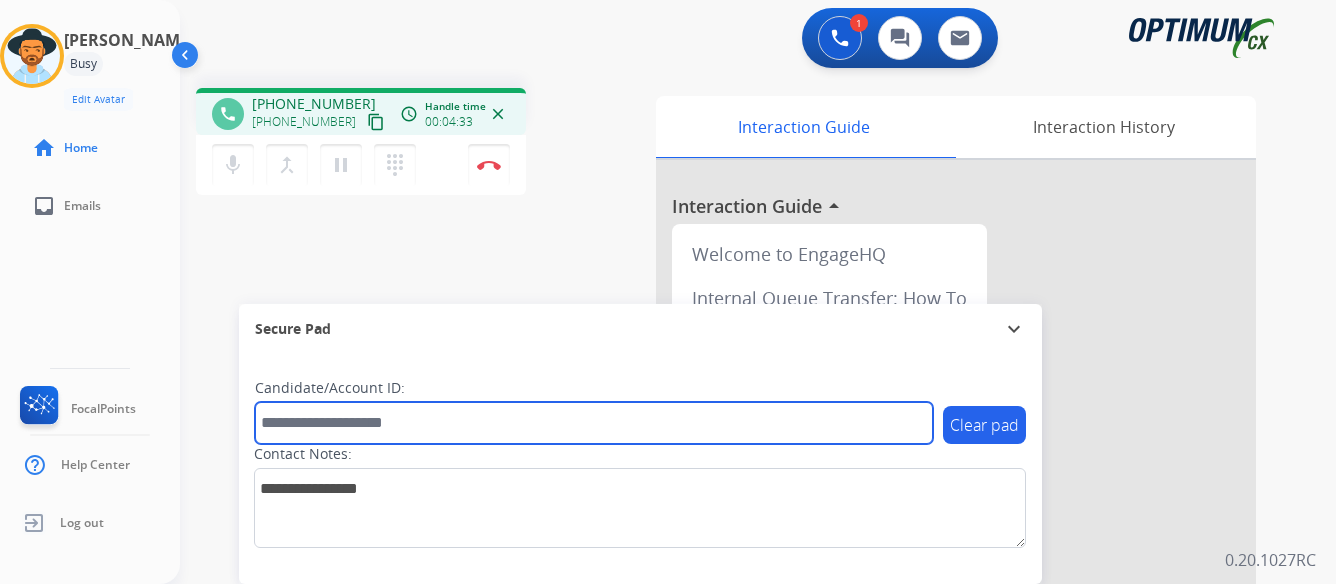 paste on "*******" 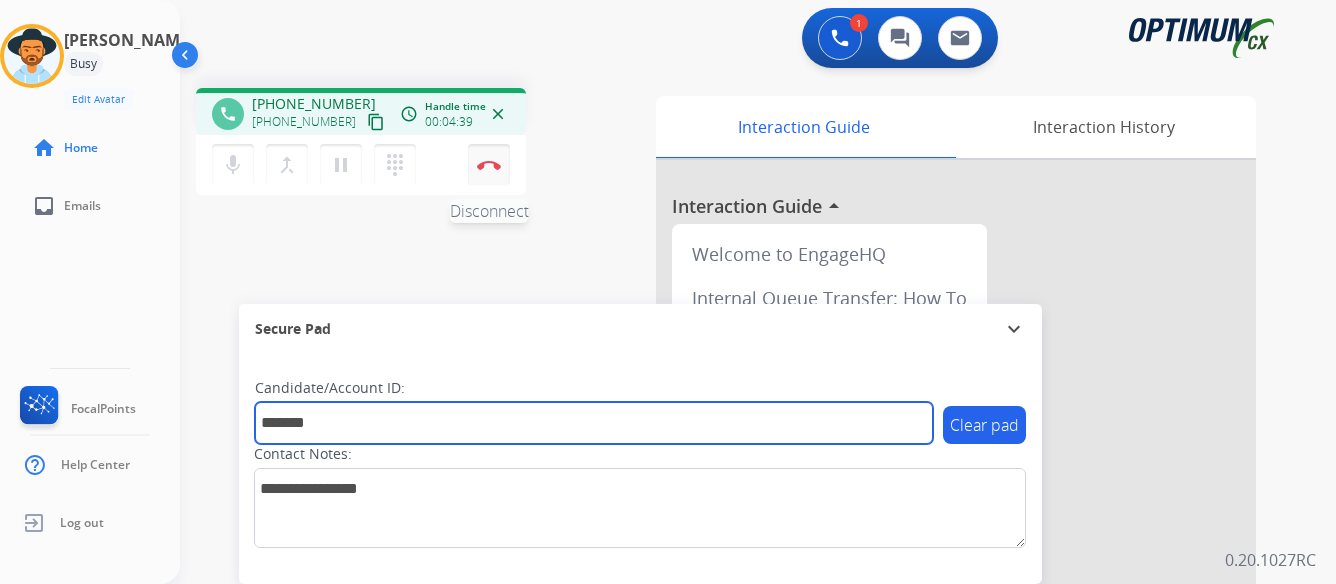 type on "*******" 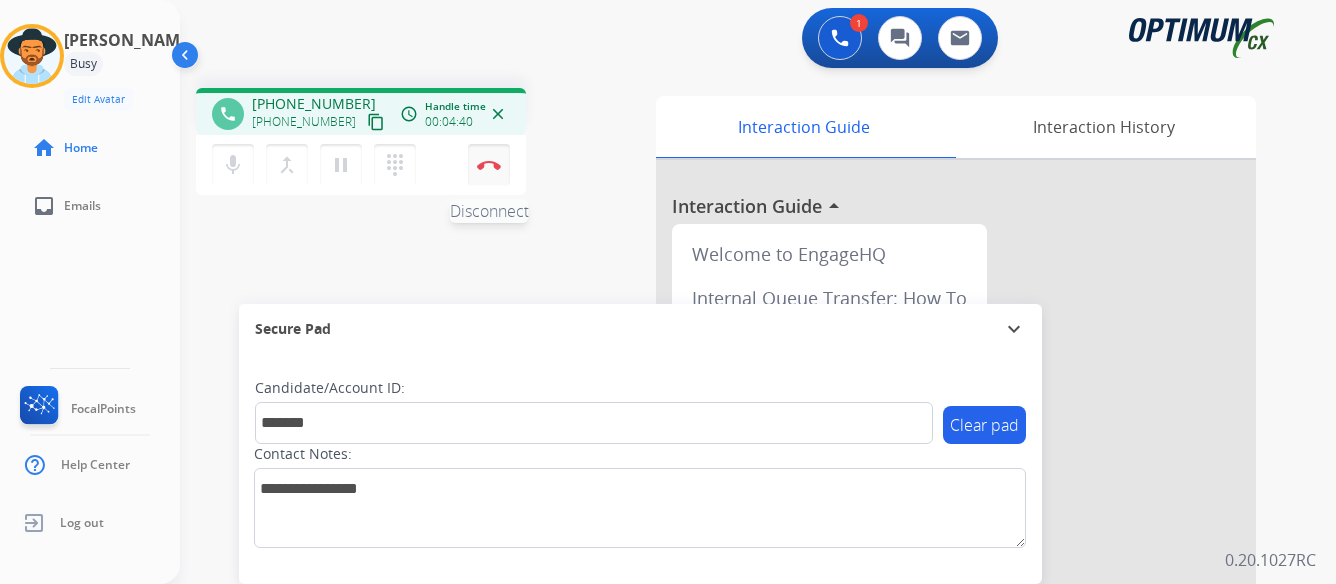 click at bounding box center (489, 165) 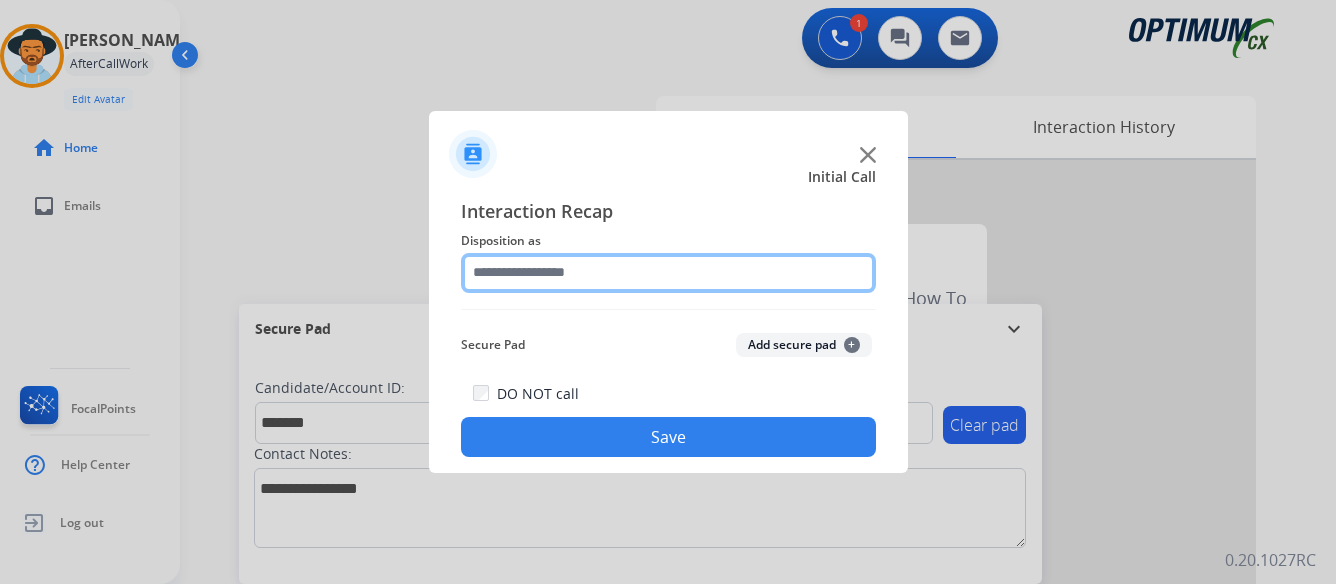click 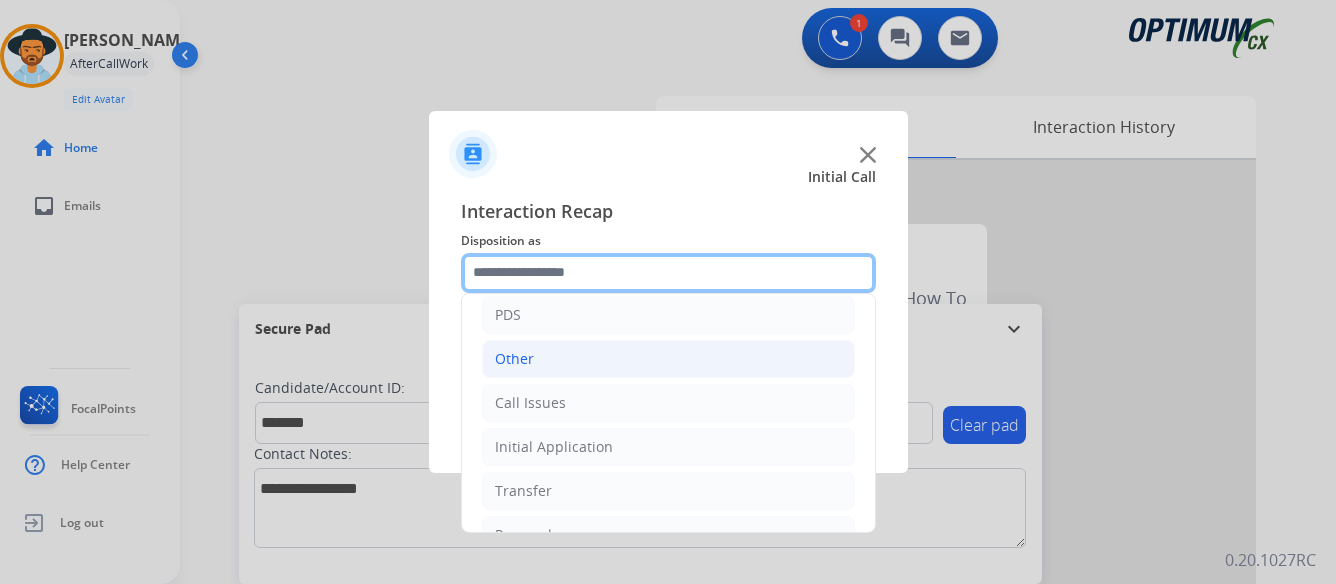 scroll, scrollTop: 136, scrollLeft: 0, axis: vertical 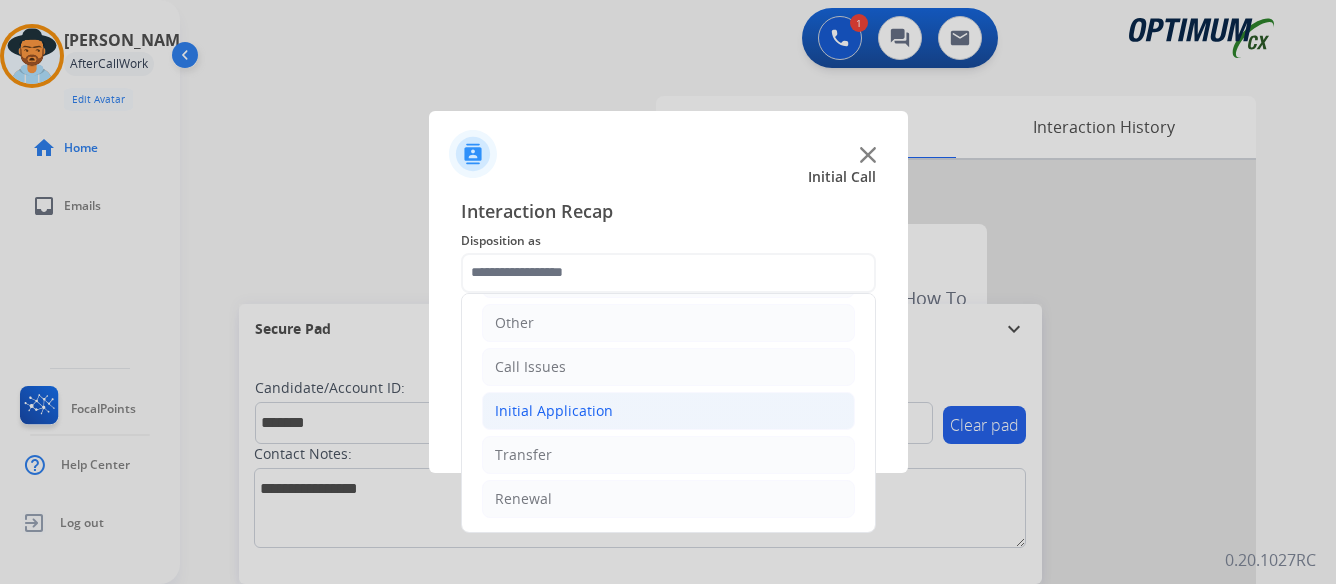 click on "Initial Application" 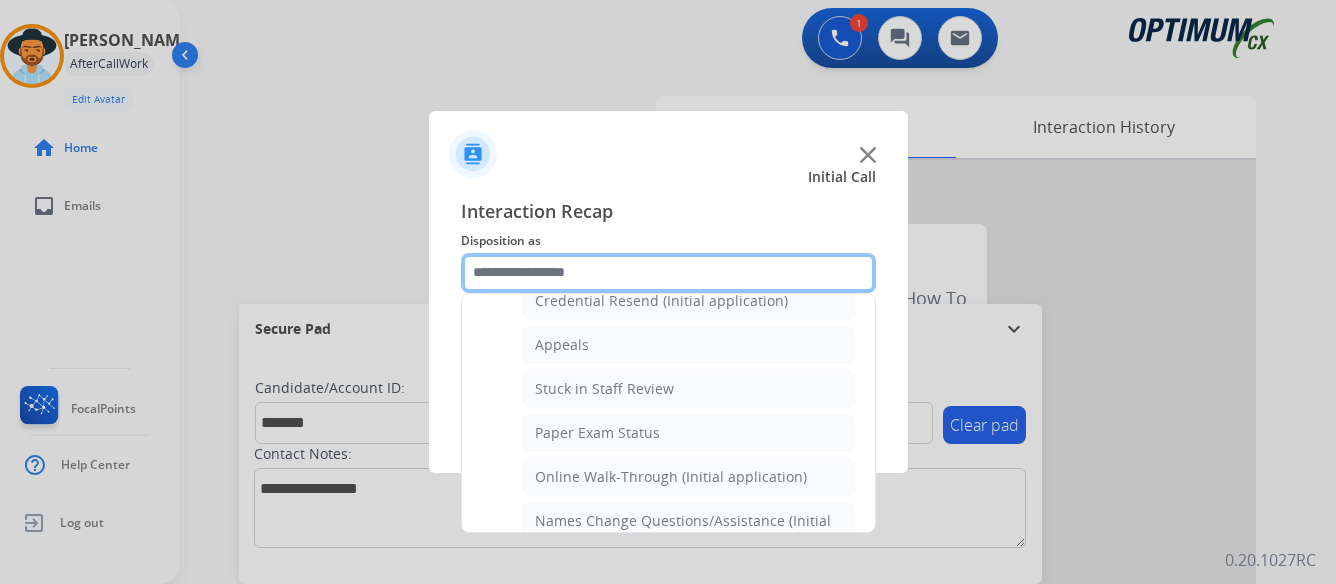 scroll, scrollTop: 336, scrollLeft: 0, axis: vertical 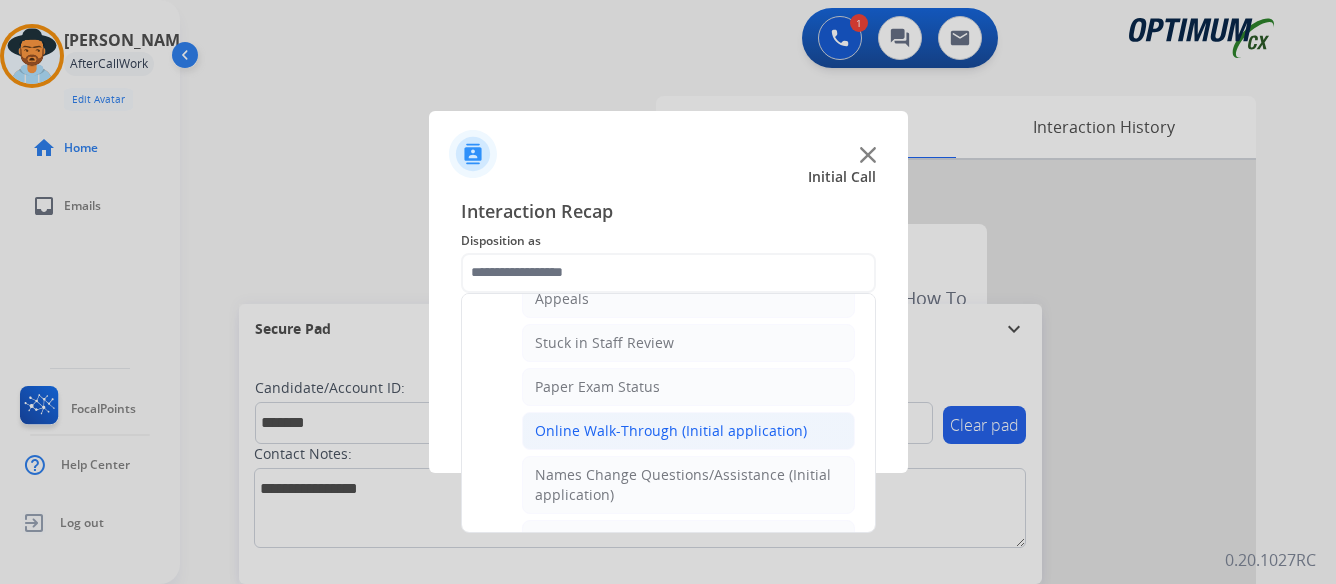 click on "Online Walk-Through (Initial application)" 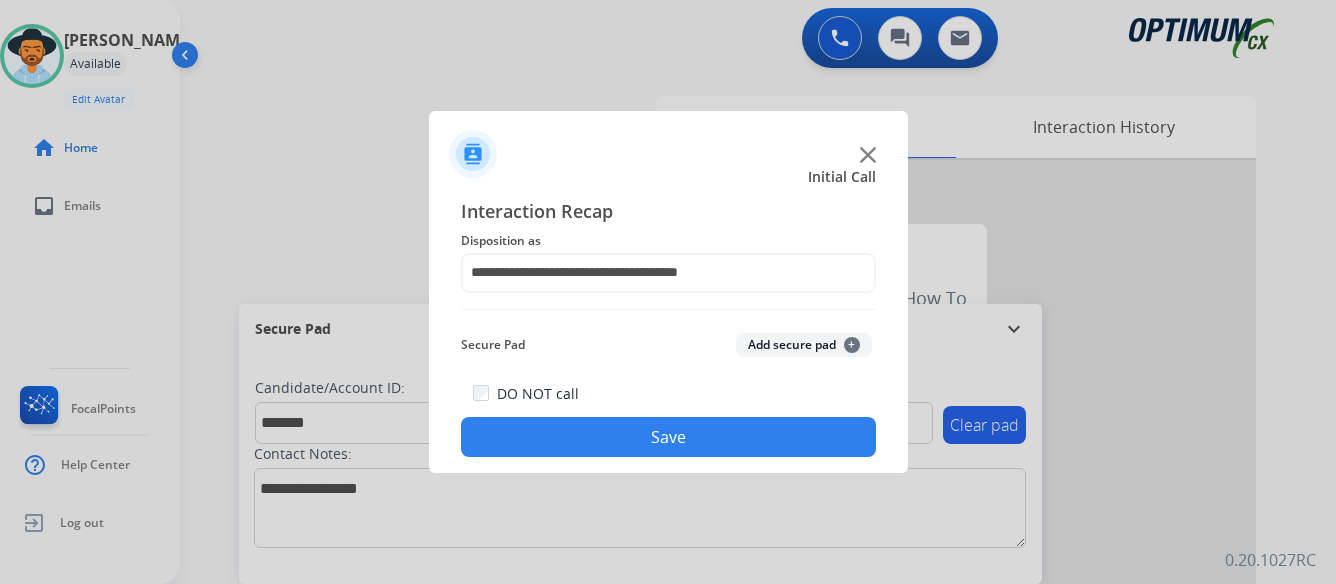 click on "Save" 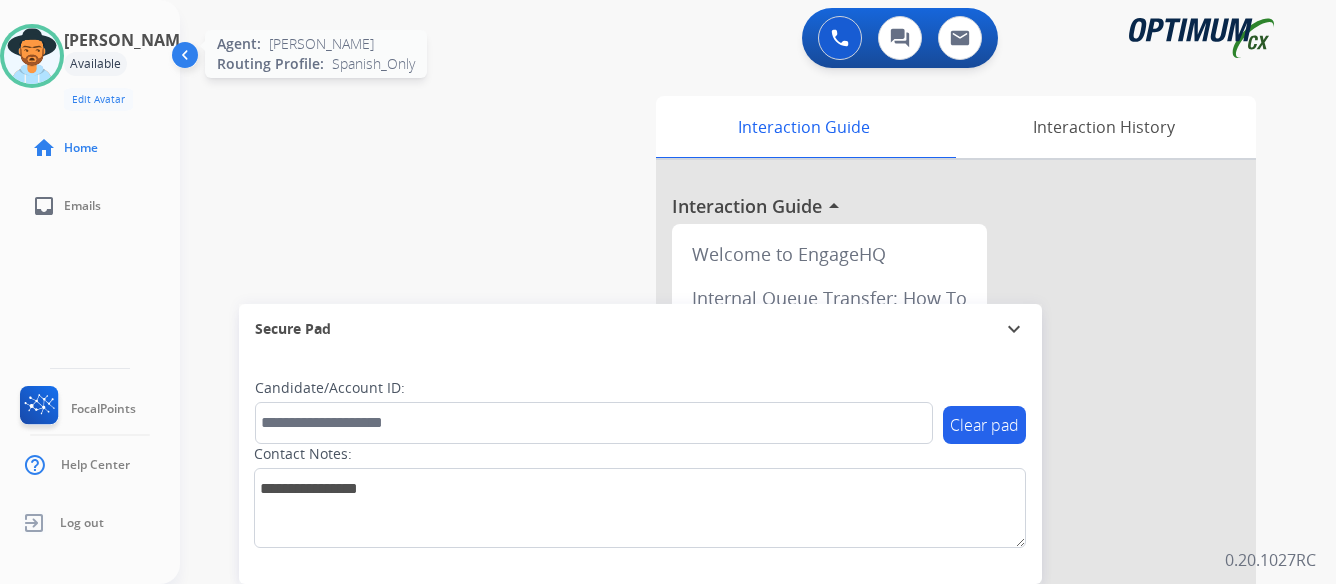 click at bounding box center [32, 56] 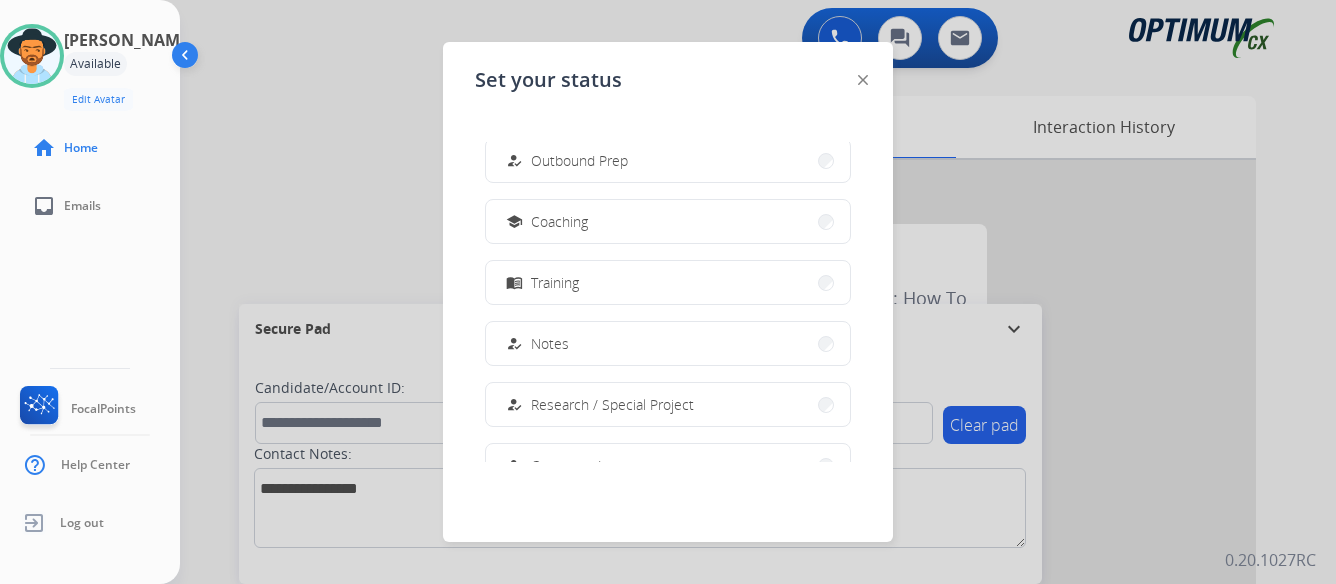 scroll, scrollTop: 300, scrollLeft: 0, axis: vertical 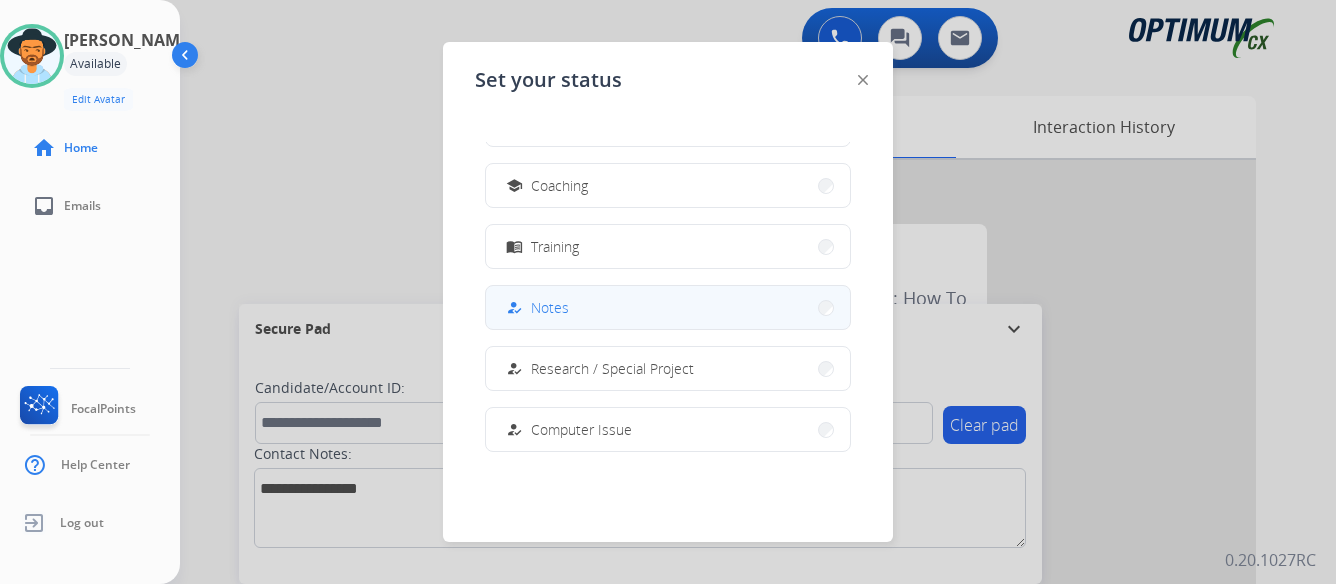 click on "how_to_reg Notes" at bounding box center [668, 307] 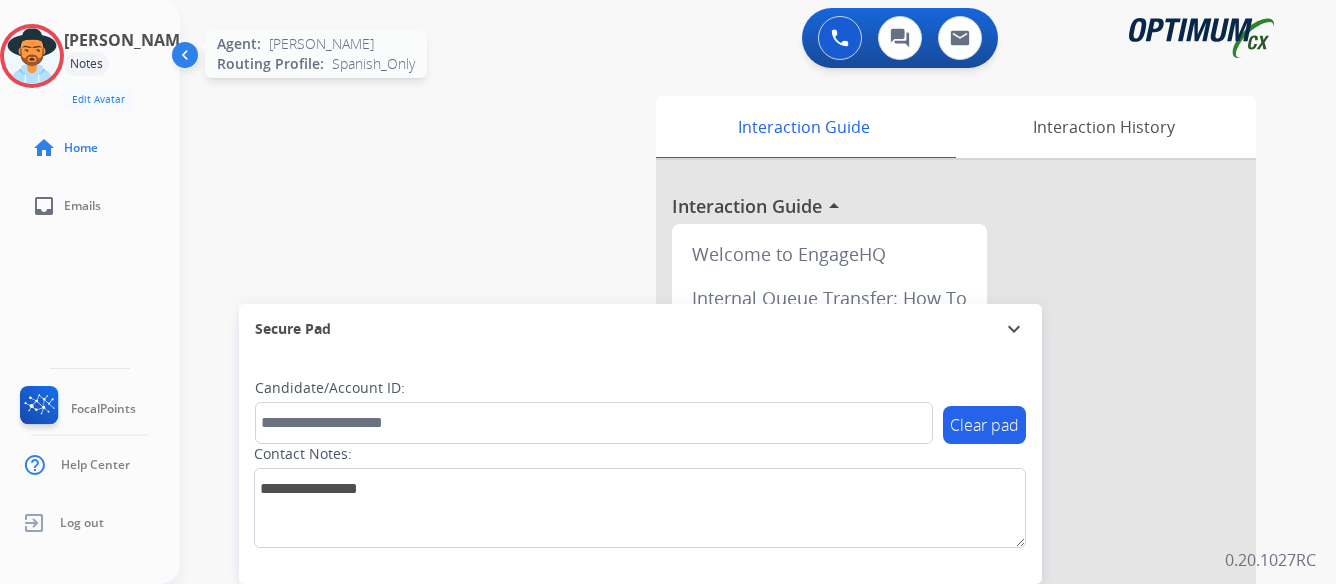 click at bounding box center [32, 56] 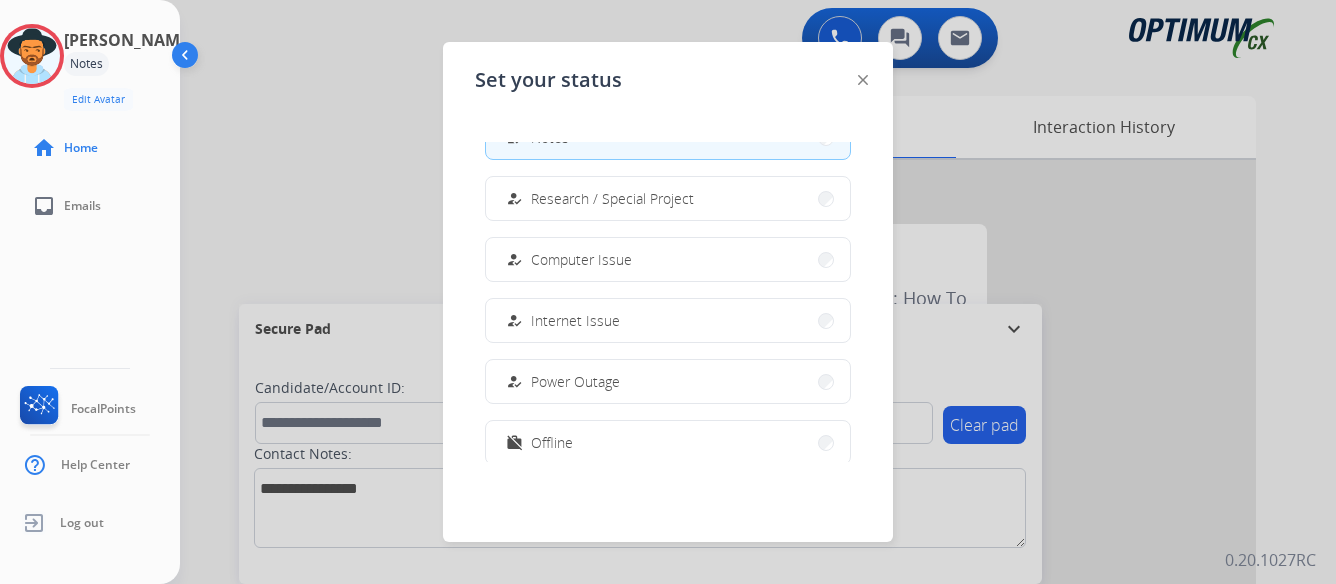 scroll, scrollTop: 499, scrollLeft: 0, axis: vertical 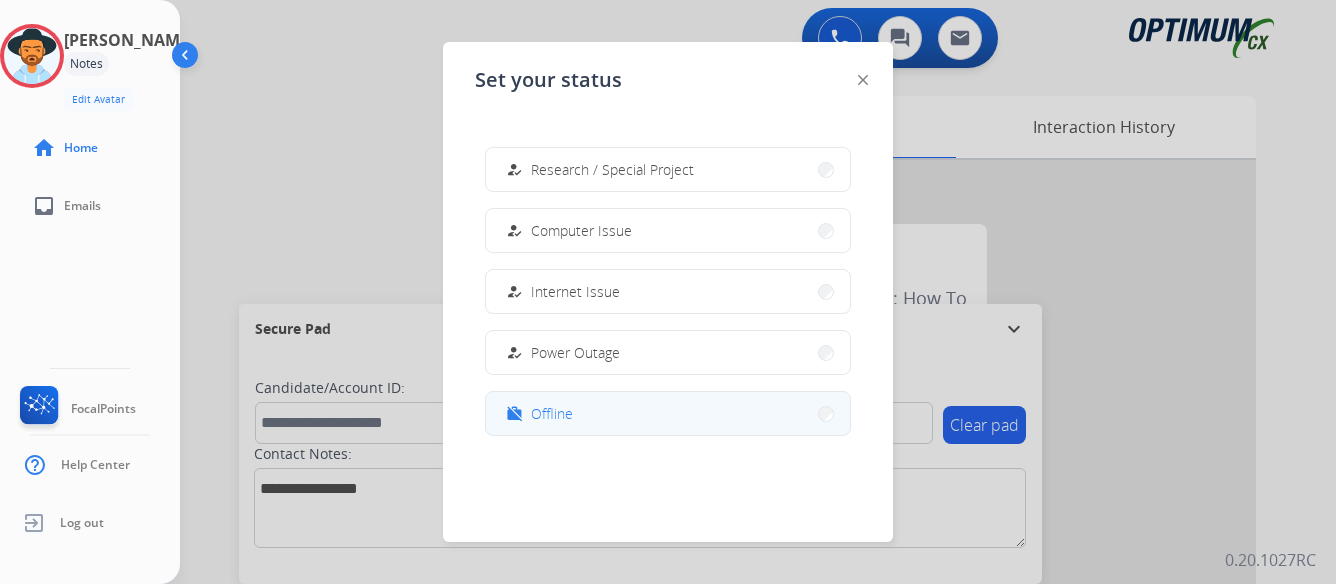 click on "work_off Offline" at bounding box center (668, 413) 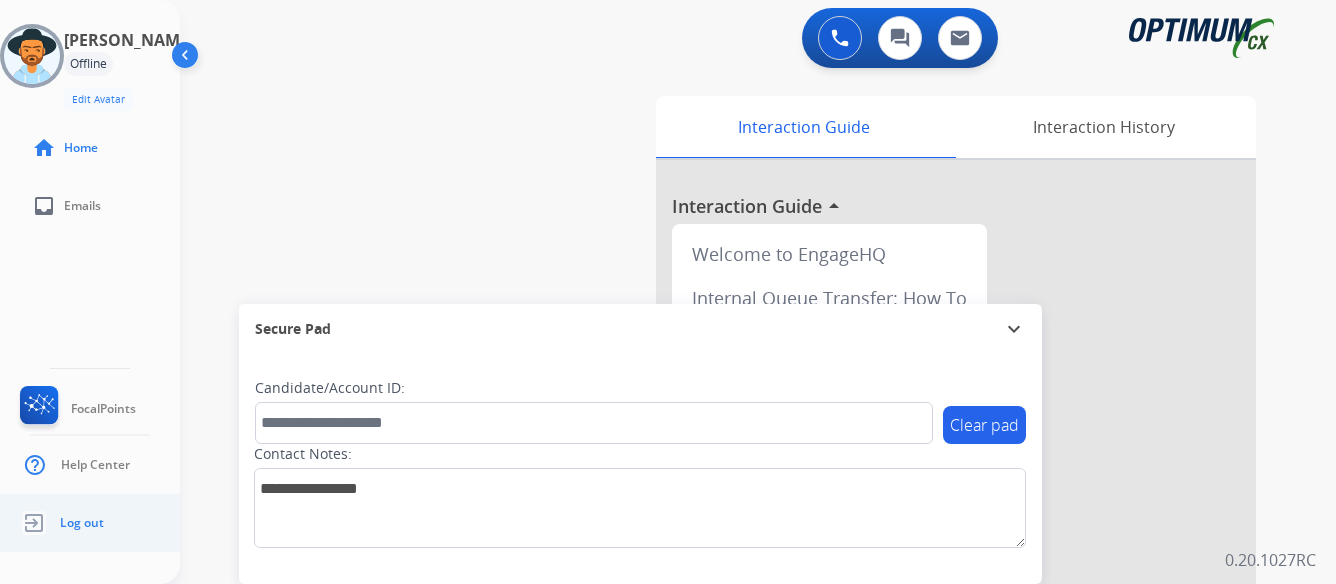 click on "Log out" 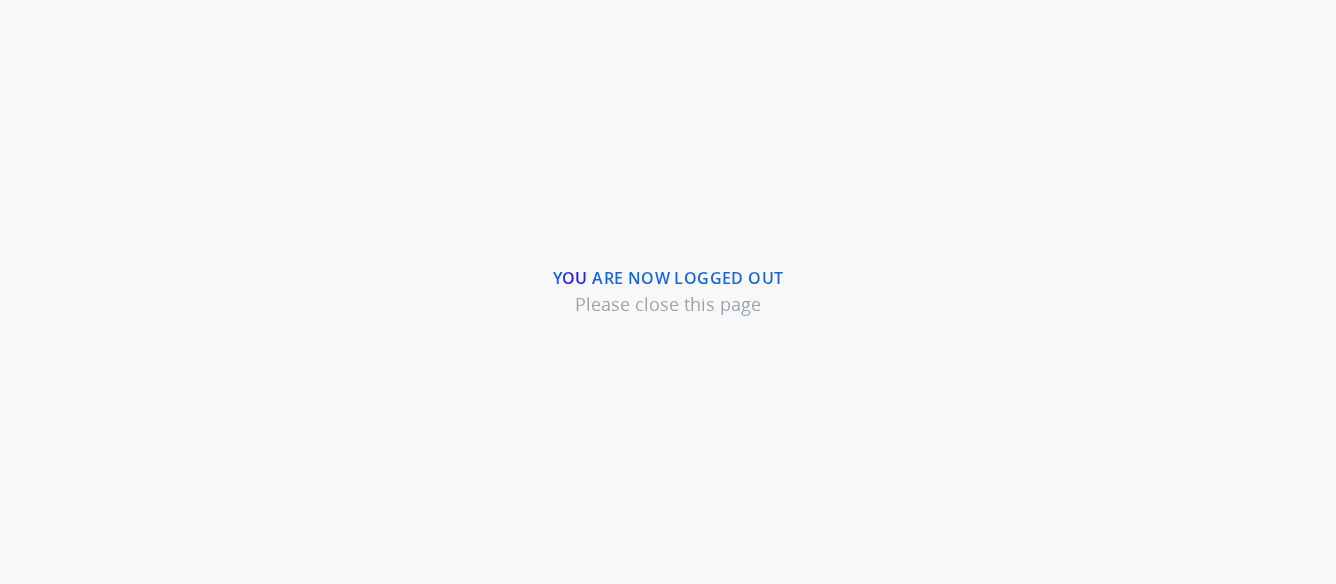 scroll, scrollTop: 0, scrollLeft: 0, axis: both 